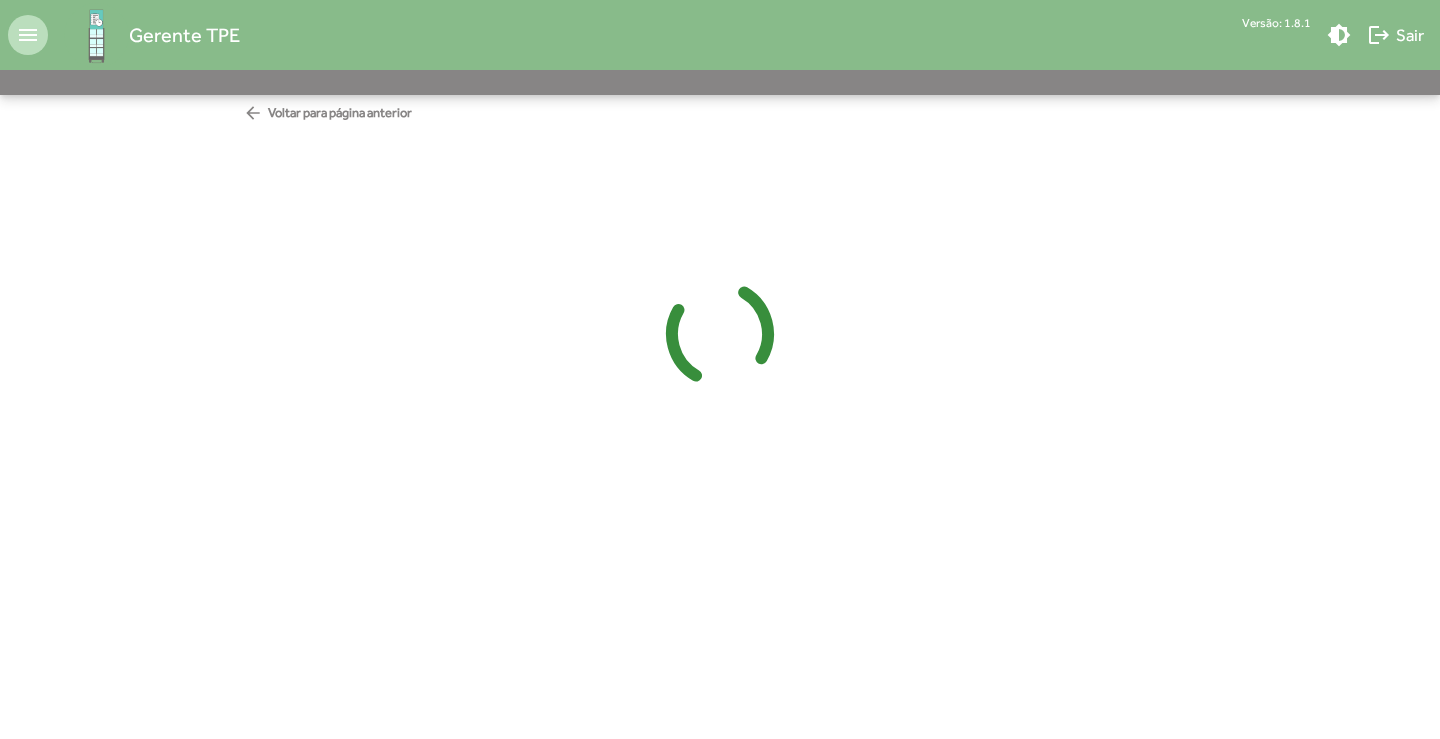scroll, scrollTop: 0, scrollLeft: 0, axis: both 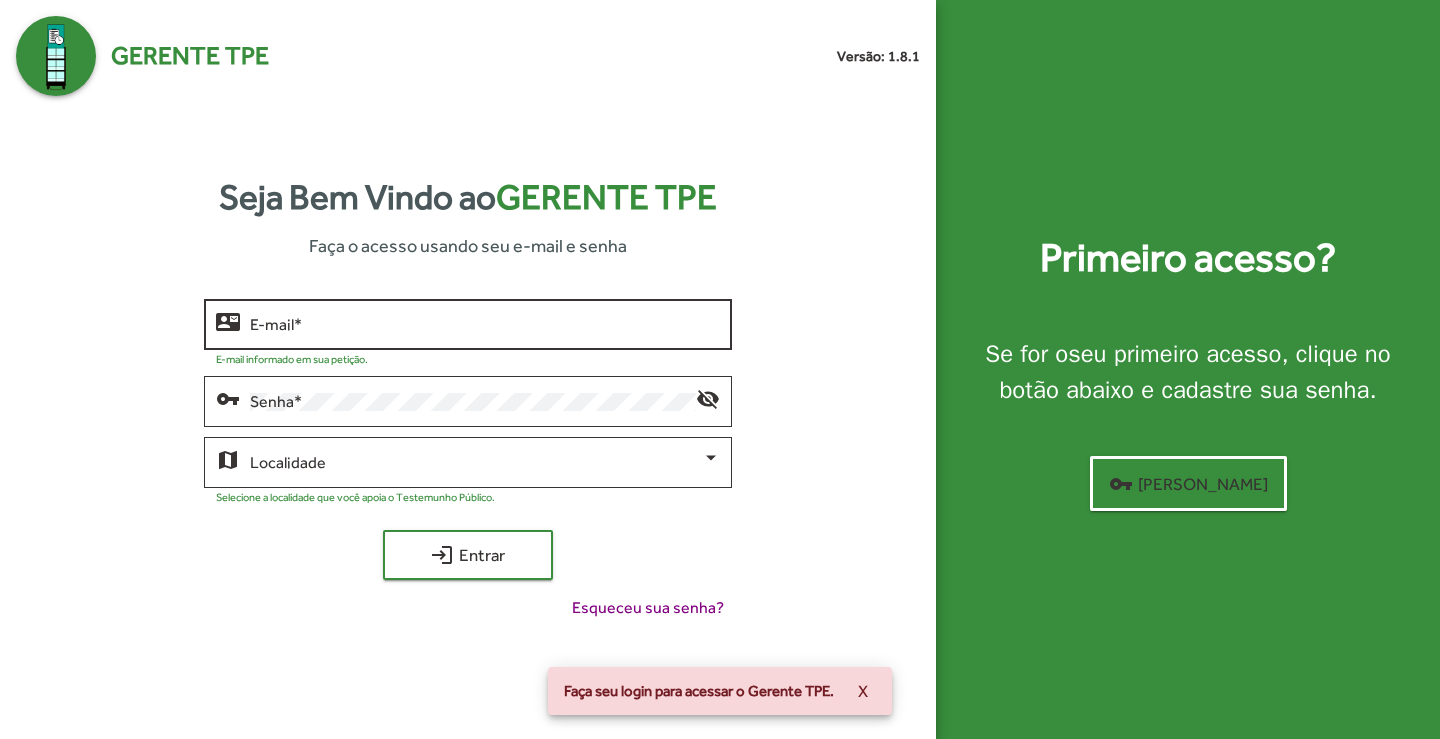 click on "E-mail   *" at bounding box center [484, 325] 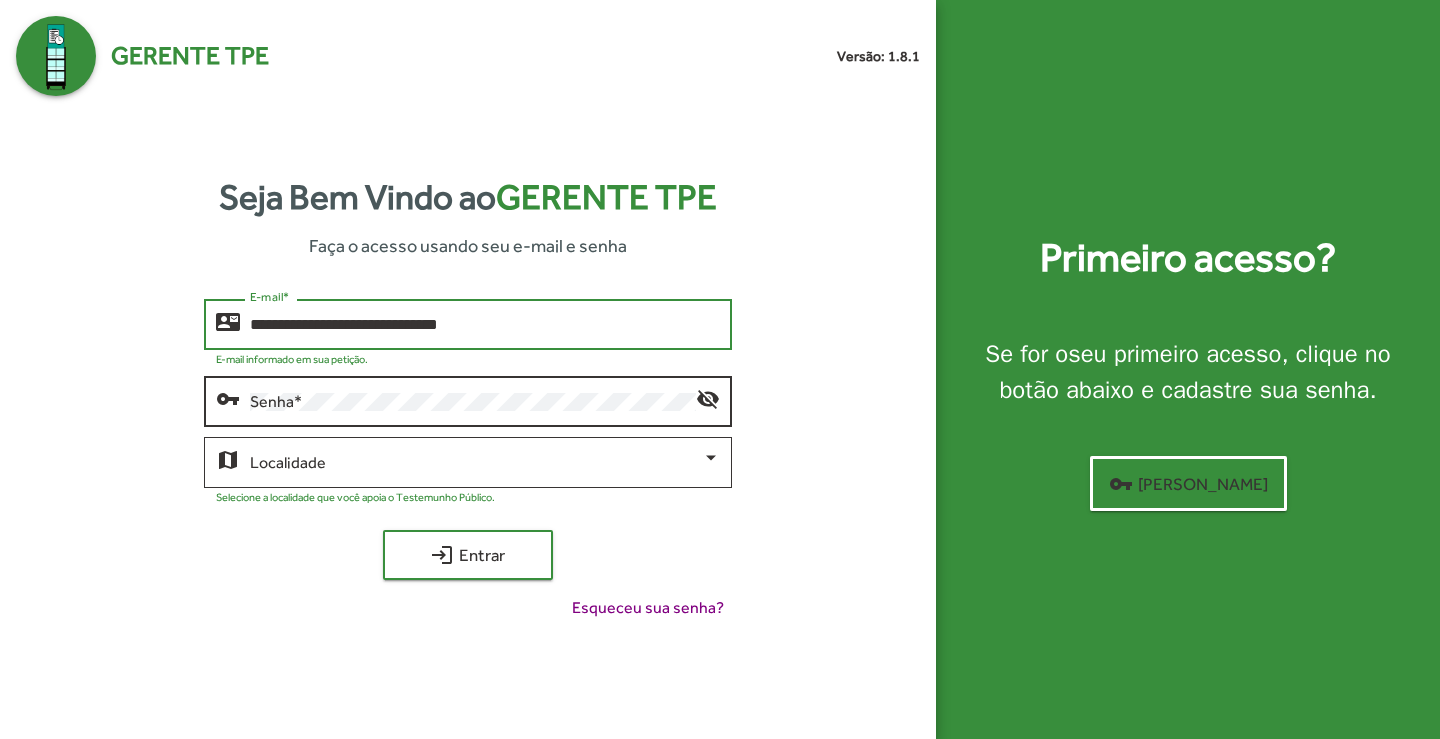 type on "**********" 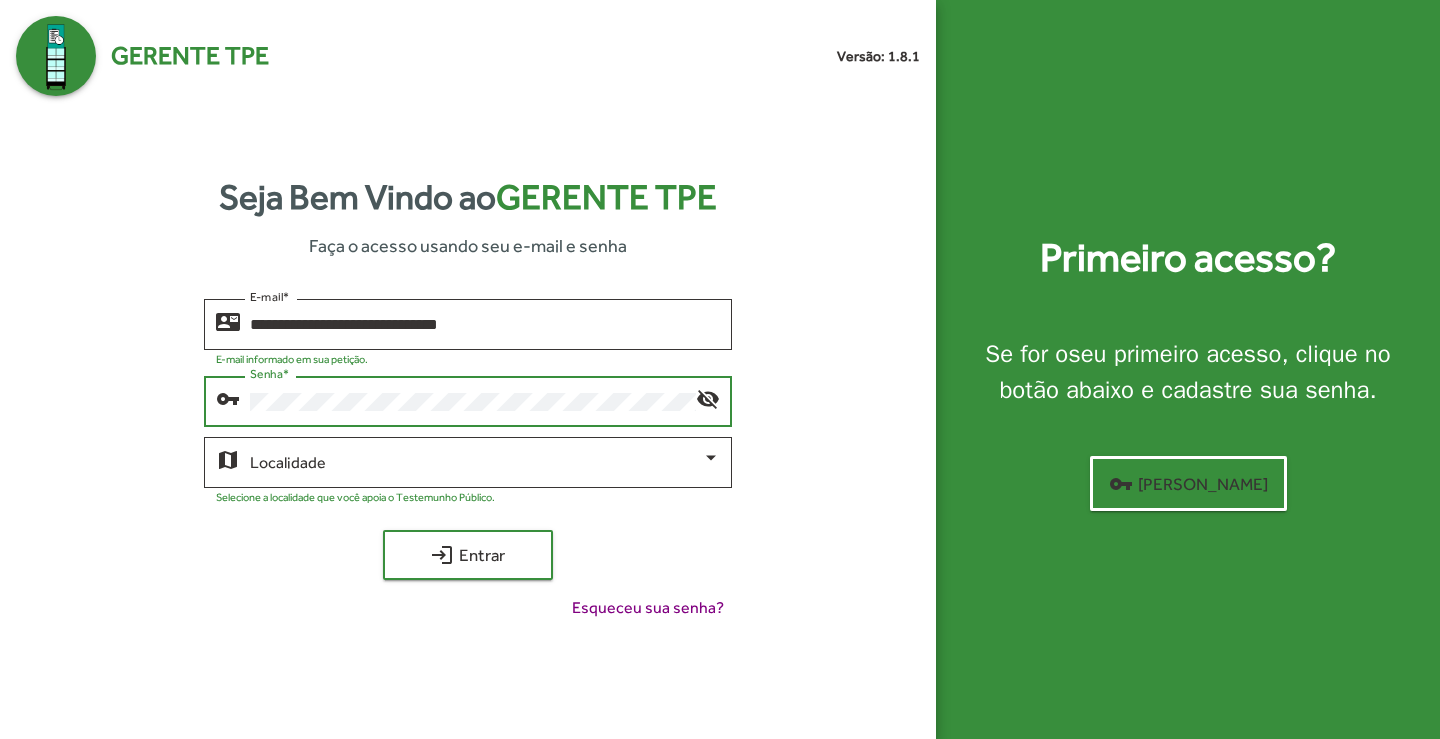click on "login  Entrar" 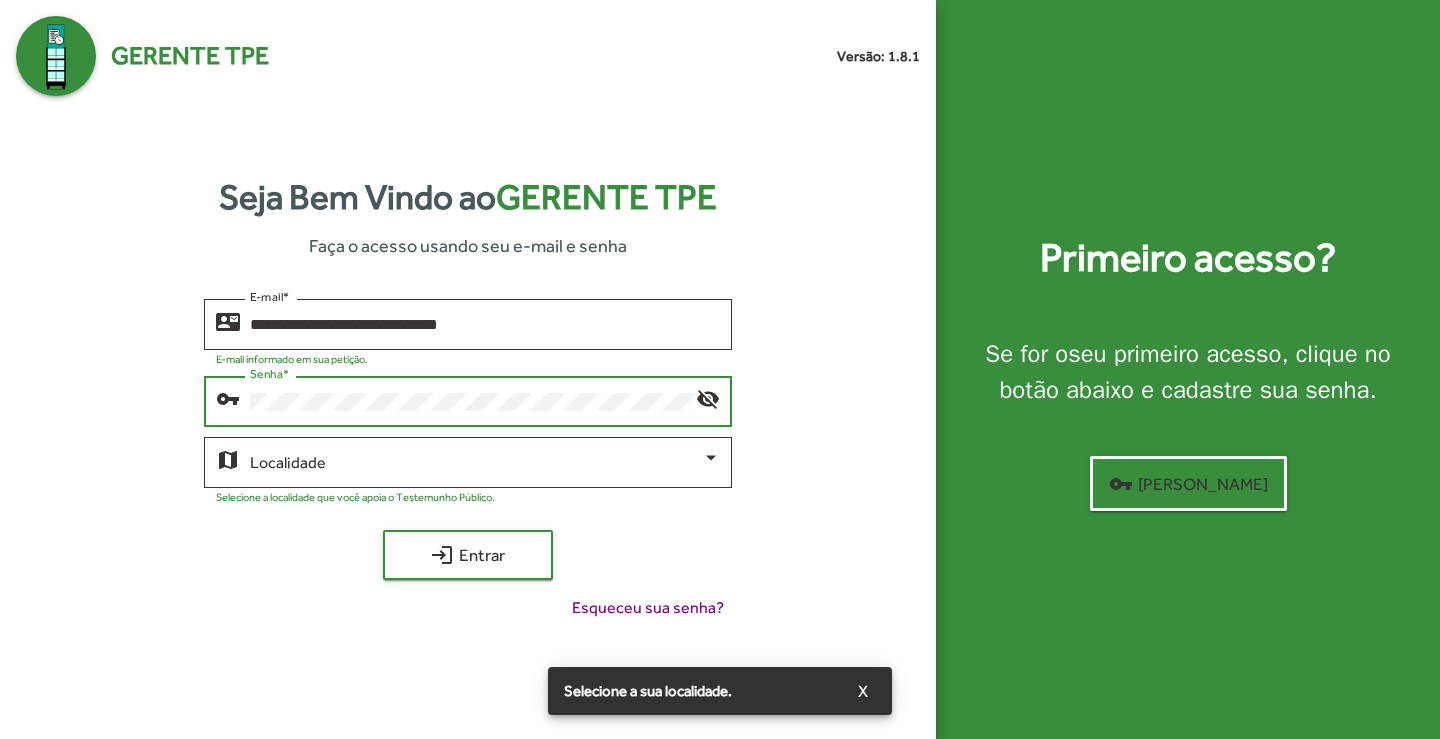 click on "login  Entrar" 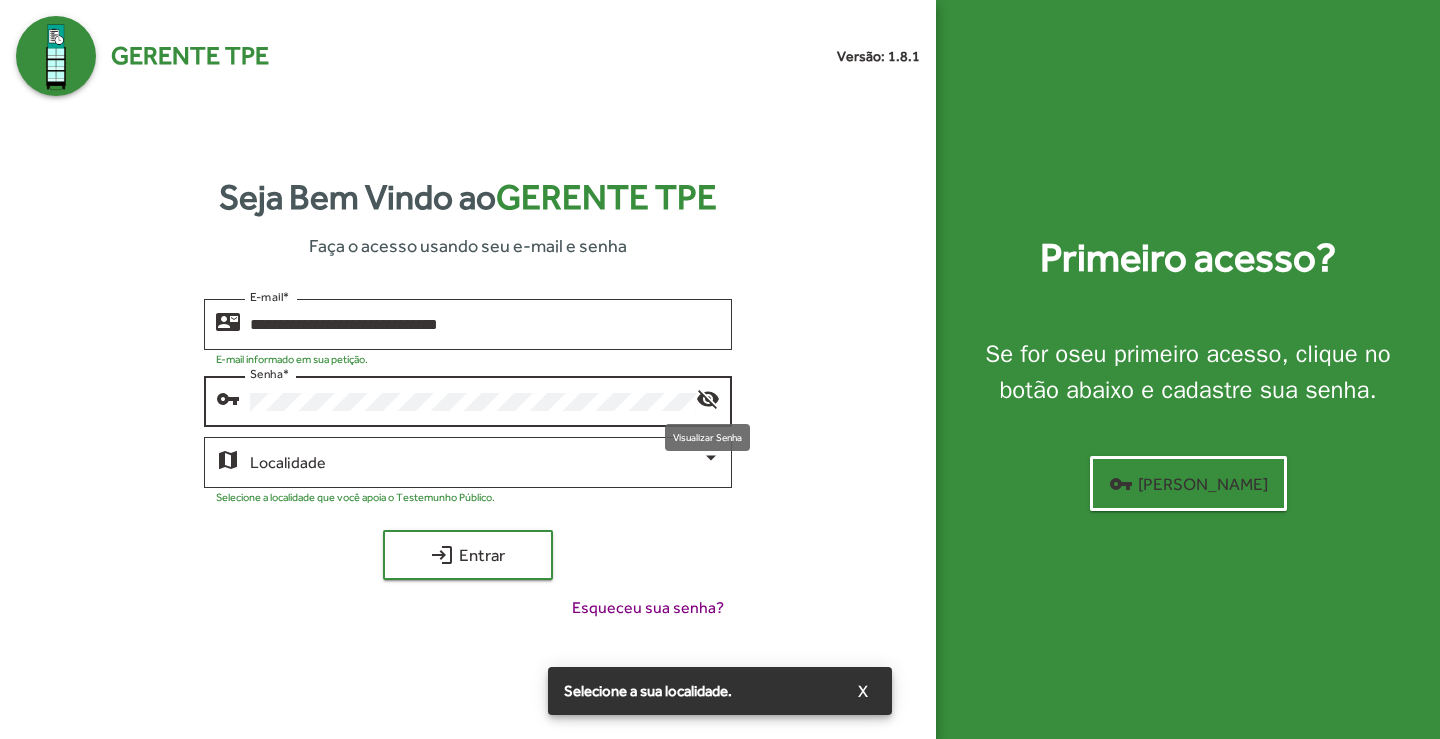click on "visibility_off" 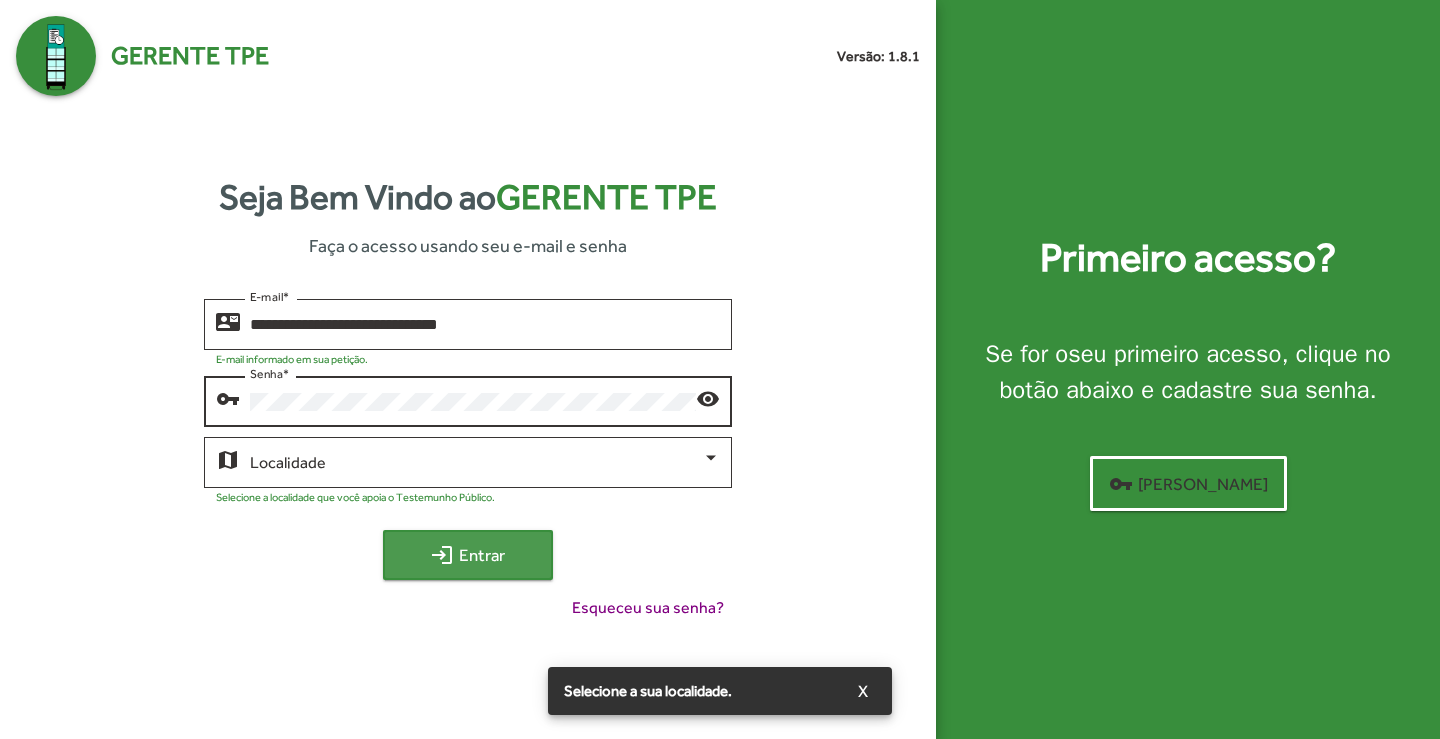 click on "login" 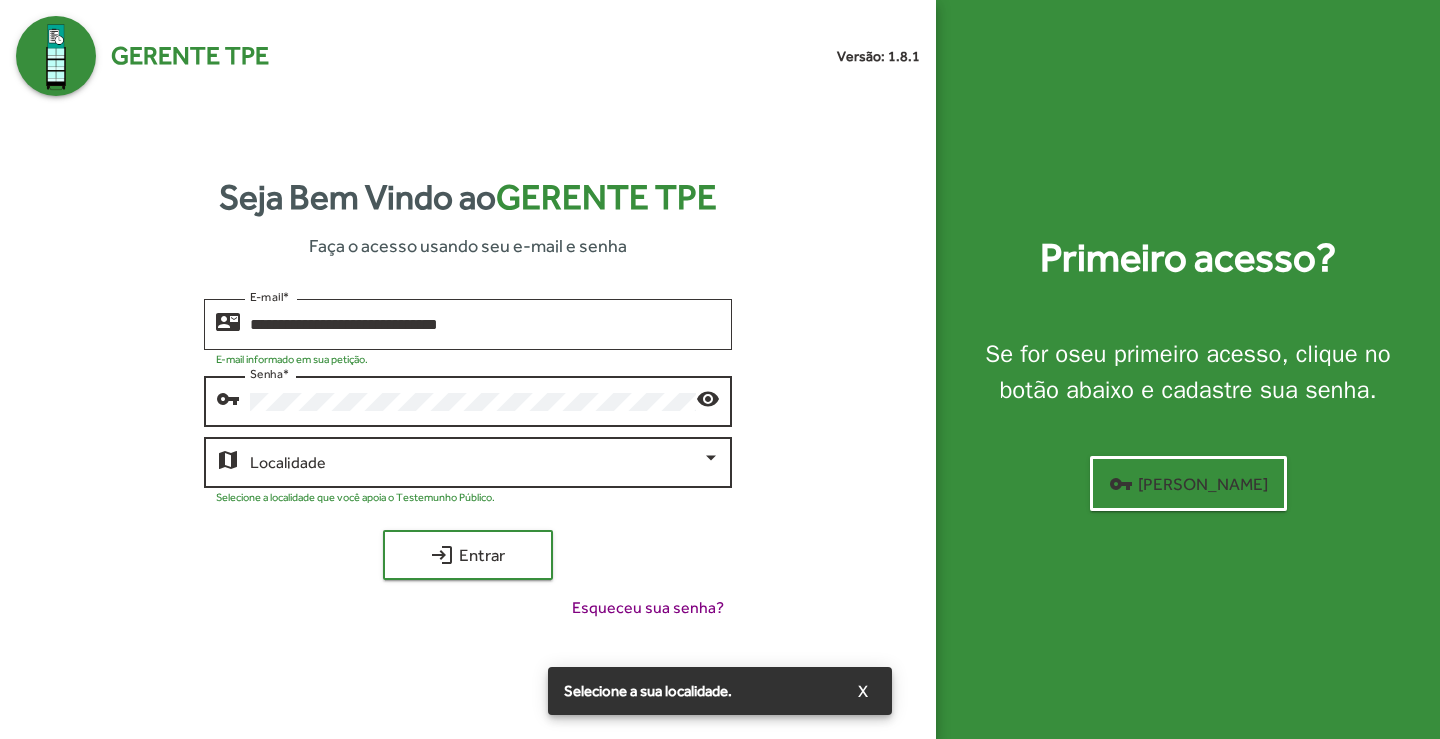 click on "Localidade" 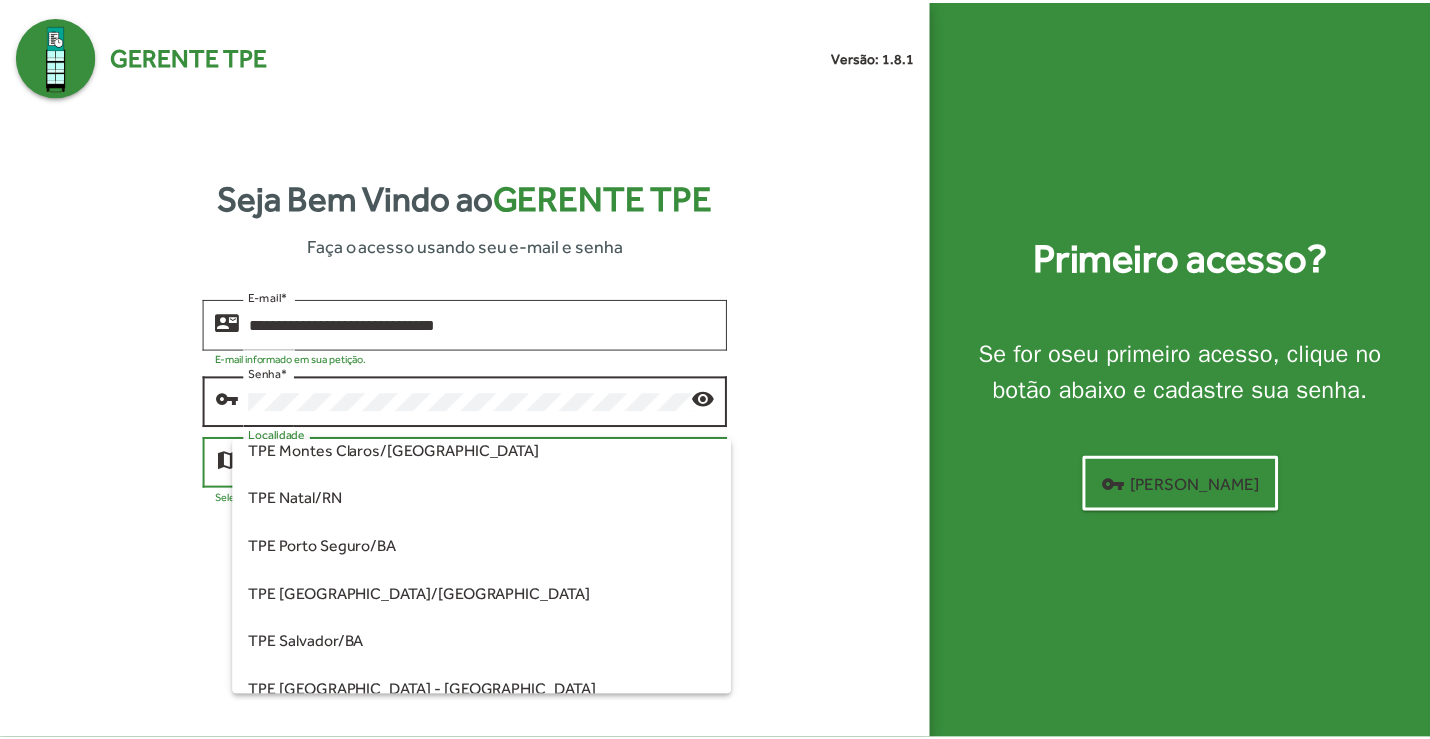 scroll, scrollTop: 400, scrollLeft: 0, axis: vertical 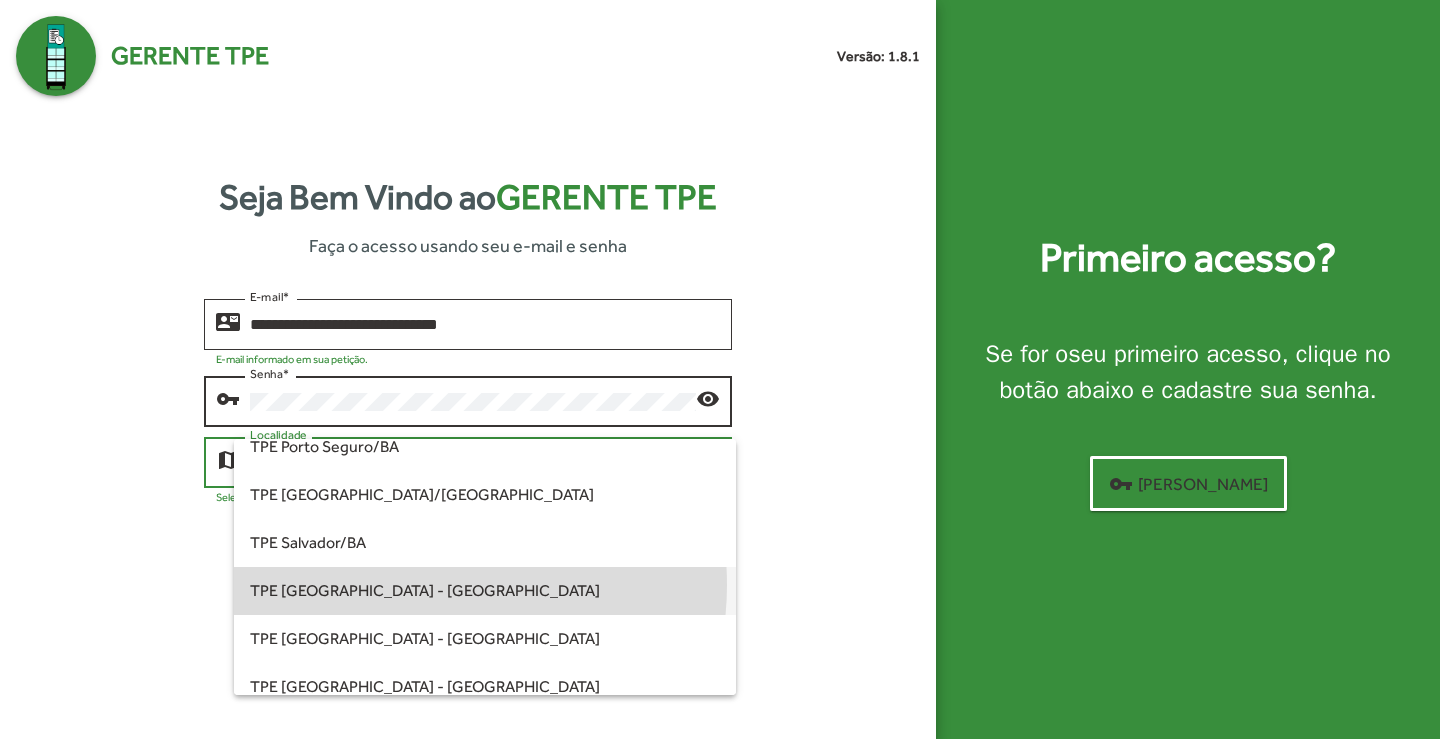 click on "TPE [GEOGRAPHIC_DATA] - [GEOGRAPHIC_DATA]" at bounding box center [484, 591] 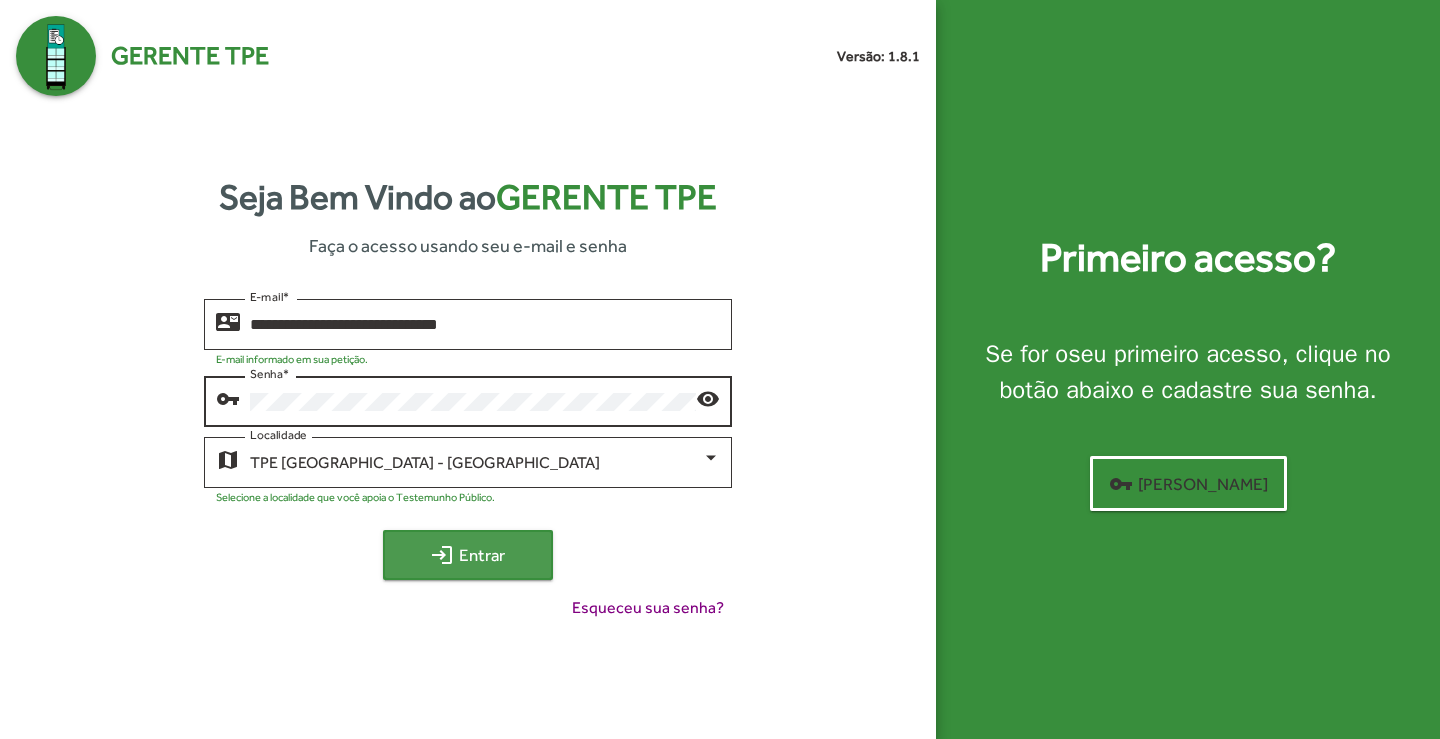 click on "login  Entrar" 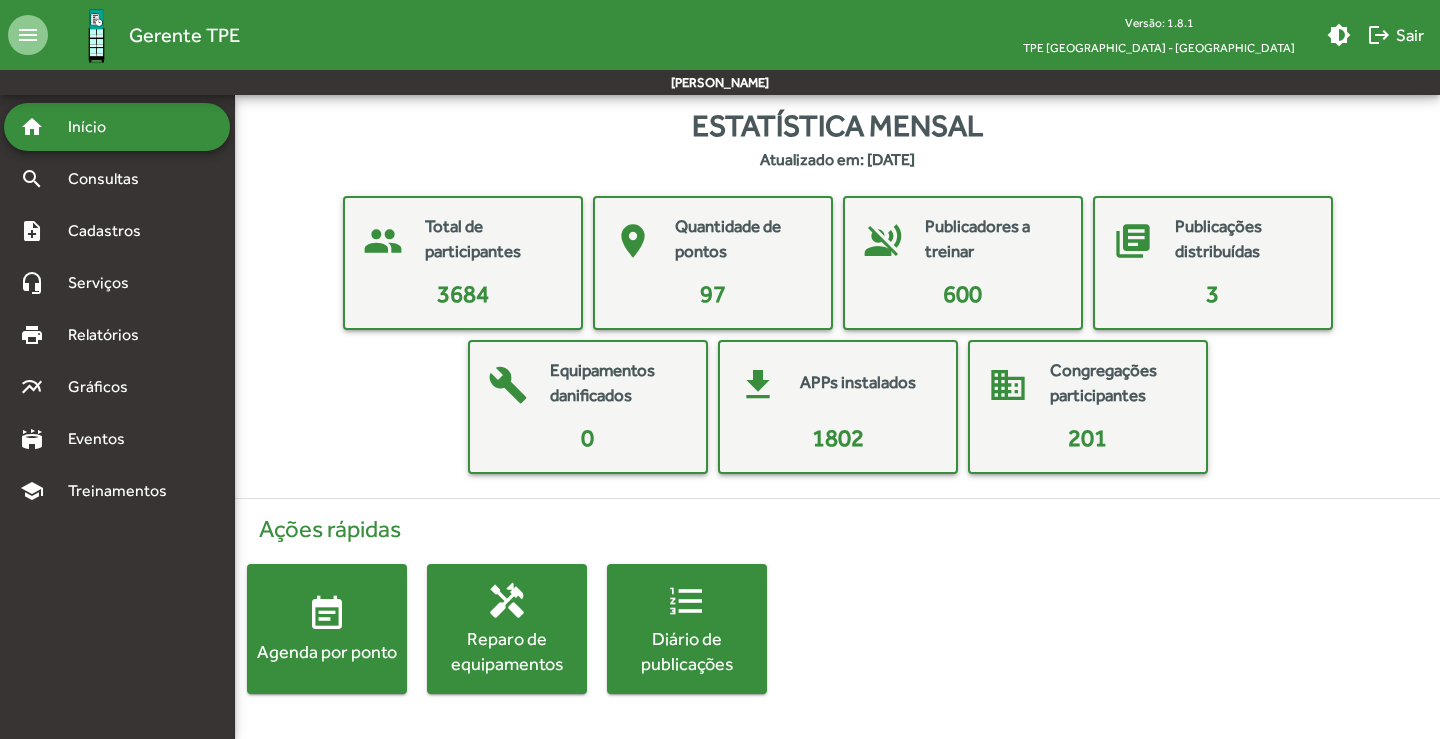 click on "Ações rápidas event_note  Agenda por ponto  handyman  Reparo de equipamentos  format_list_numbered  Diário de publicações" 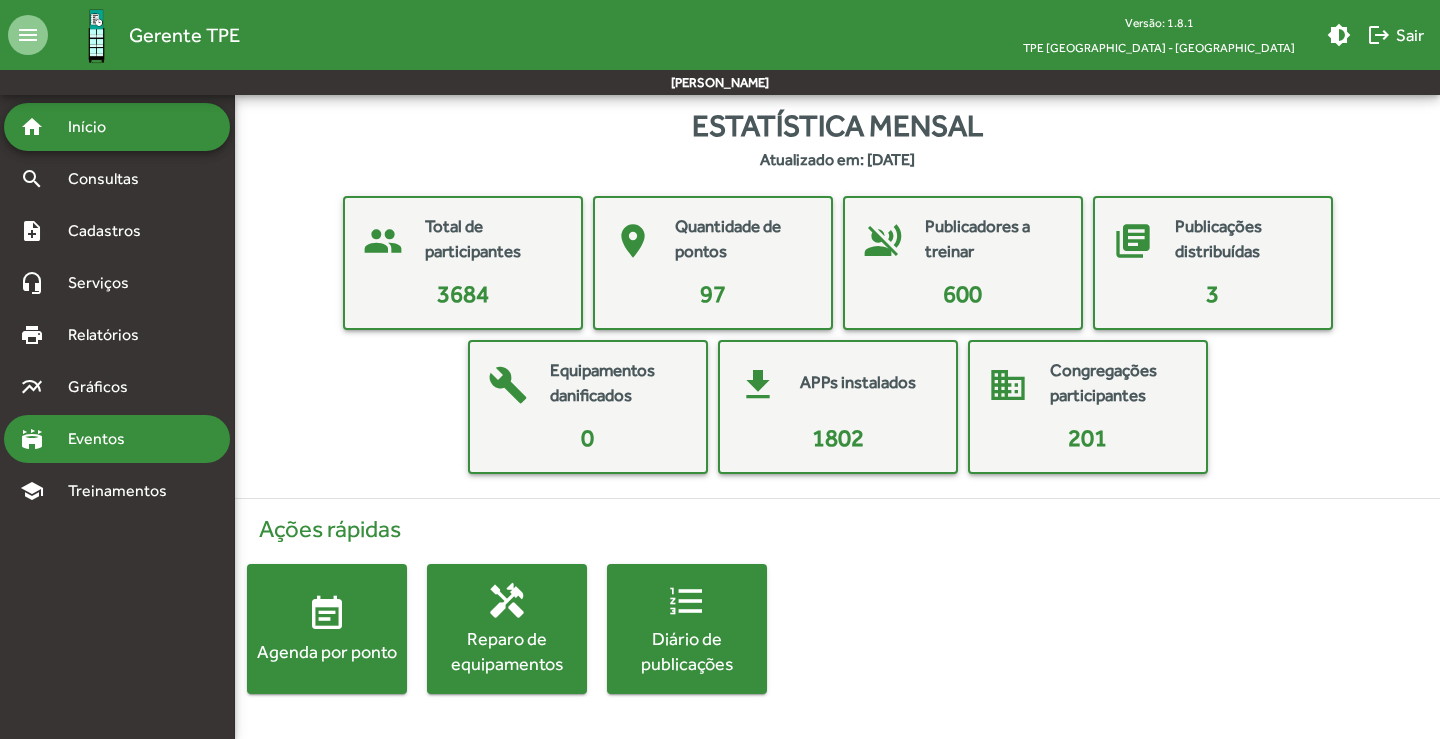 click on "Eventos" at bounding box center (104, 439) 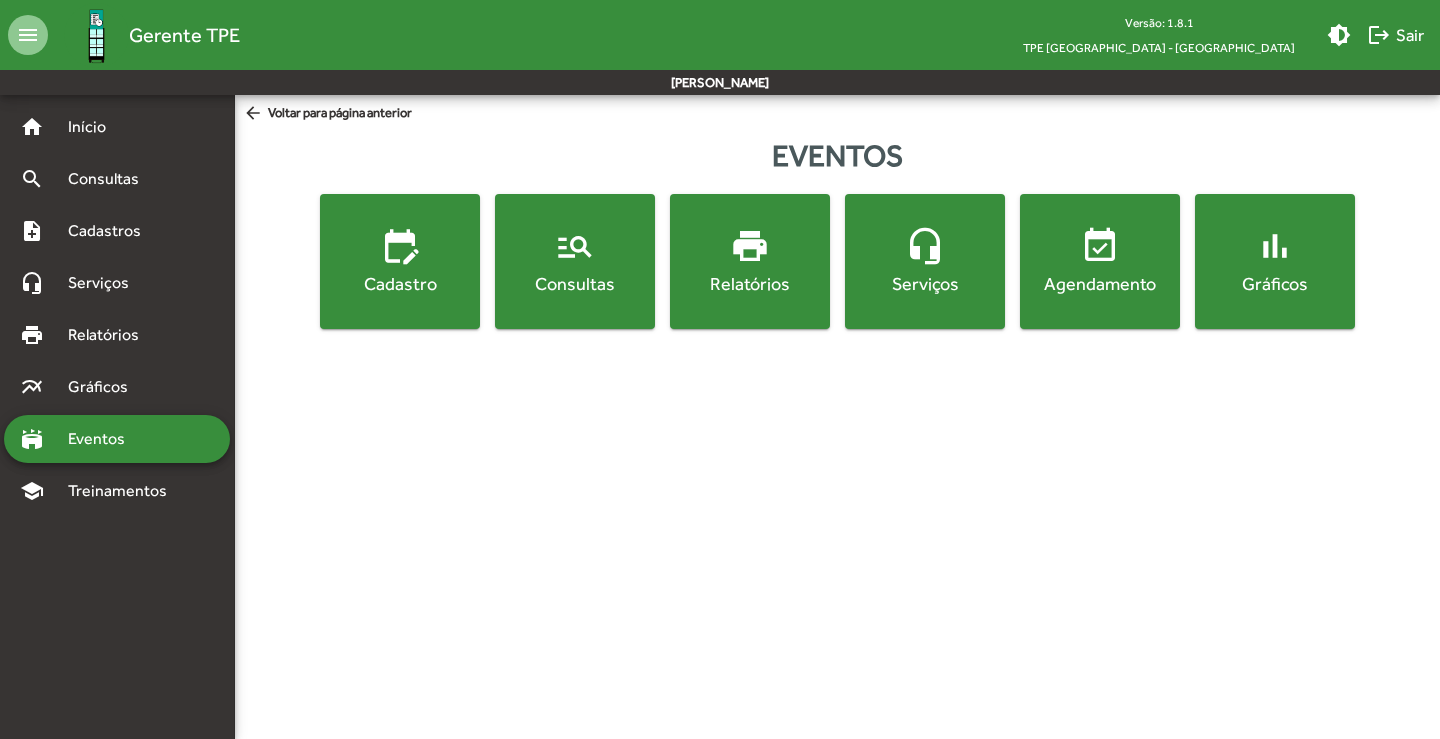 click on "edit_calendar  Cadastro" 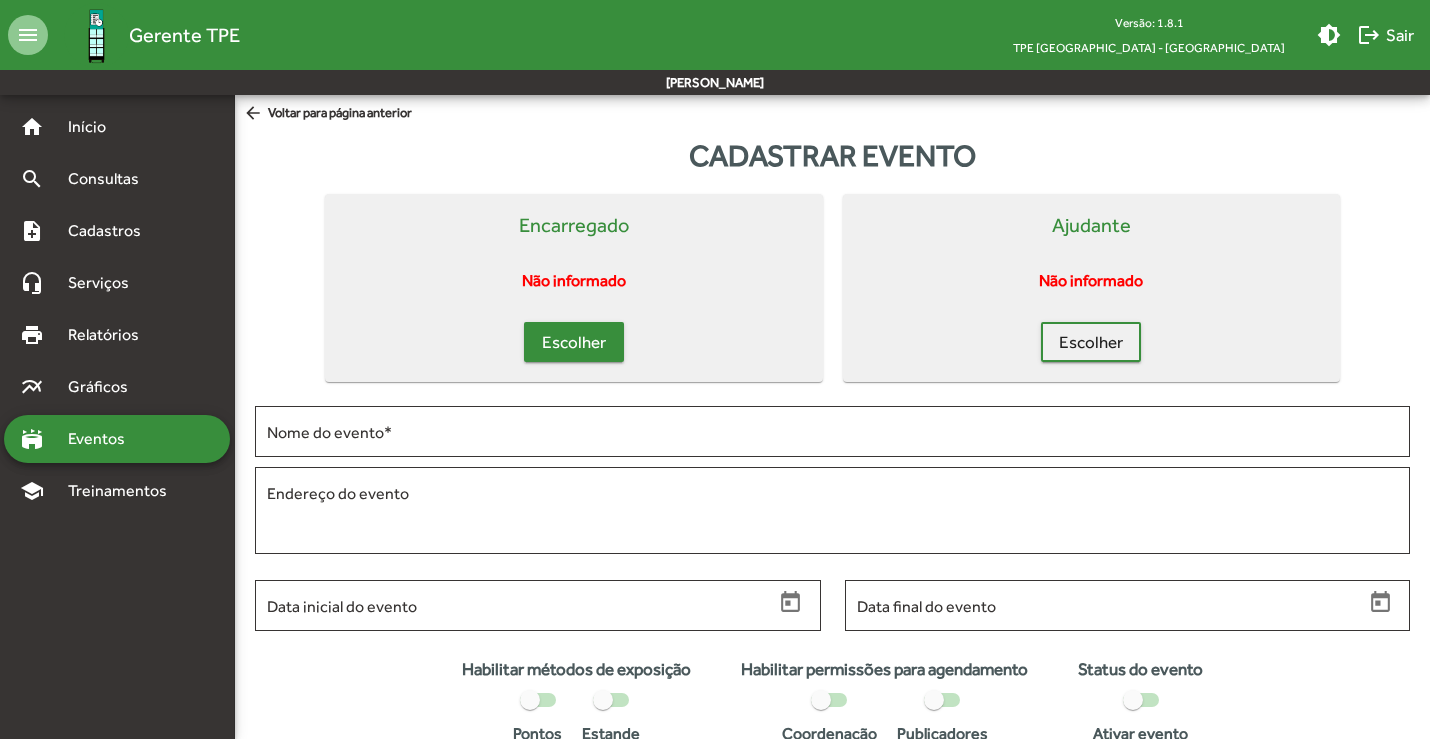 click on "Escolher" 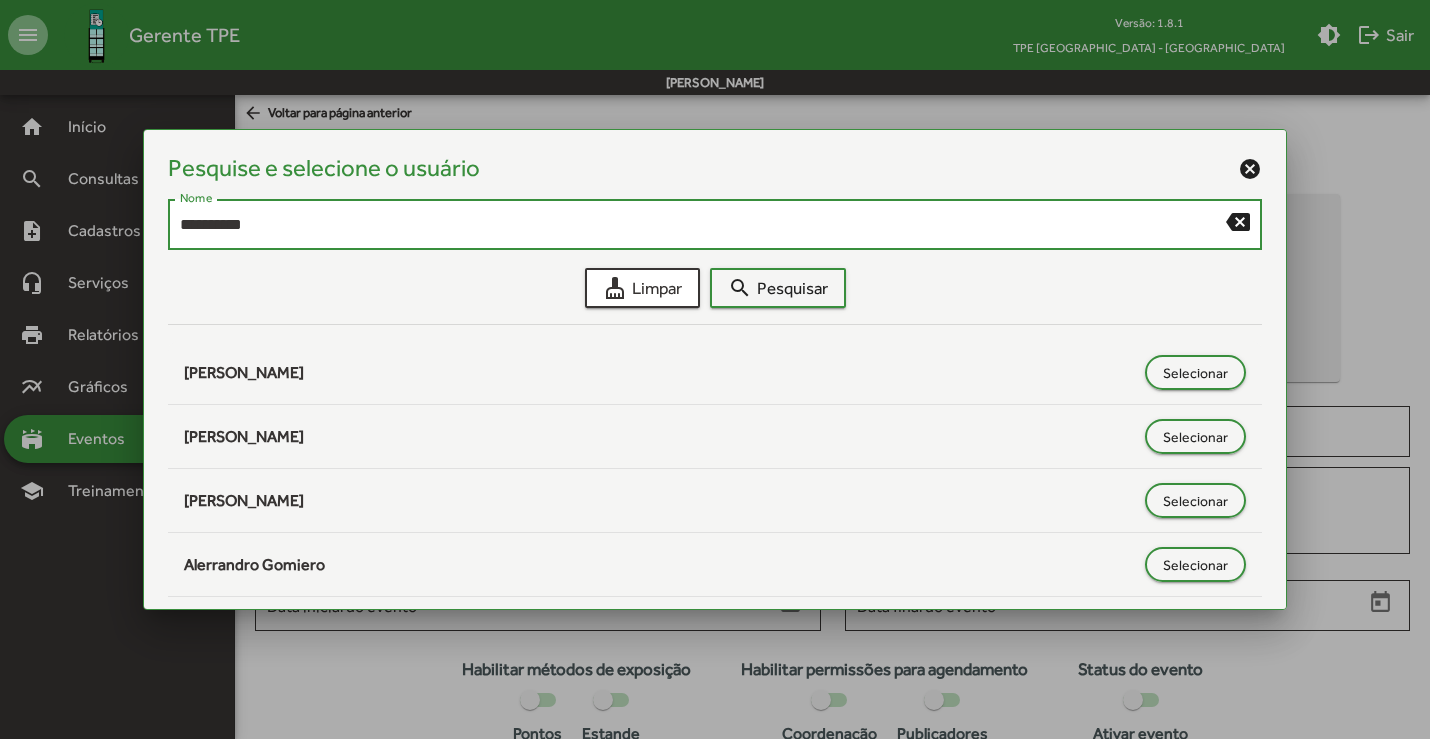 type on "**********" 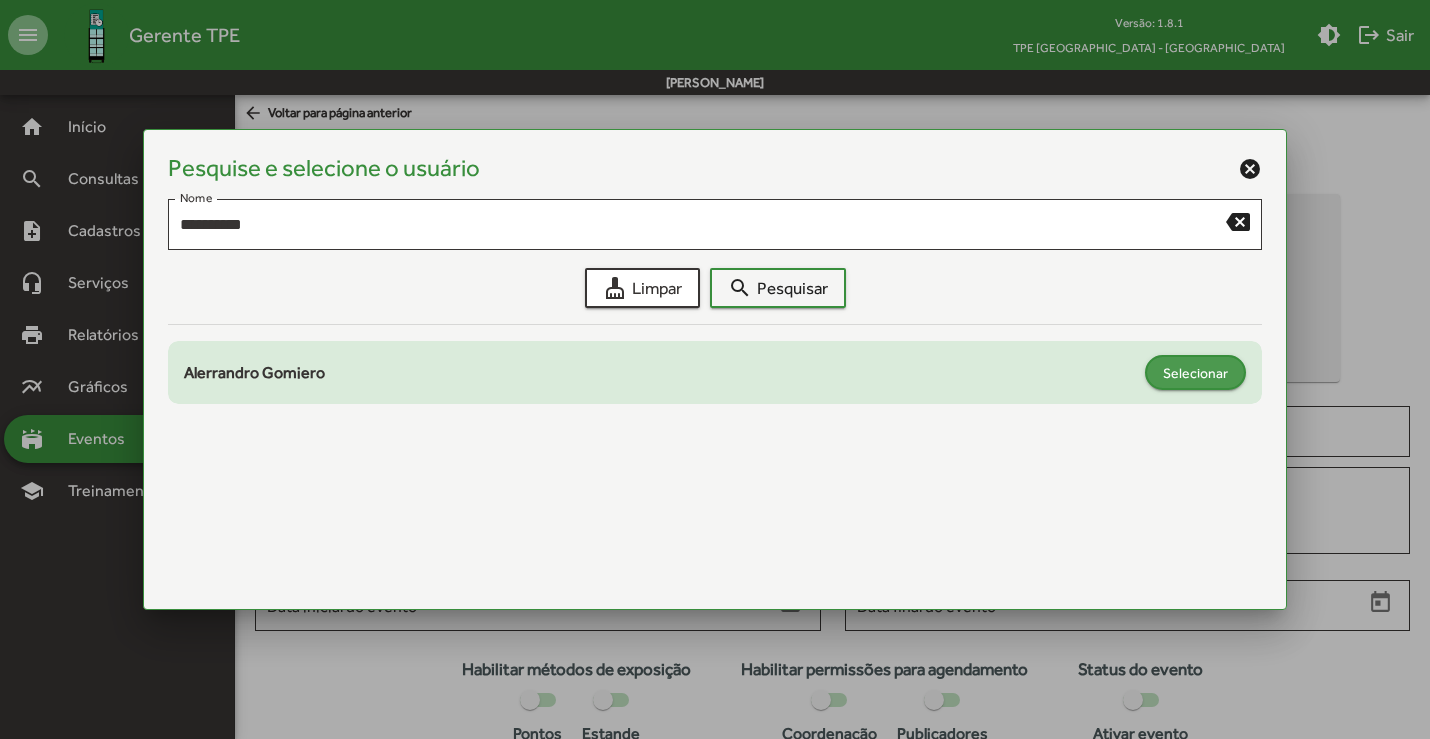 click on "Selecionar" 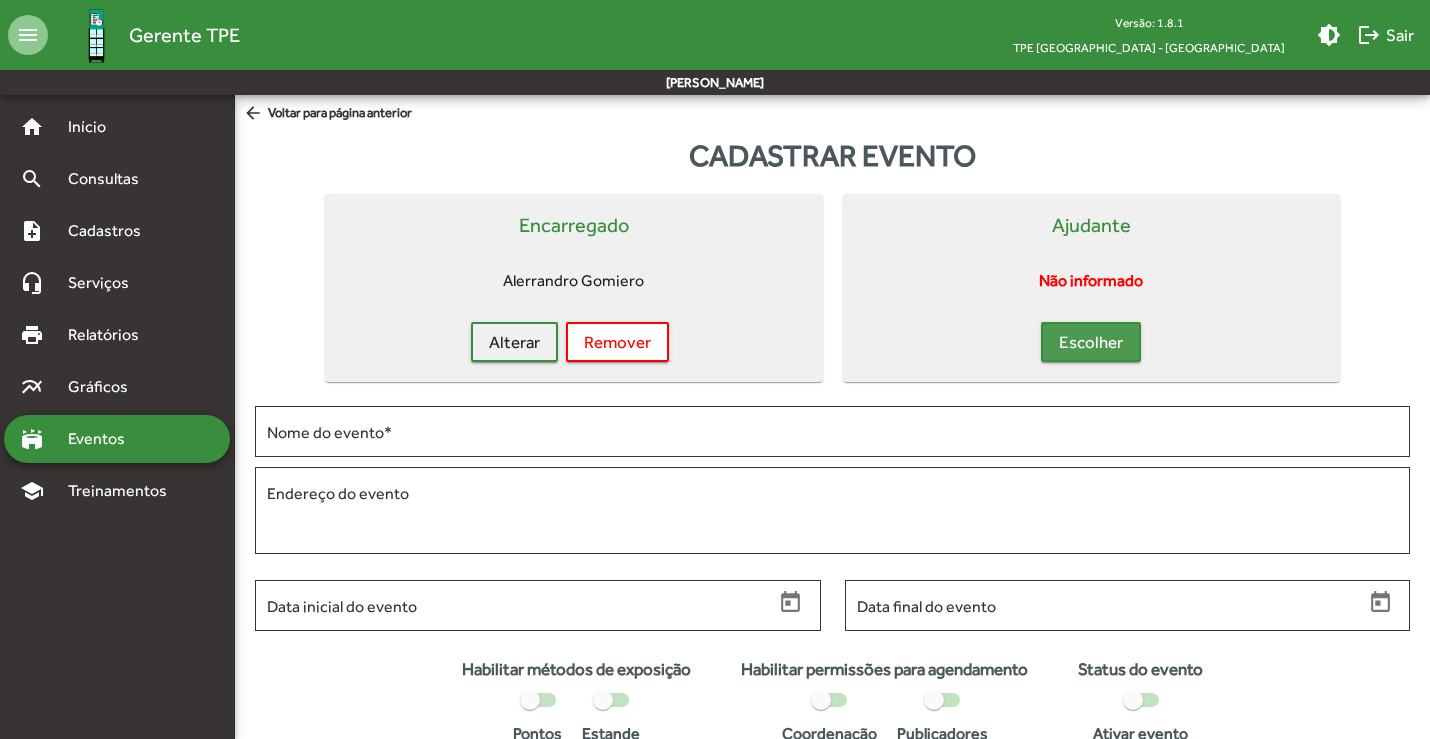 click on "Escolher" 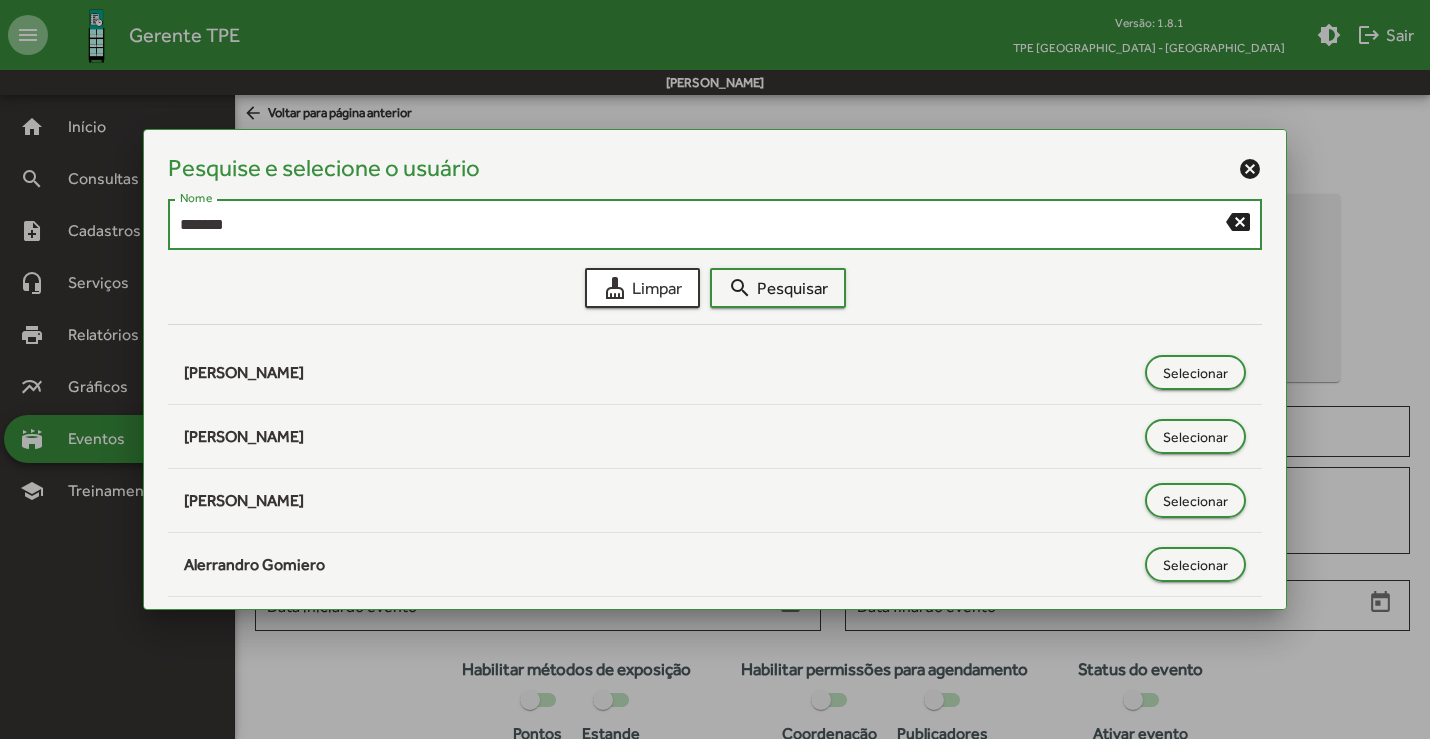 type on "*******" 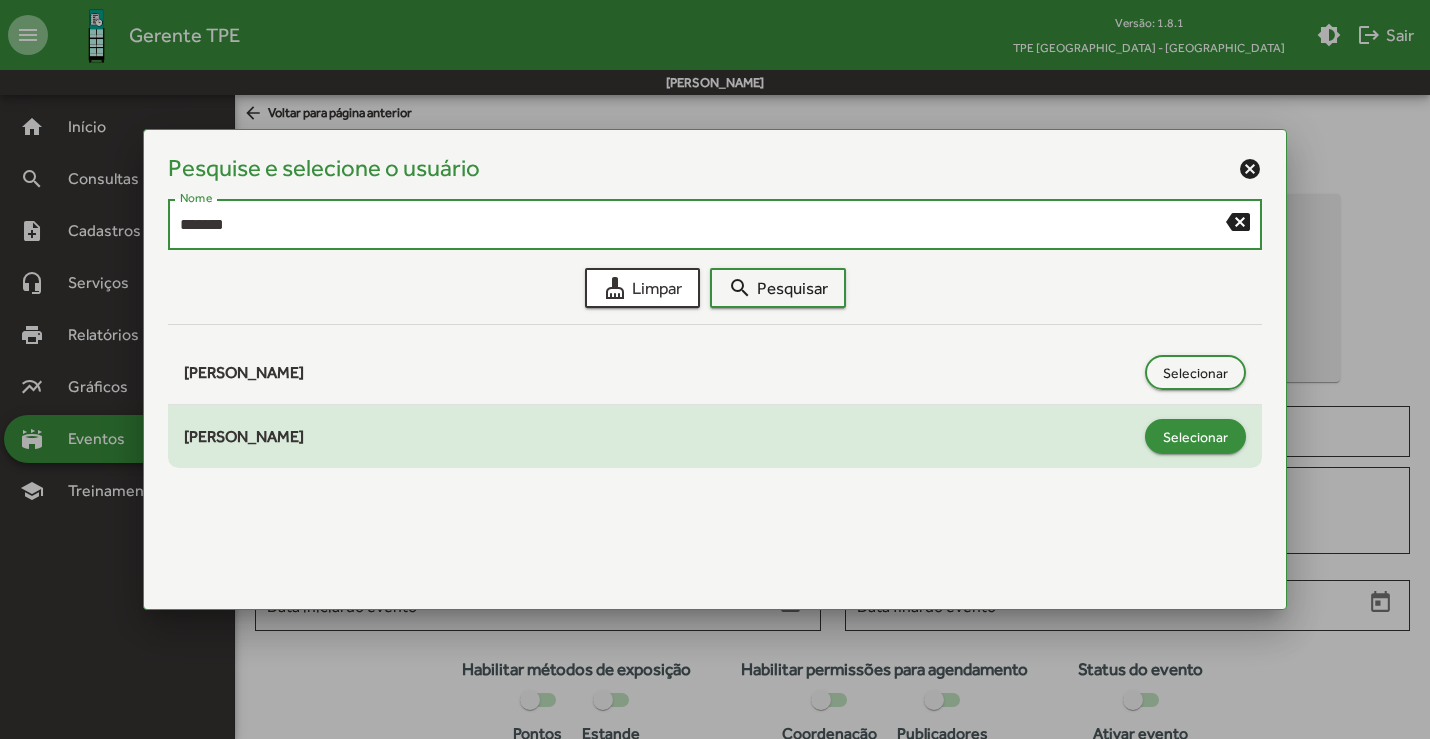 click on "Selecionar" 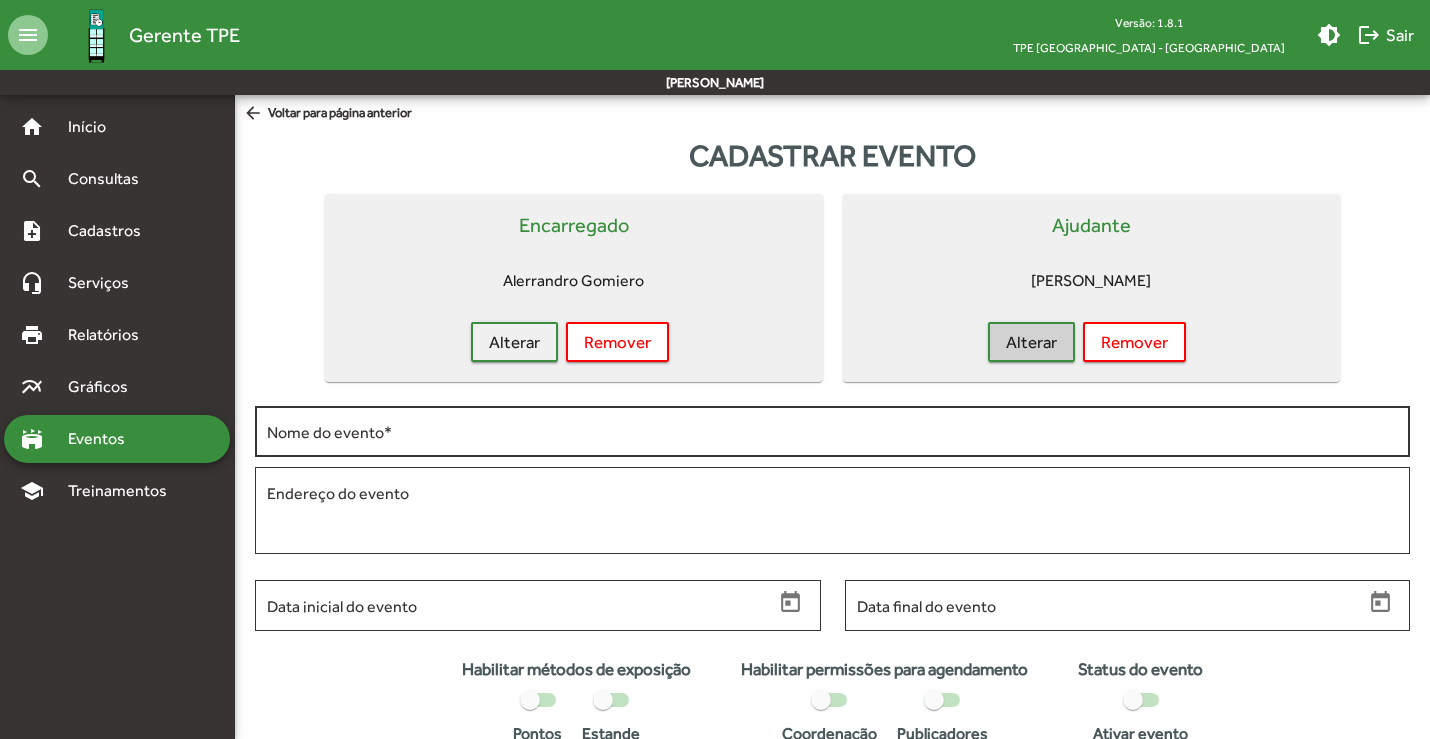 click on "Nome do evento  *" at bounding box center [832, 429] 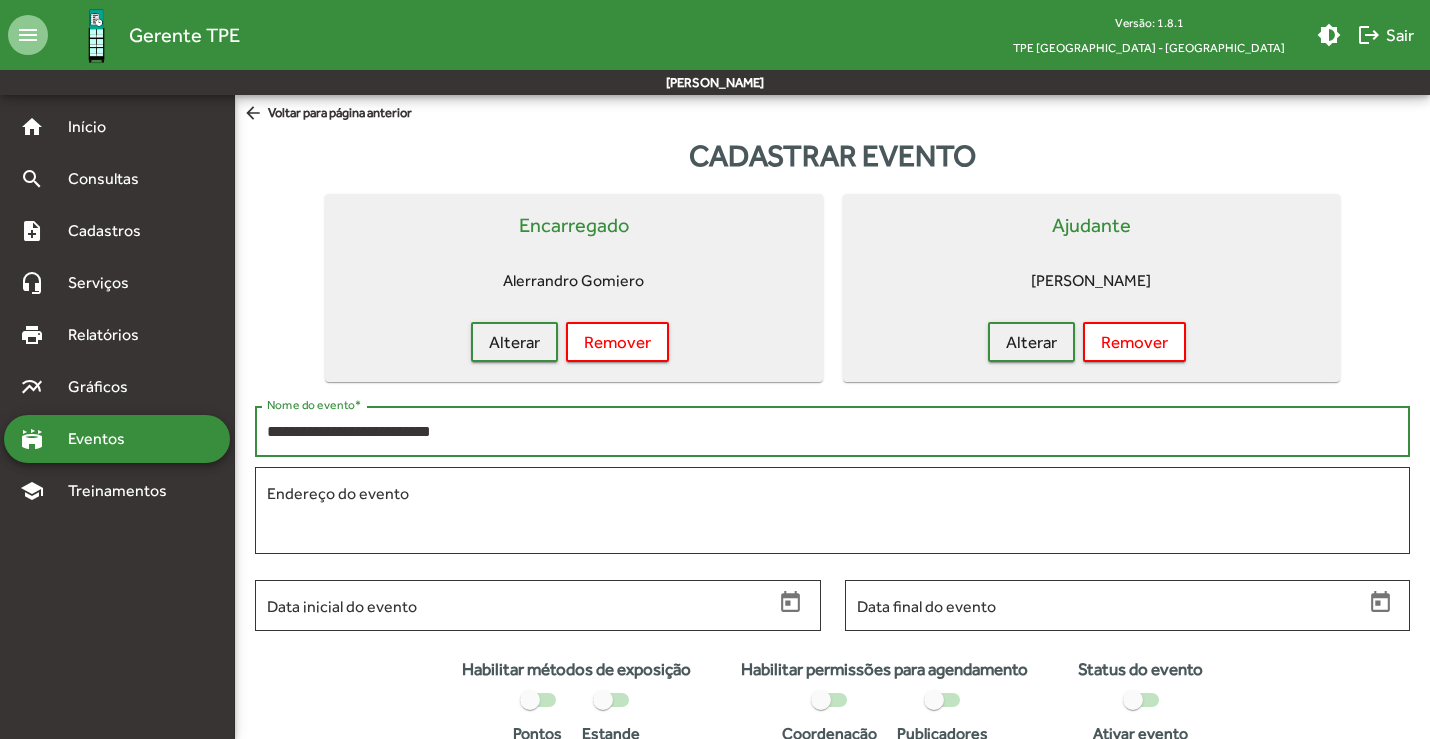 click on "**********" at bounding box center [832, 432] 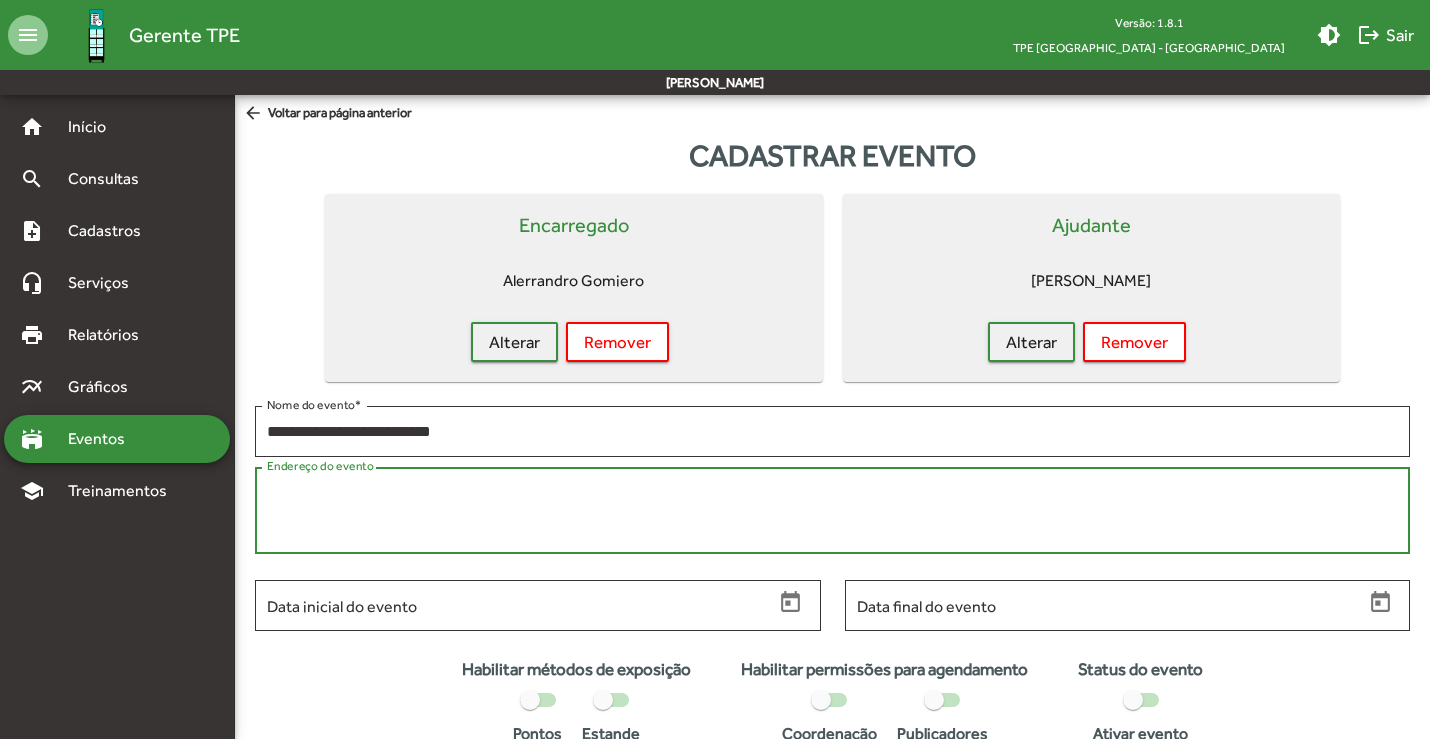click on "Endereço do evento" at bounding box center [832, 511] 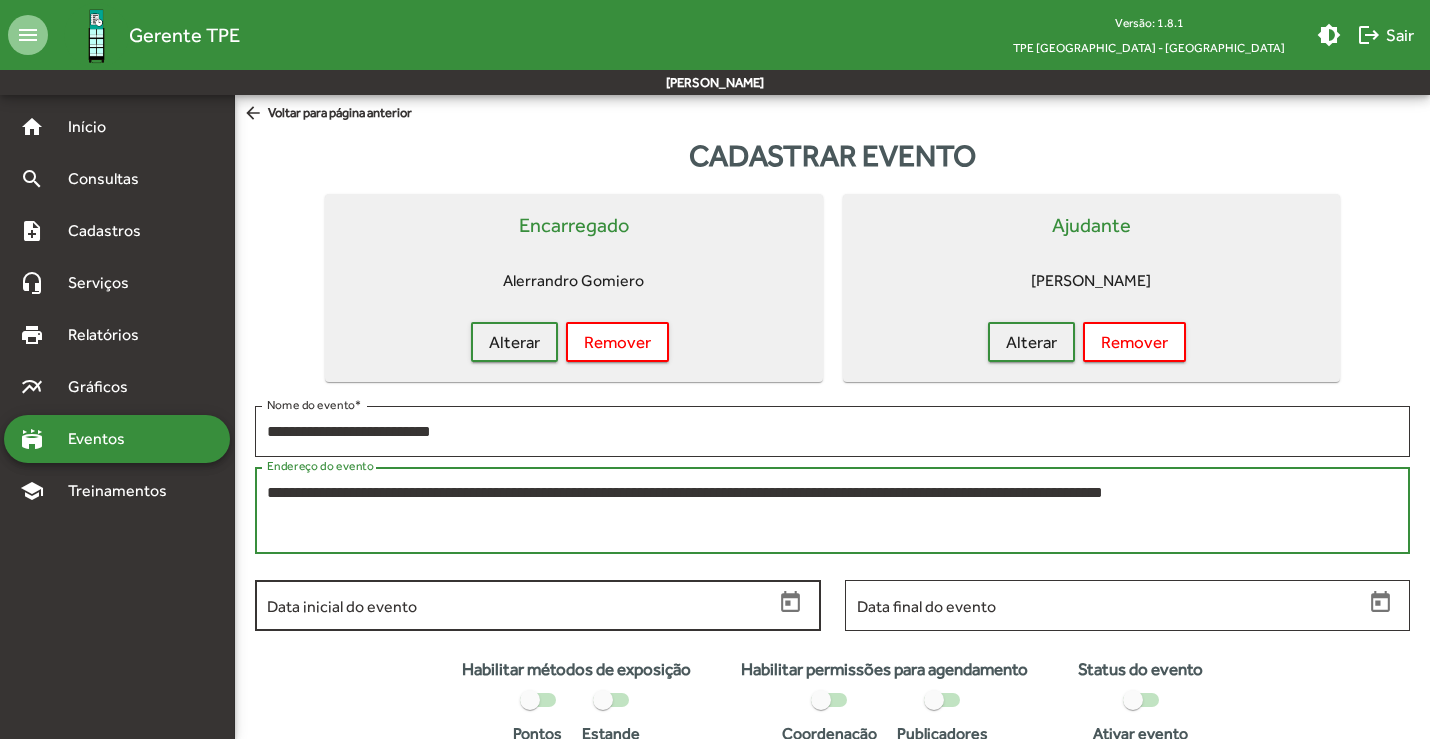 type on "**********" 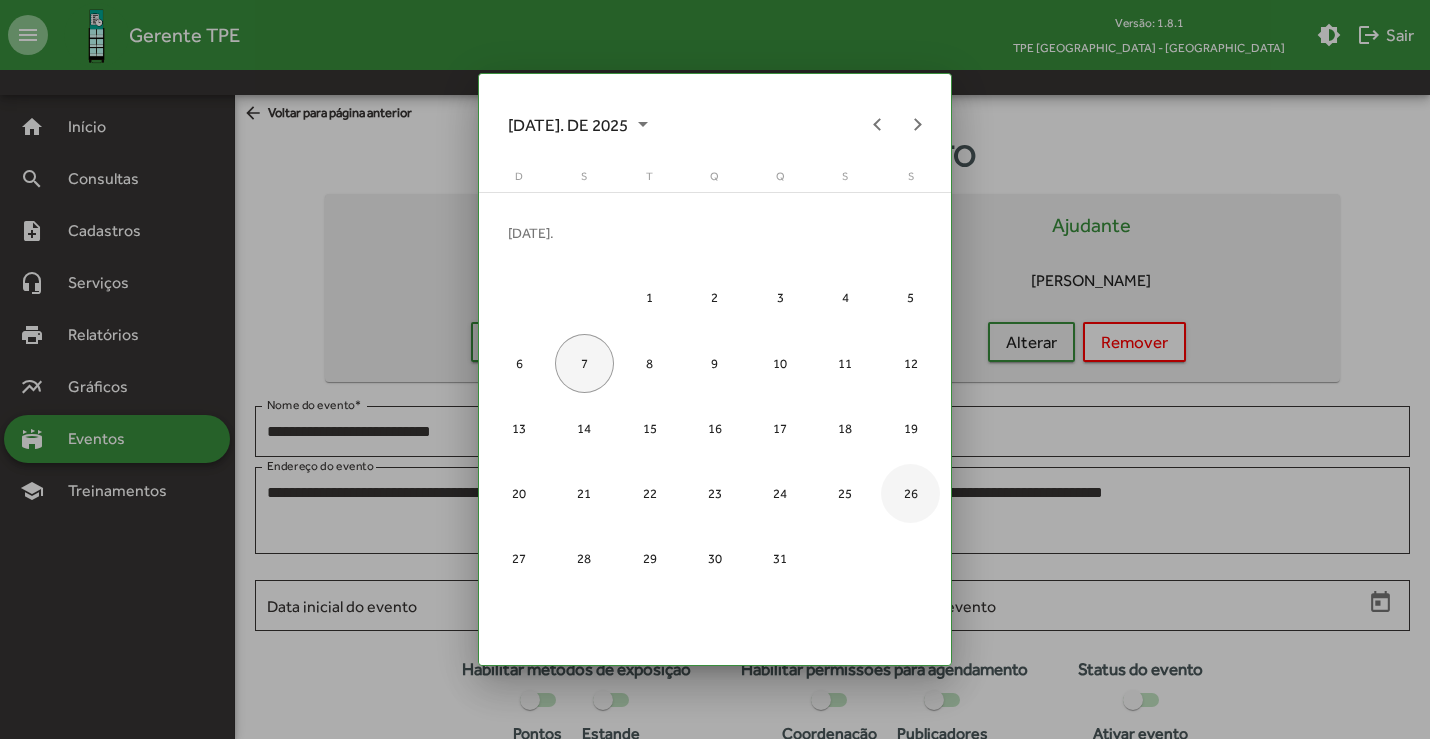 click on "26" at bounding box center (910, 493) 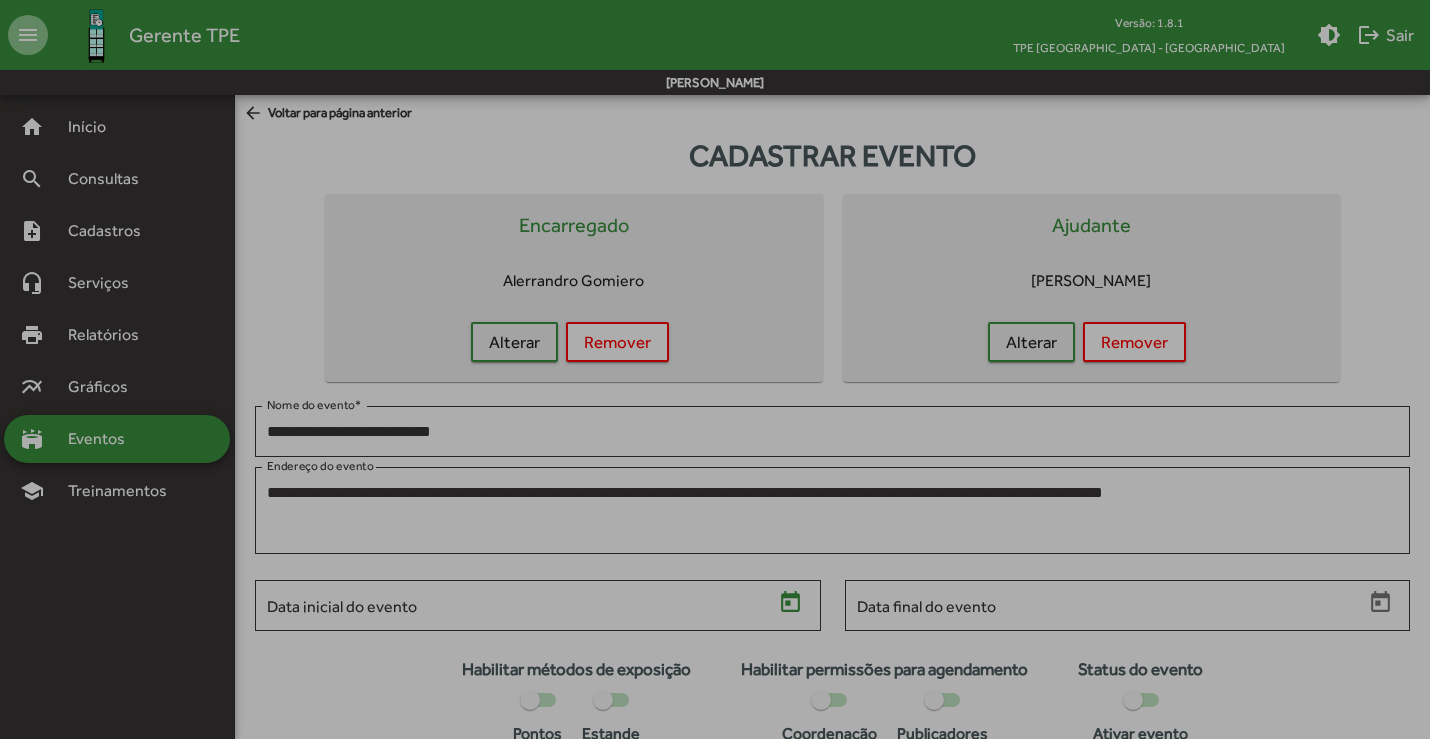type on "**********" 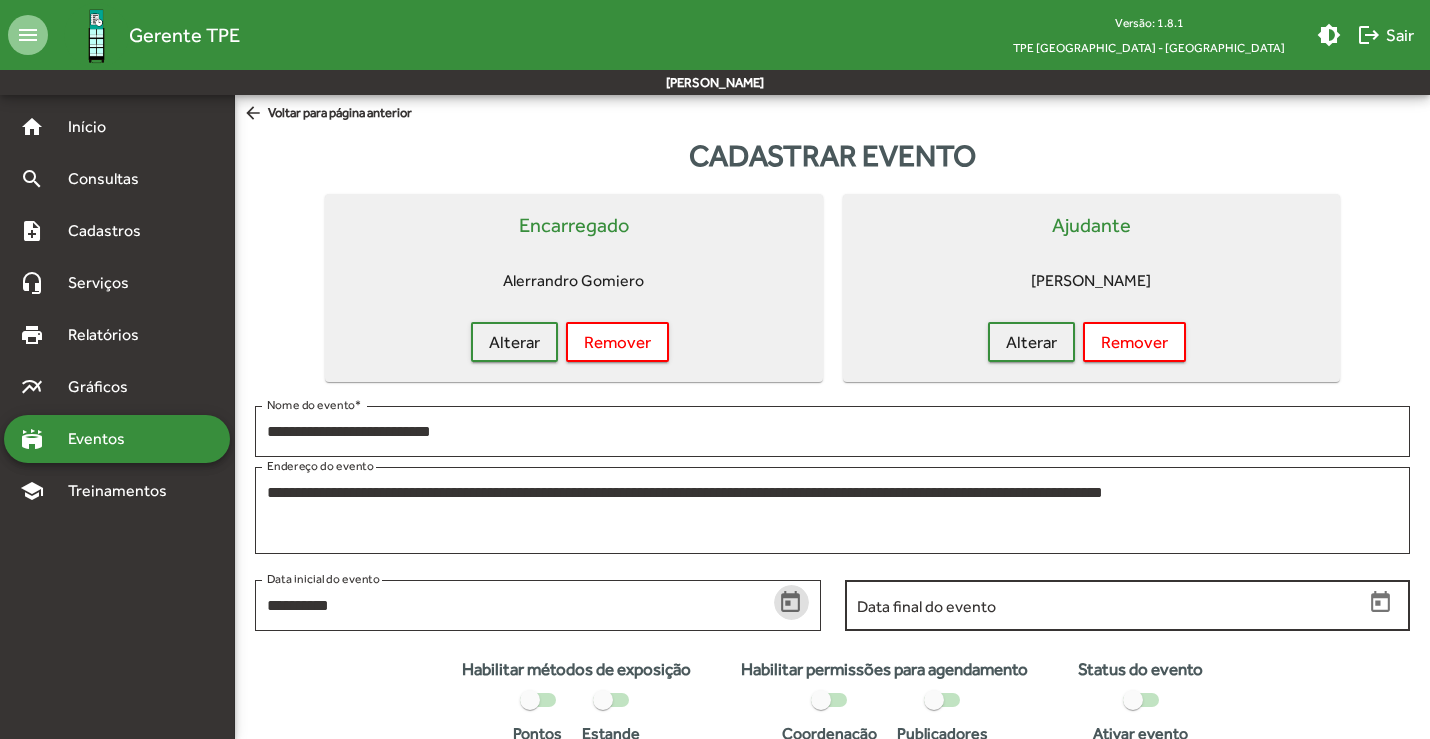 click 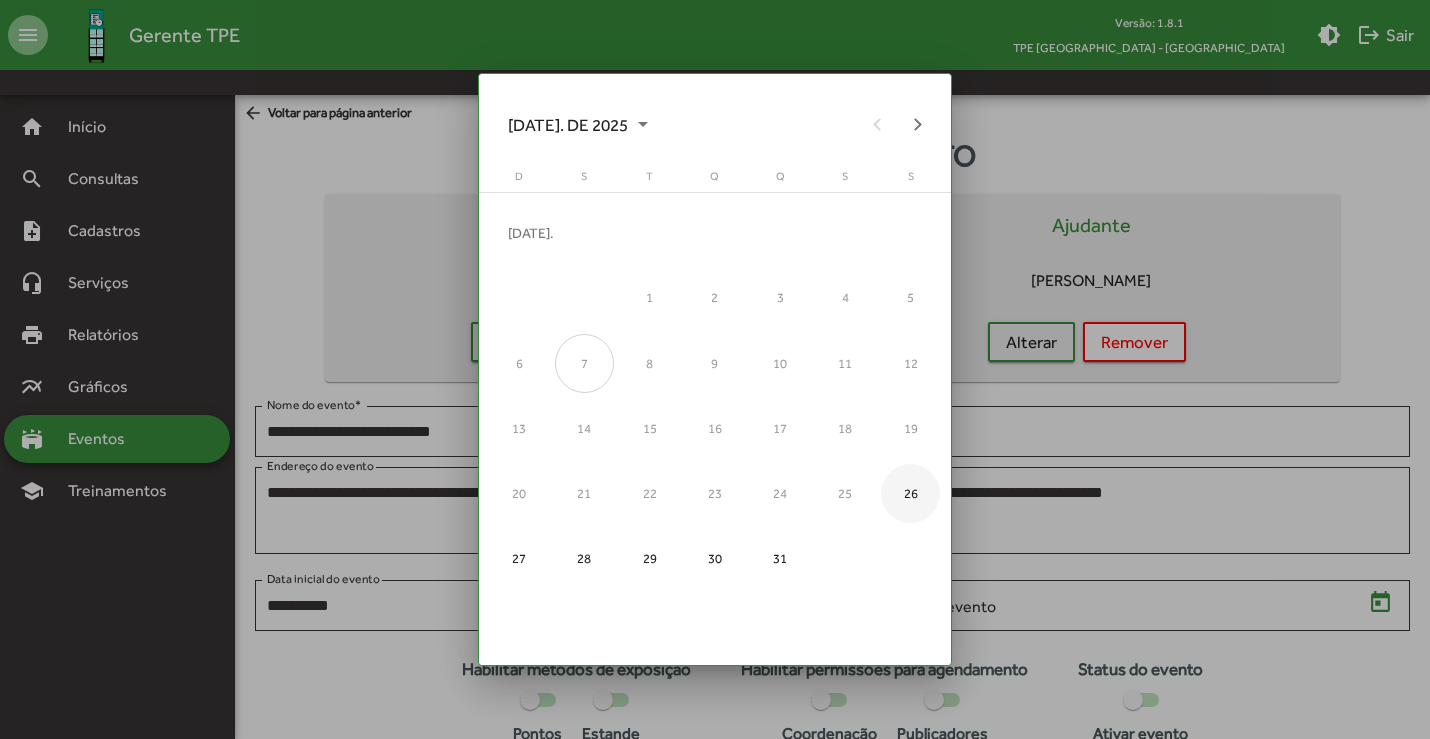 click on "26" at bounding box center (910, 493) 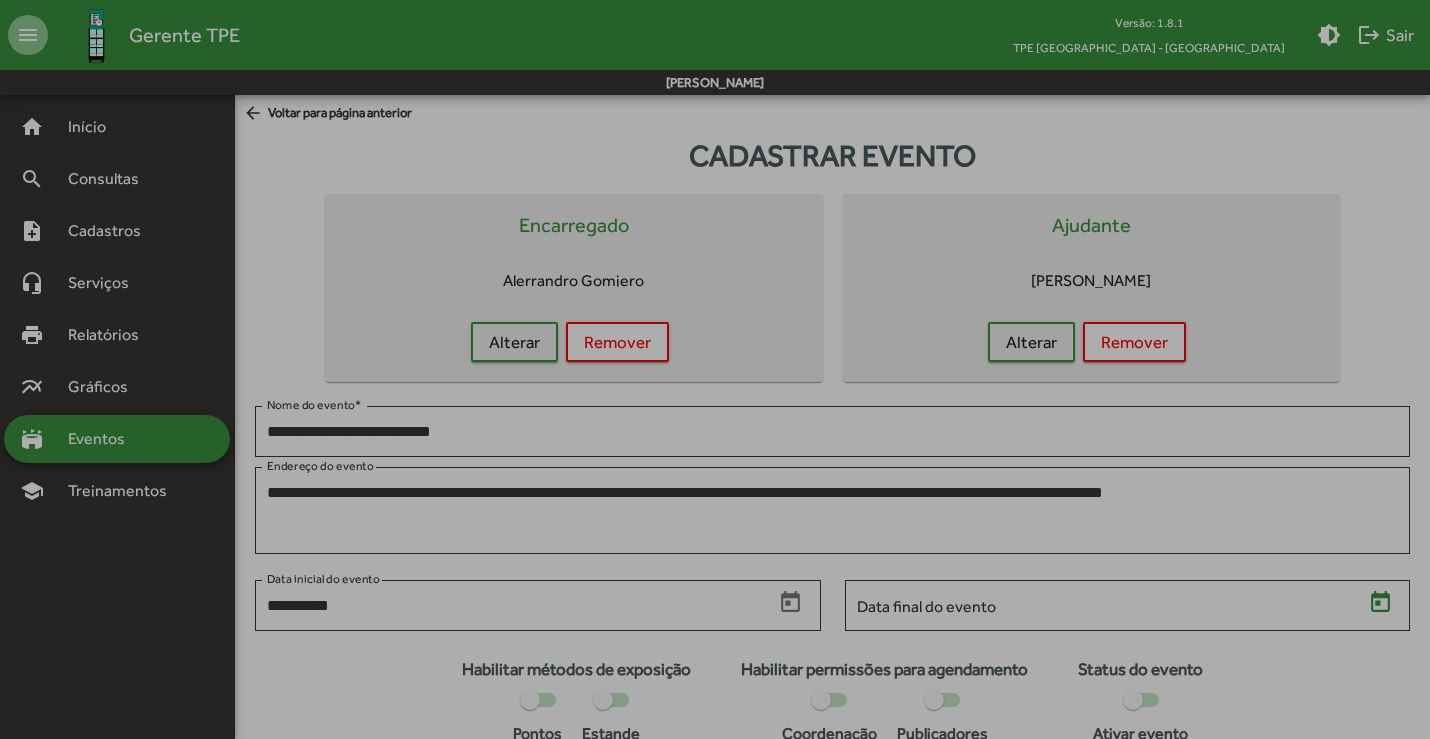 type on "**********" 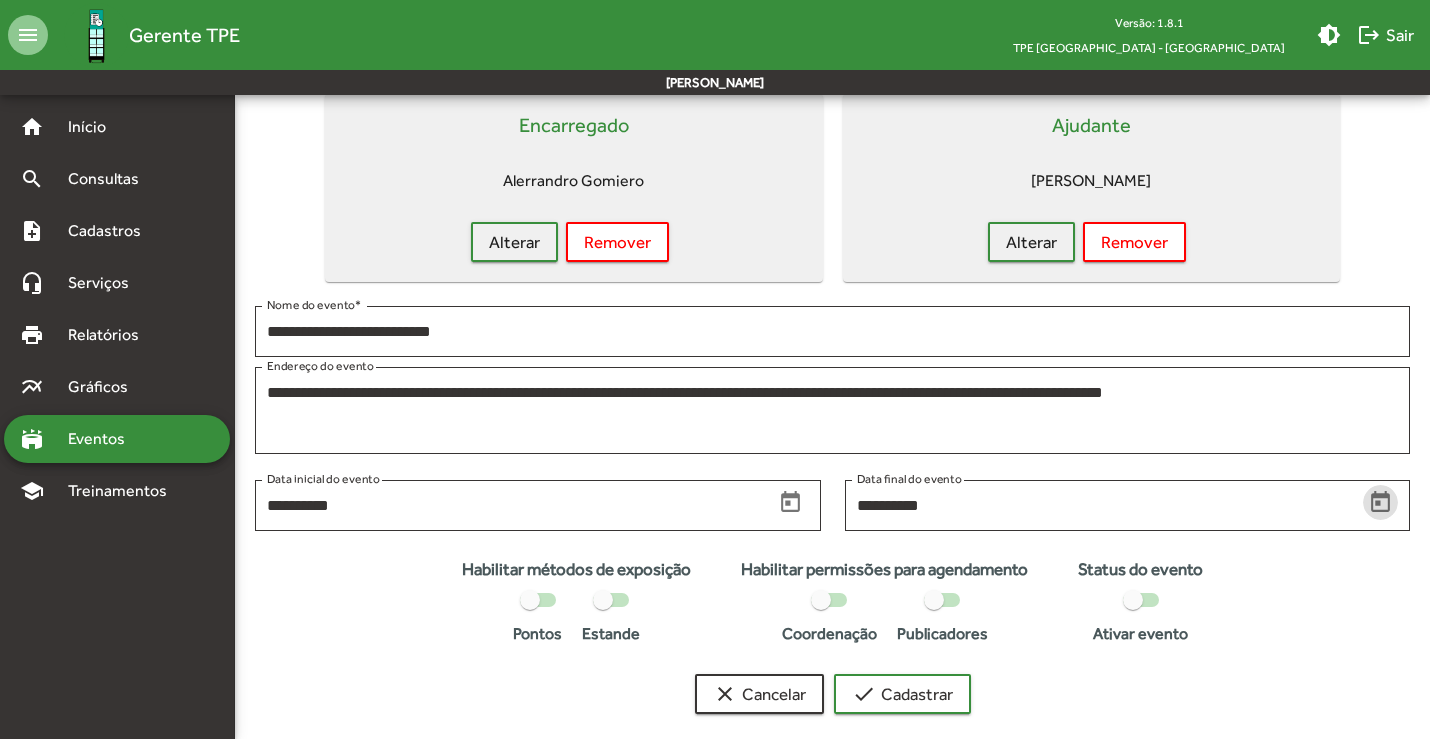scroll, scrollTop: 123, scrollLeft: 0, axis: vertical 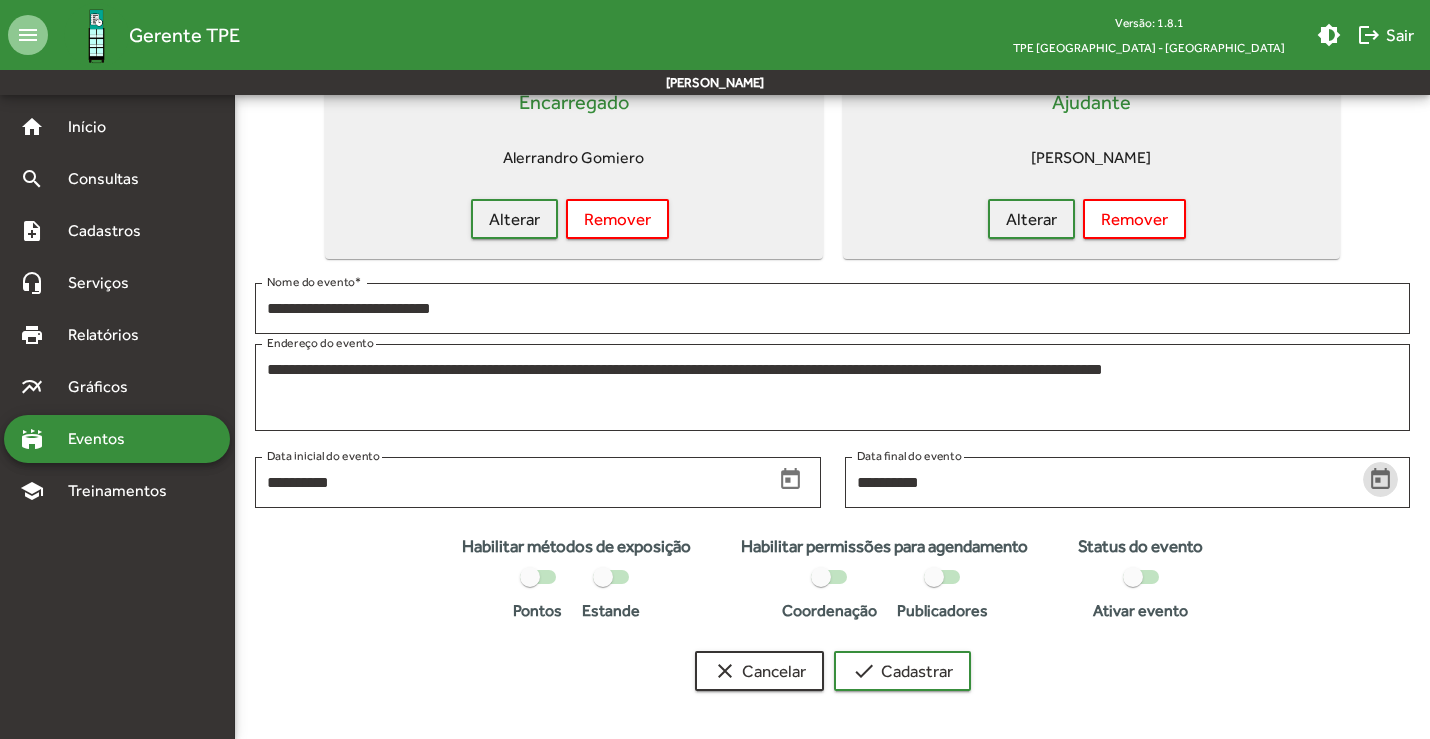 click at bounding box center [530, 577] 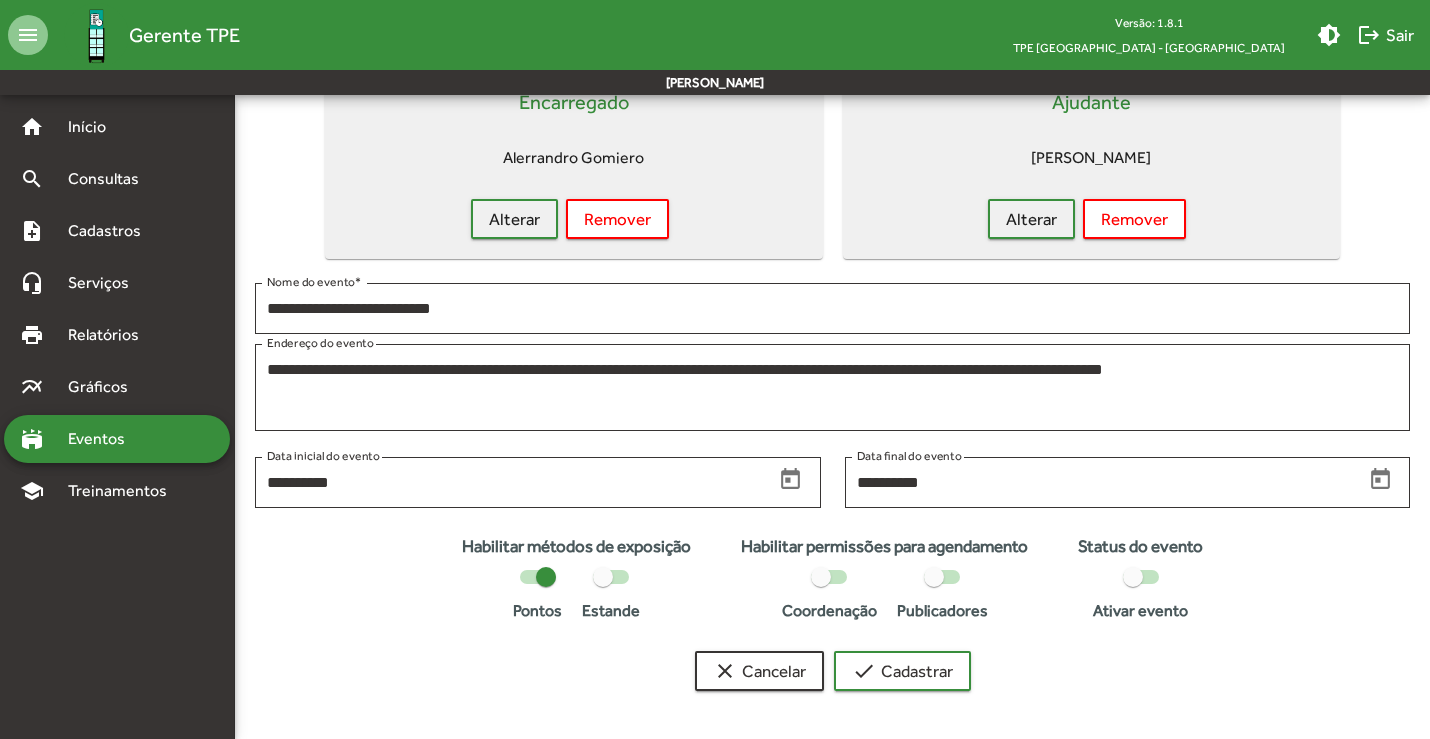 click at bounding box center (821, 577) 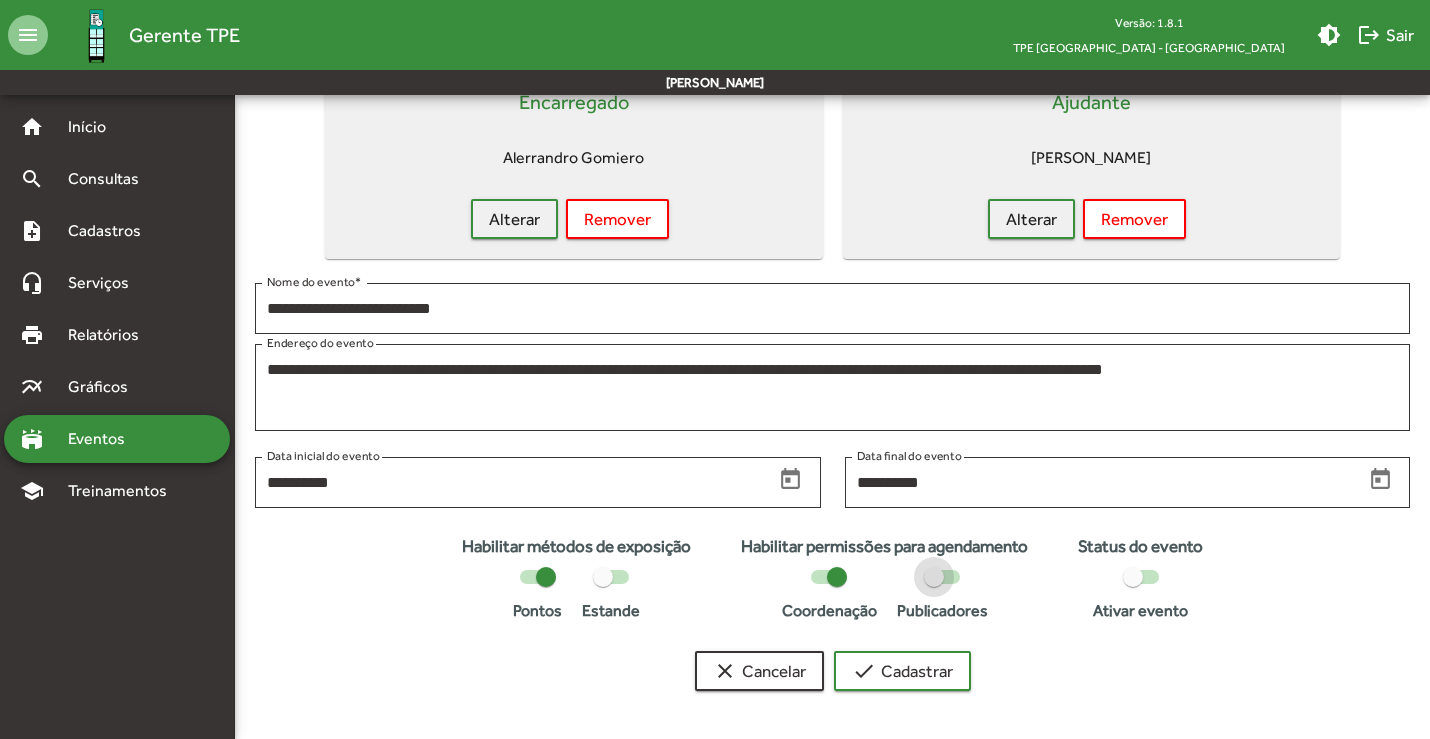 click at bounding box center (934, 577) 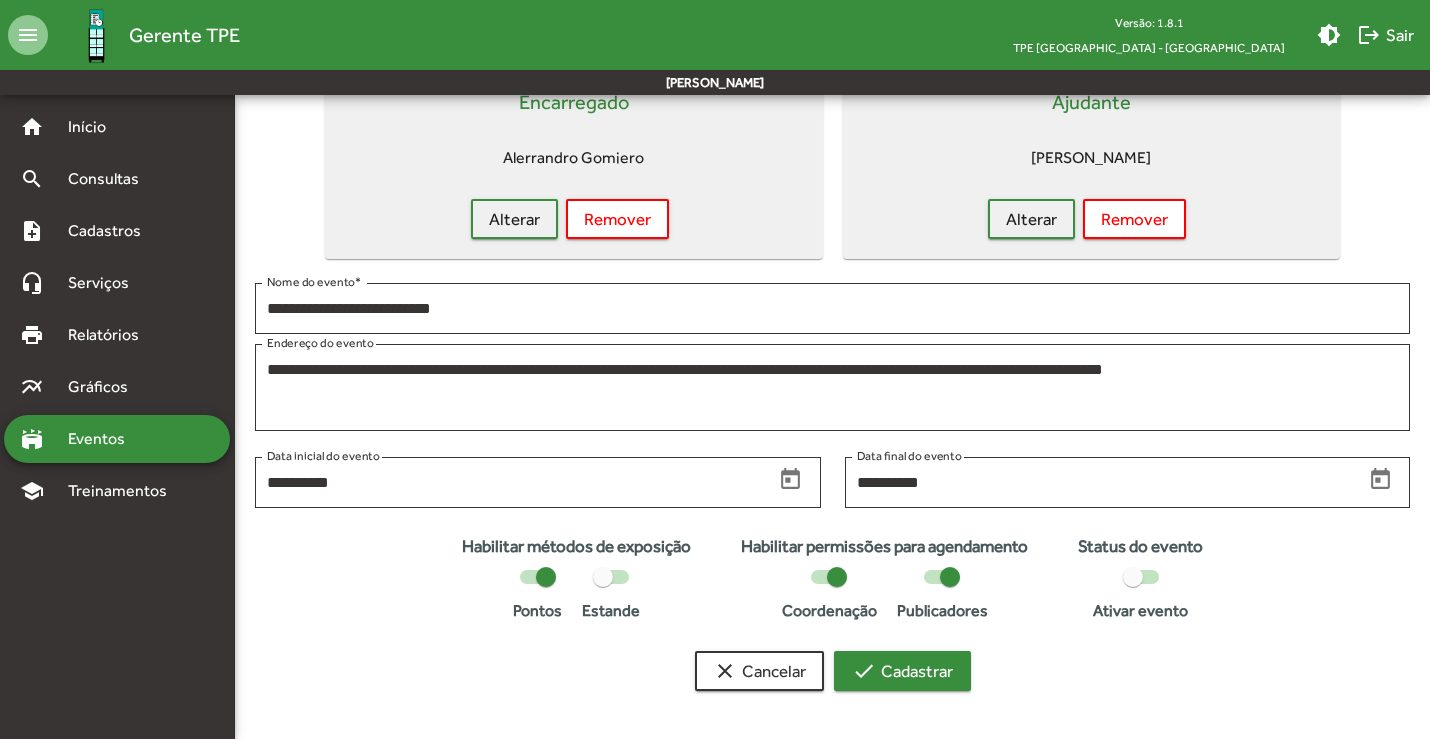 click on "check  Cadastrar" at bounding box center [902, 671] 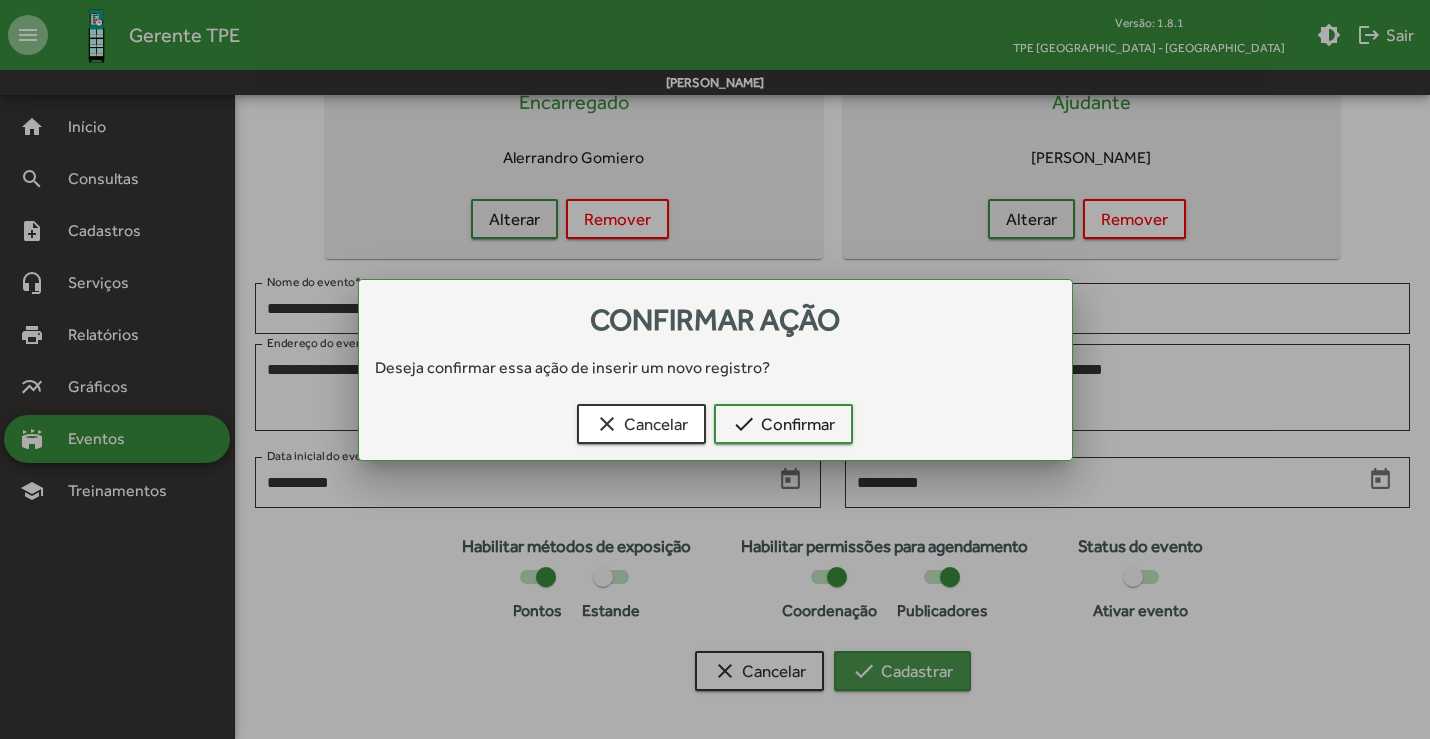 scroll, scrollTop: 0, scrollLeft: 0, axis: both 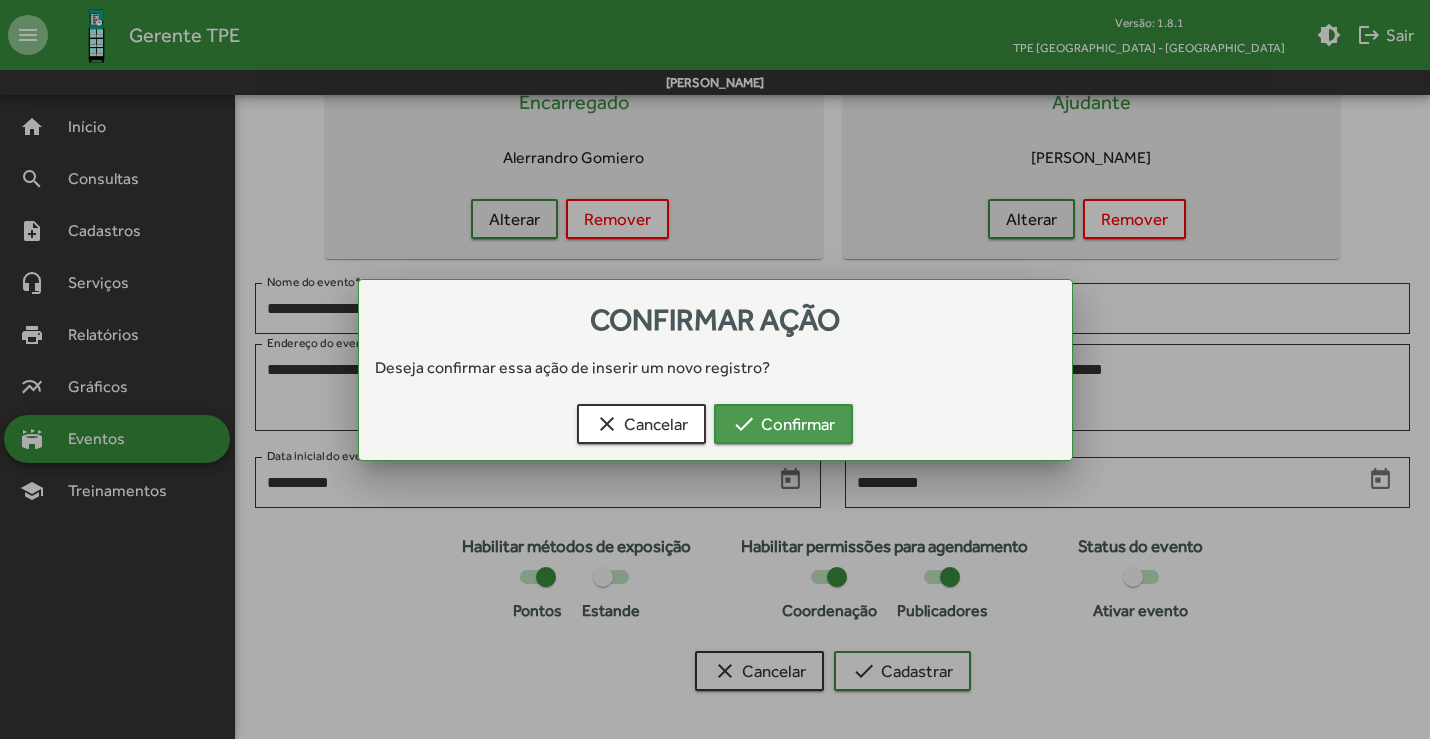 click on "check  Confirmar" at bounding box center [783, 424] 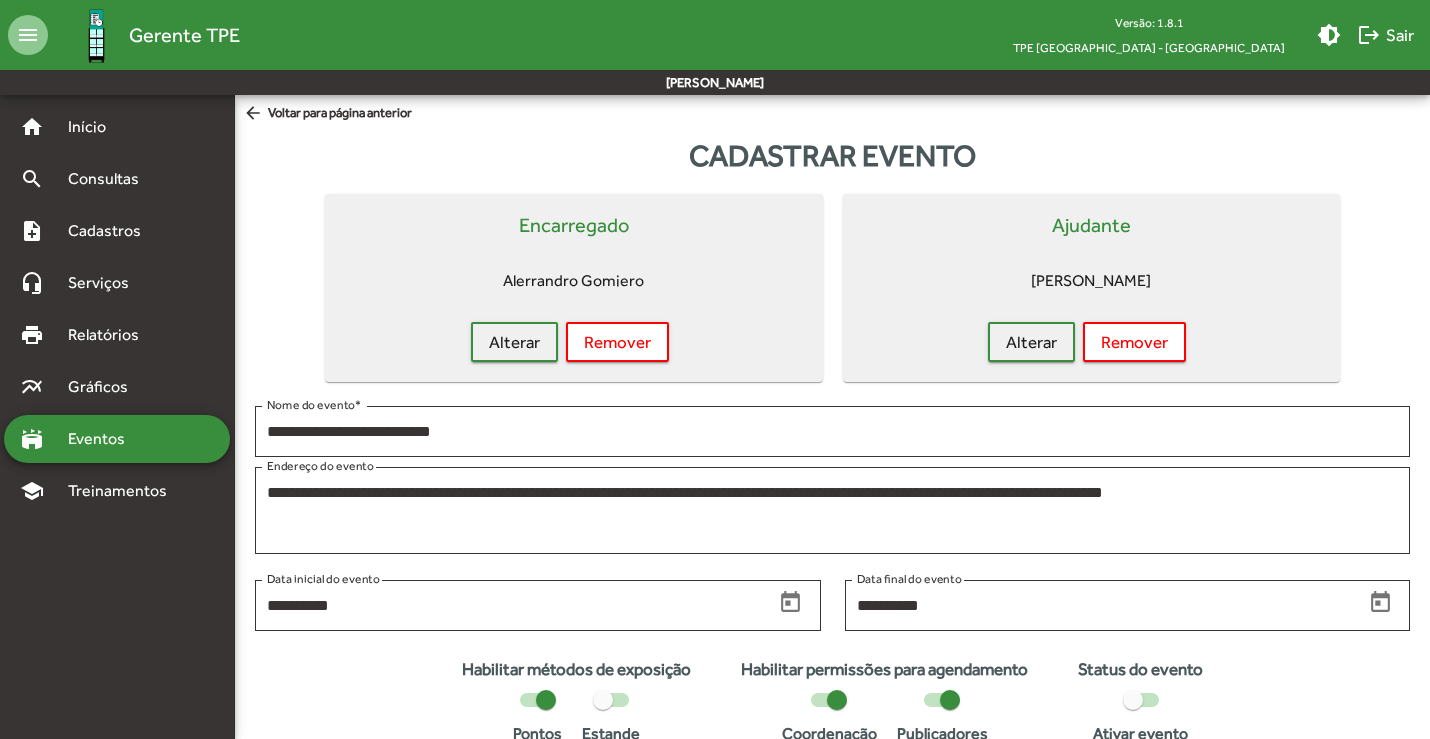 scroll, scrollTop: 123, scrollLeft: 0, axis: vertical 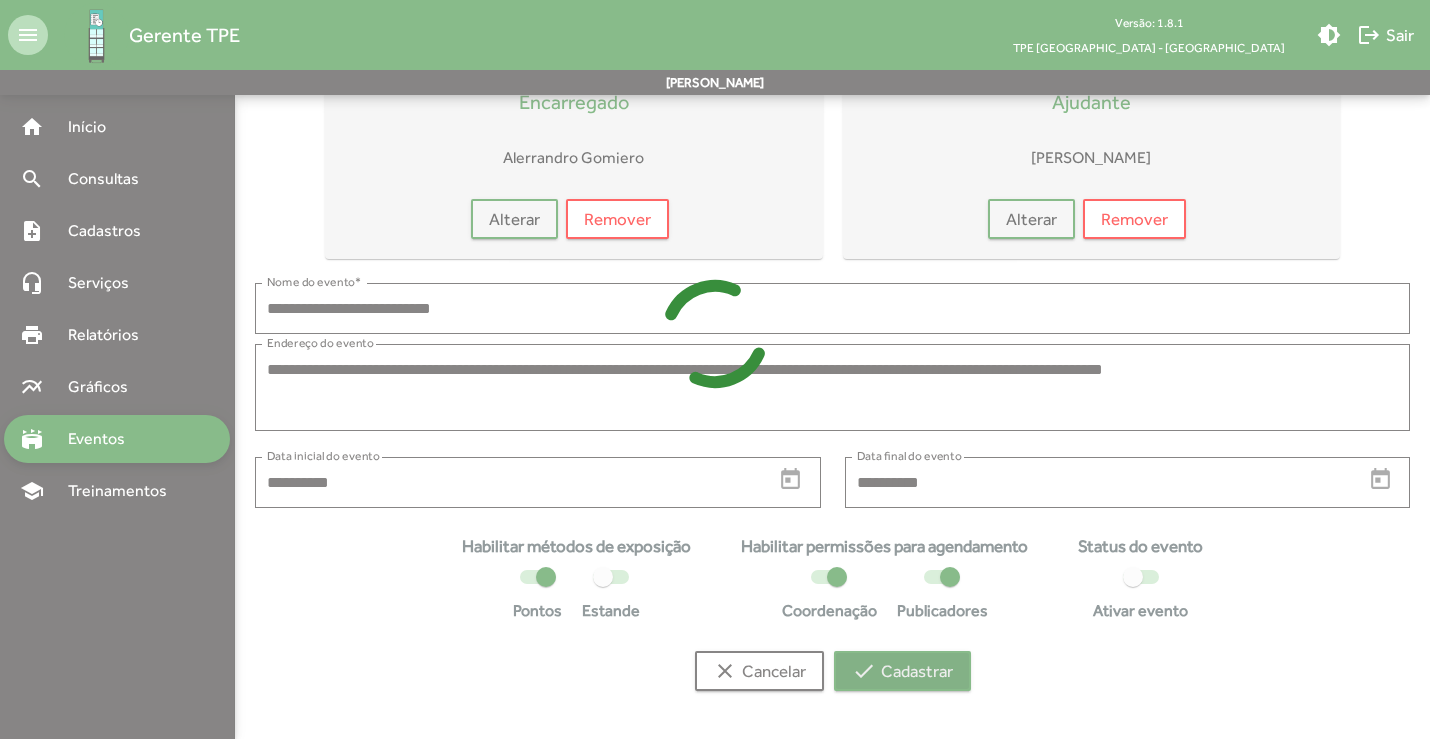 type 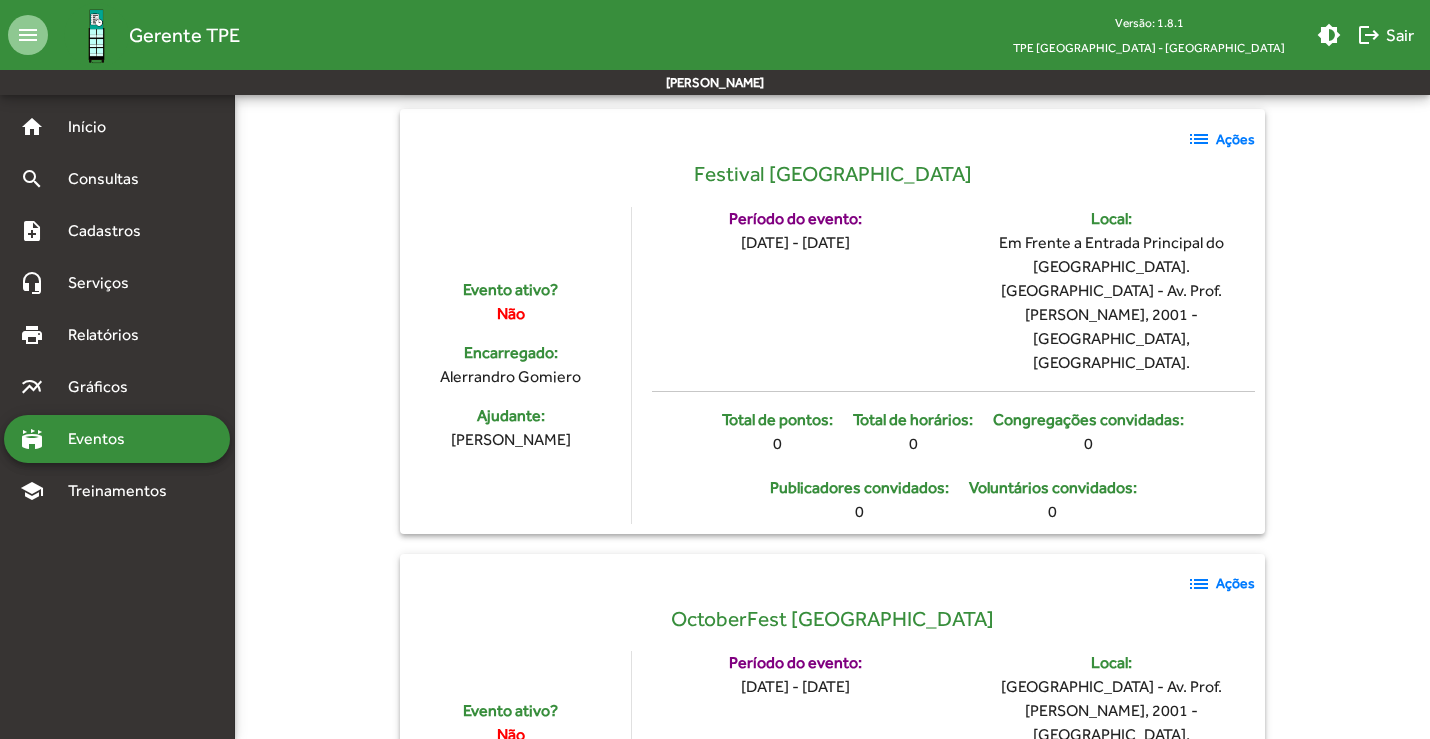 scroll, scrollTop: 4439, scrollLeft: 0, axis: vertical 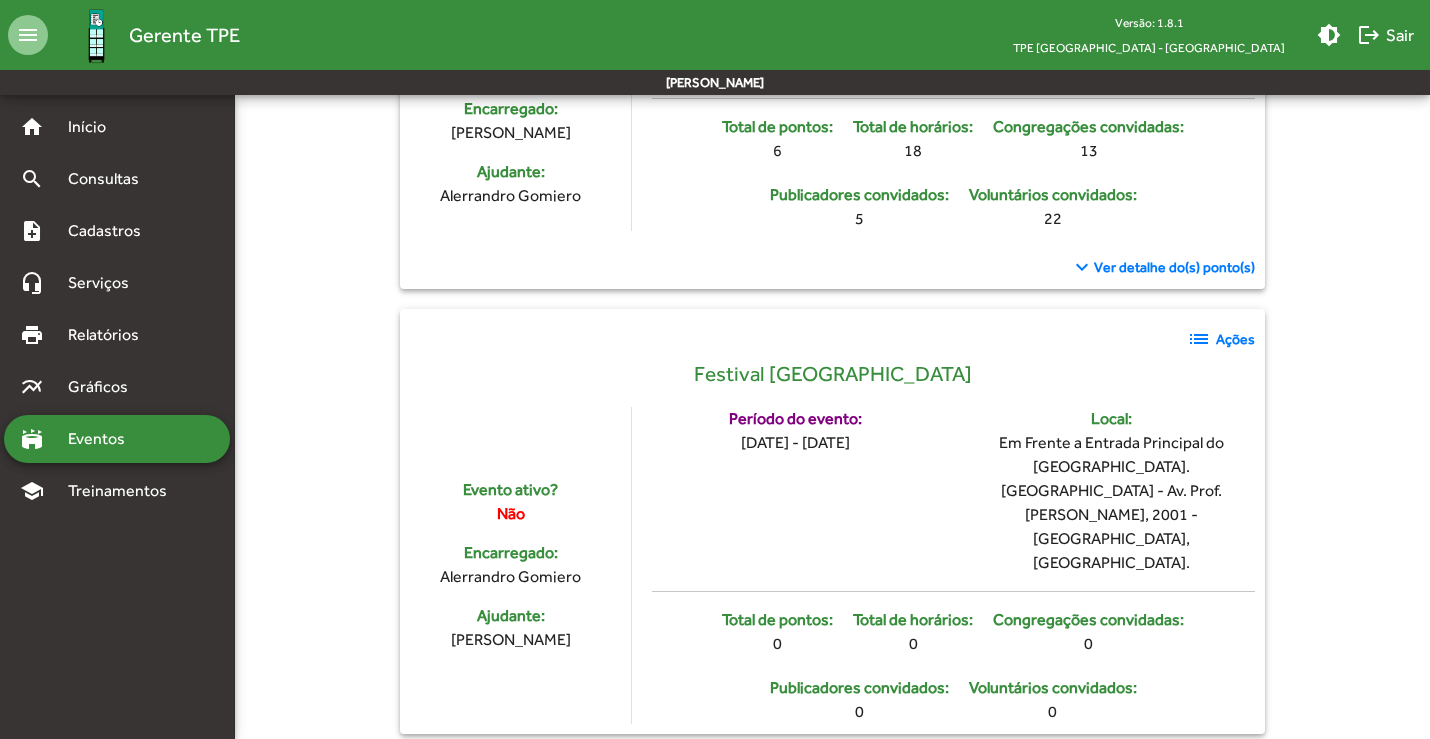 click on "list" 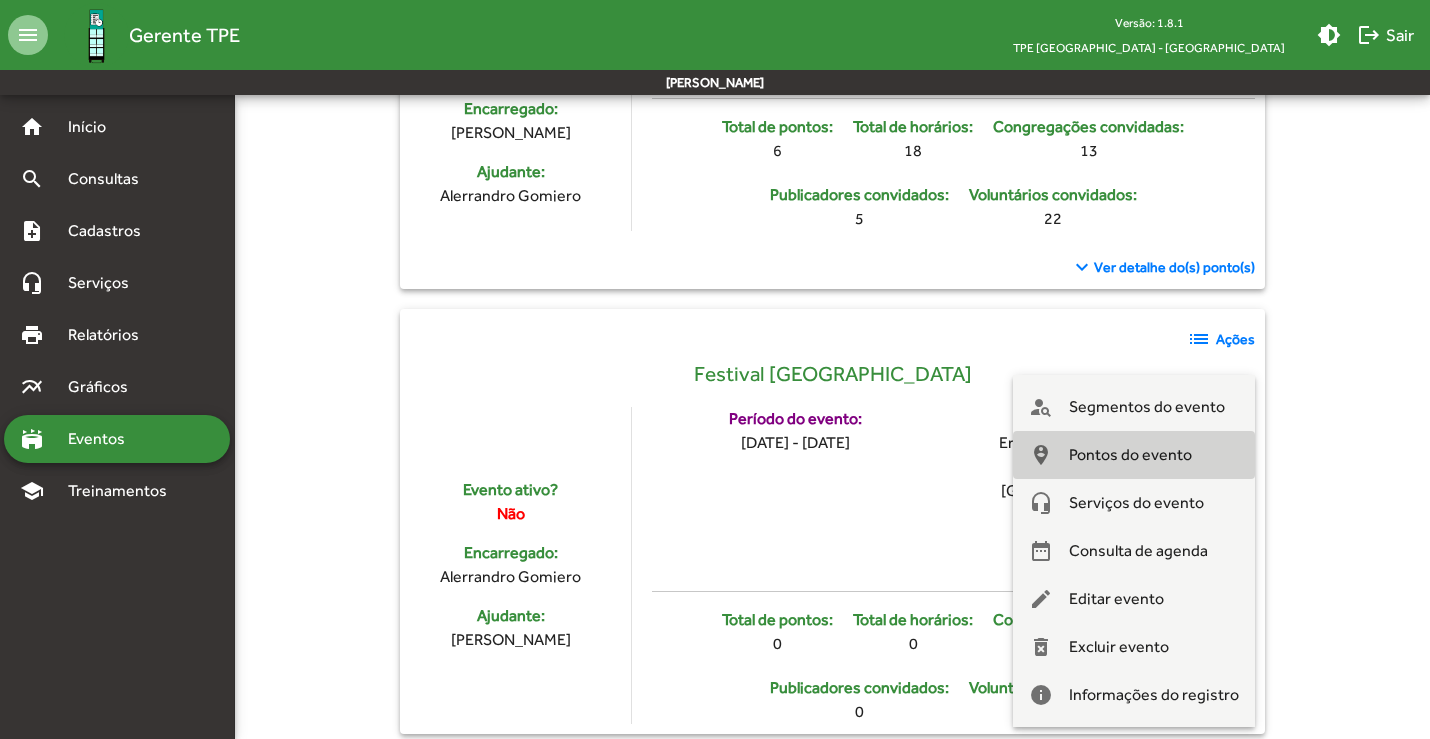 click on "Pontos do evento" at bounding box center (1130, 455) 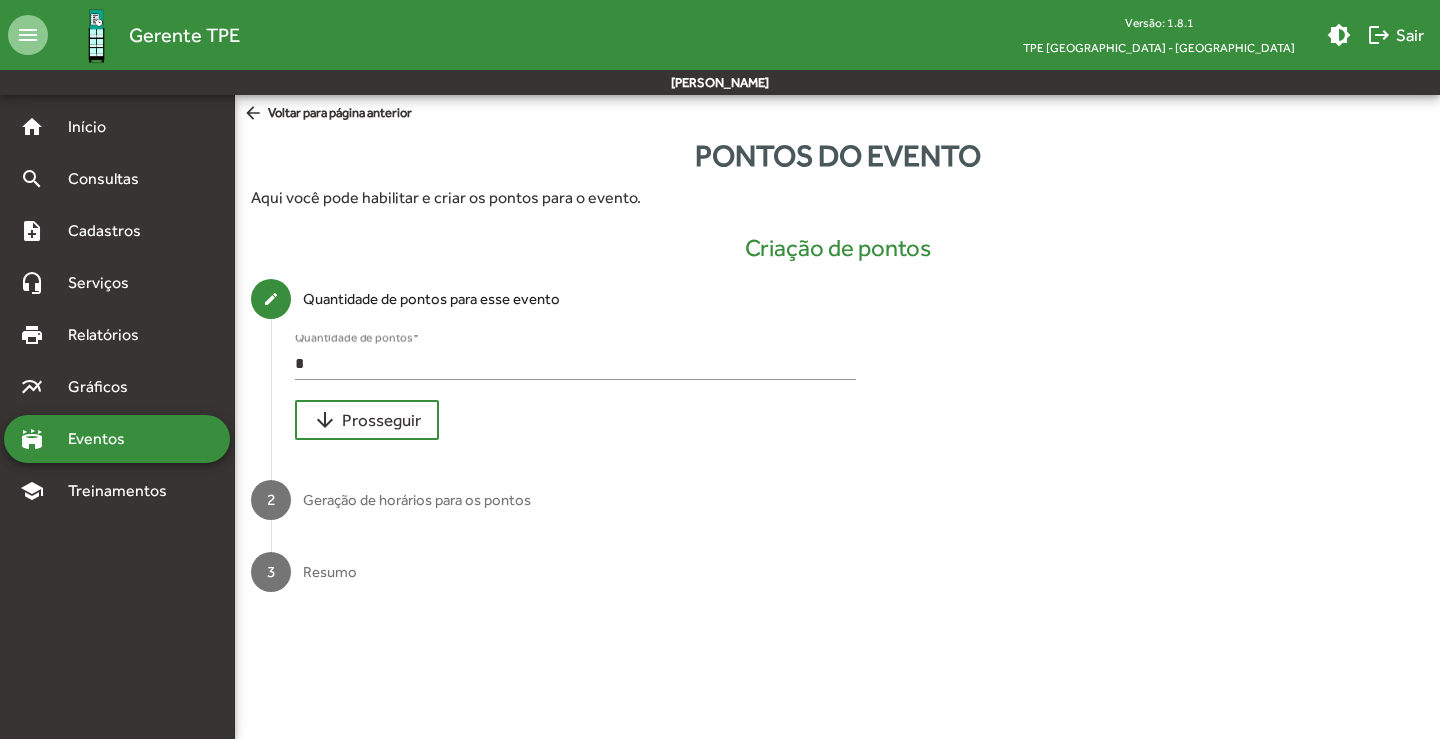 click on "*" at bounding box center (575, 364) 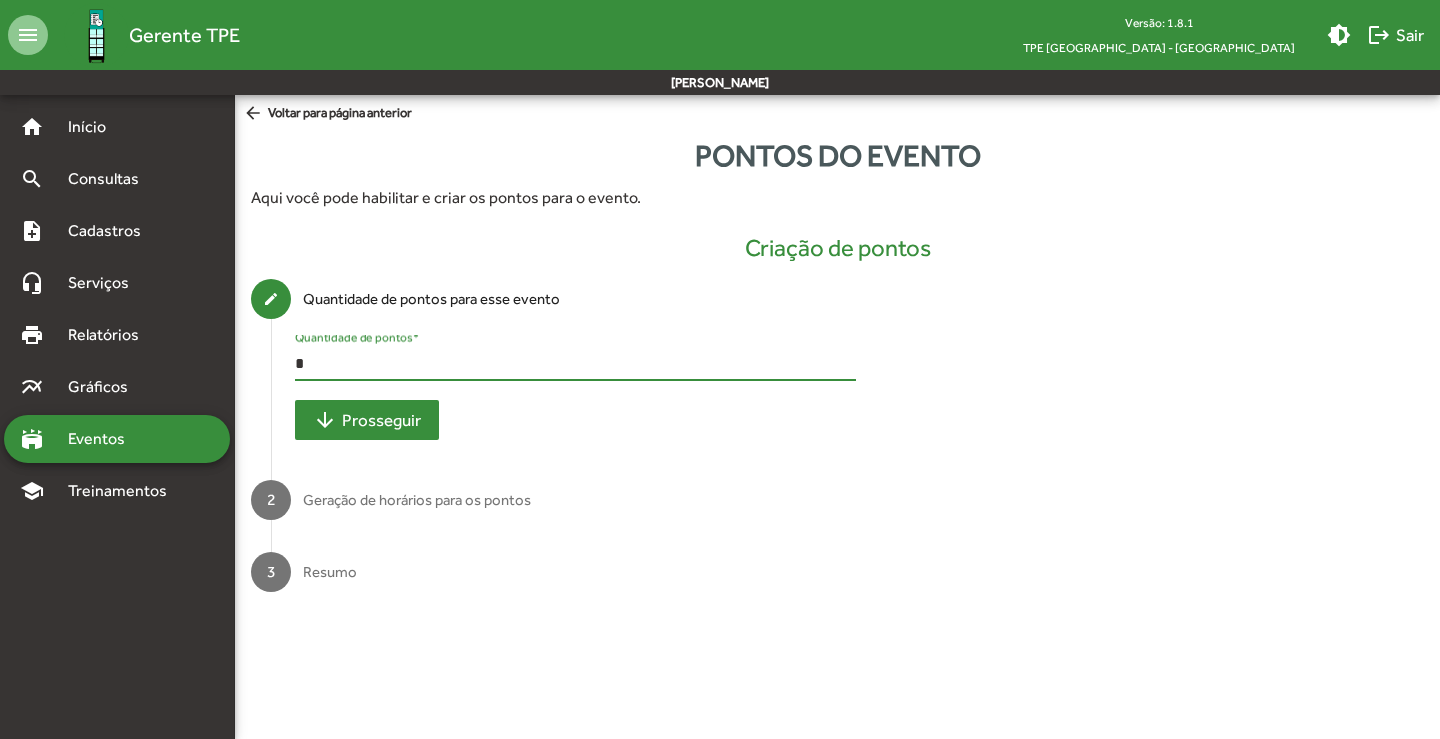 type on "*" 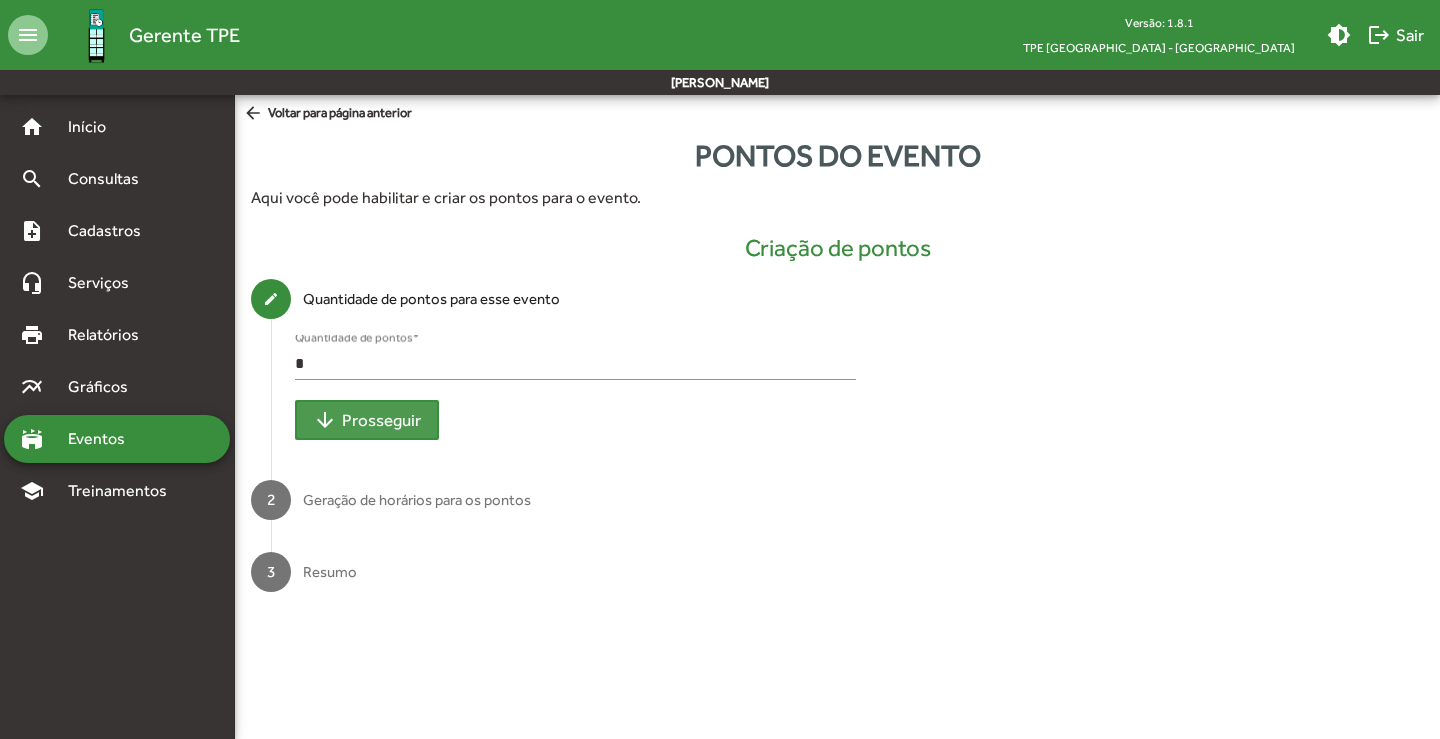 click on "arrow_downward  Prosseguir" at bounding box center (367, 420) 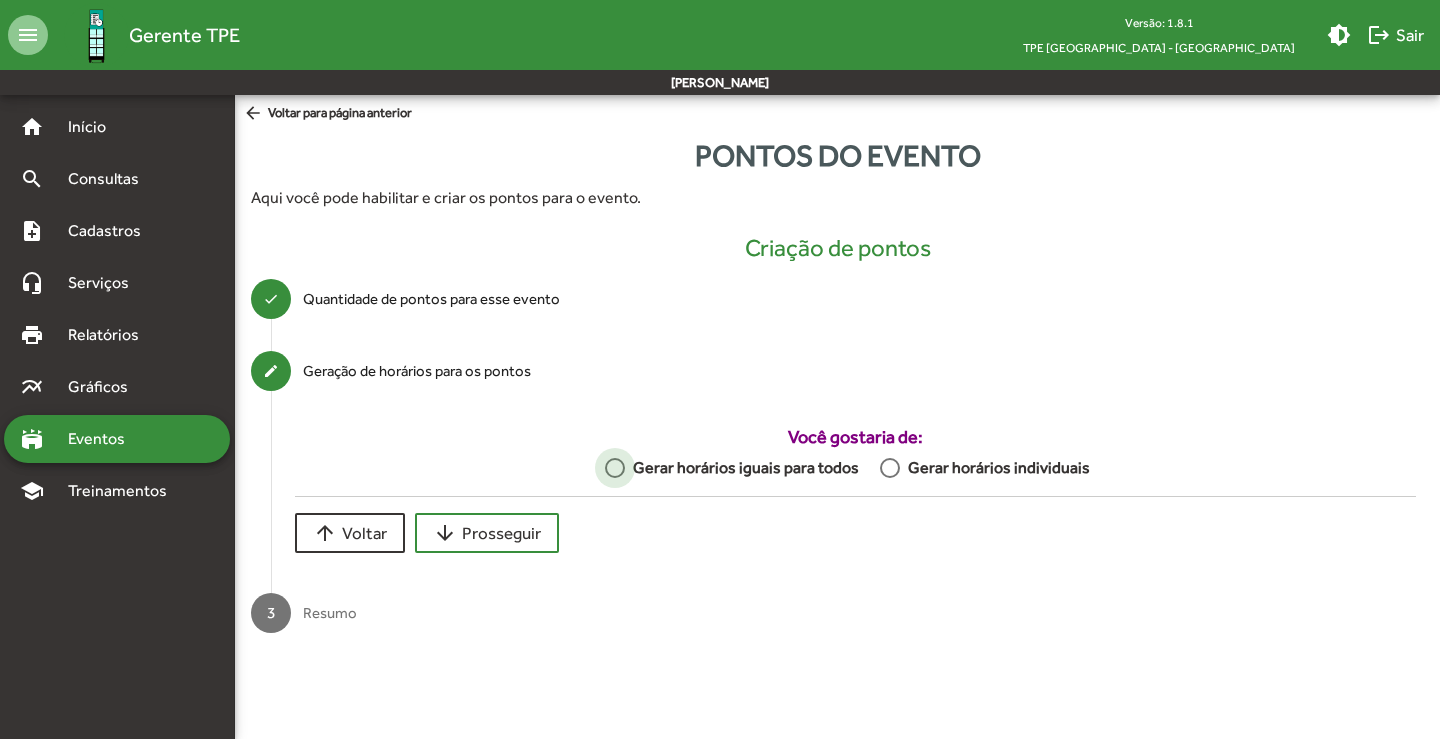 click at bounding box center [615, 468] 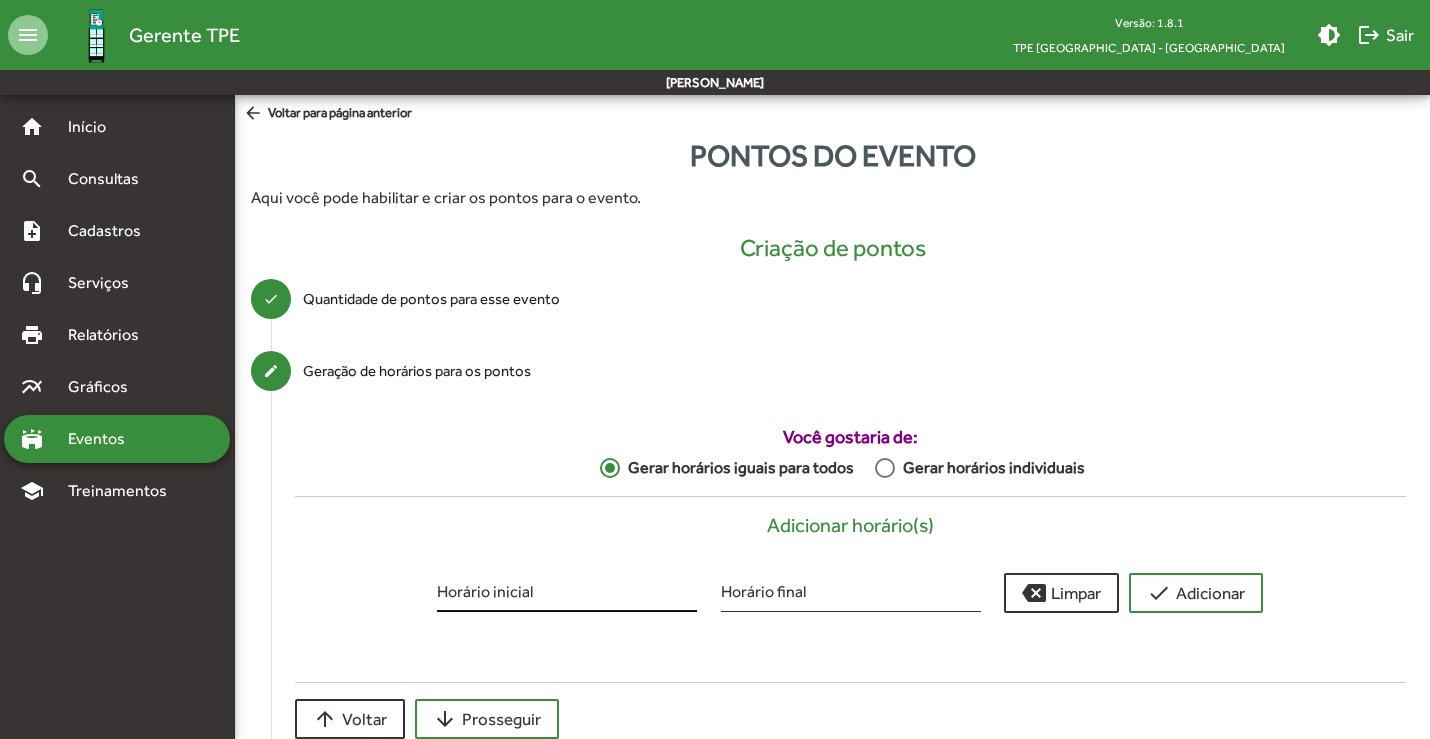 scroll, scrollTop: 100, scrollLeft: 0, axis: vertical 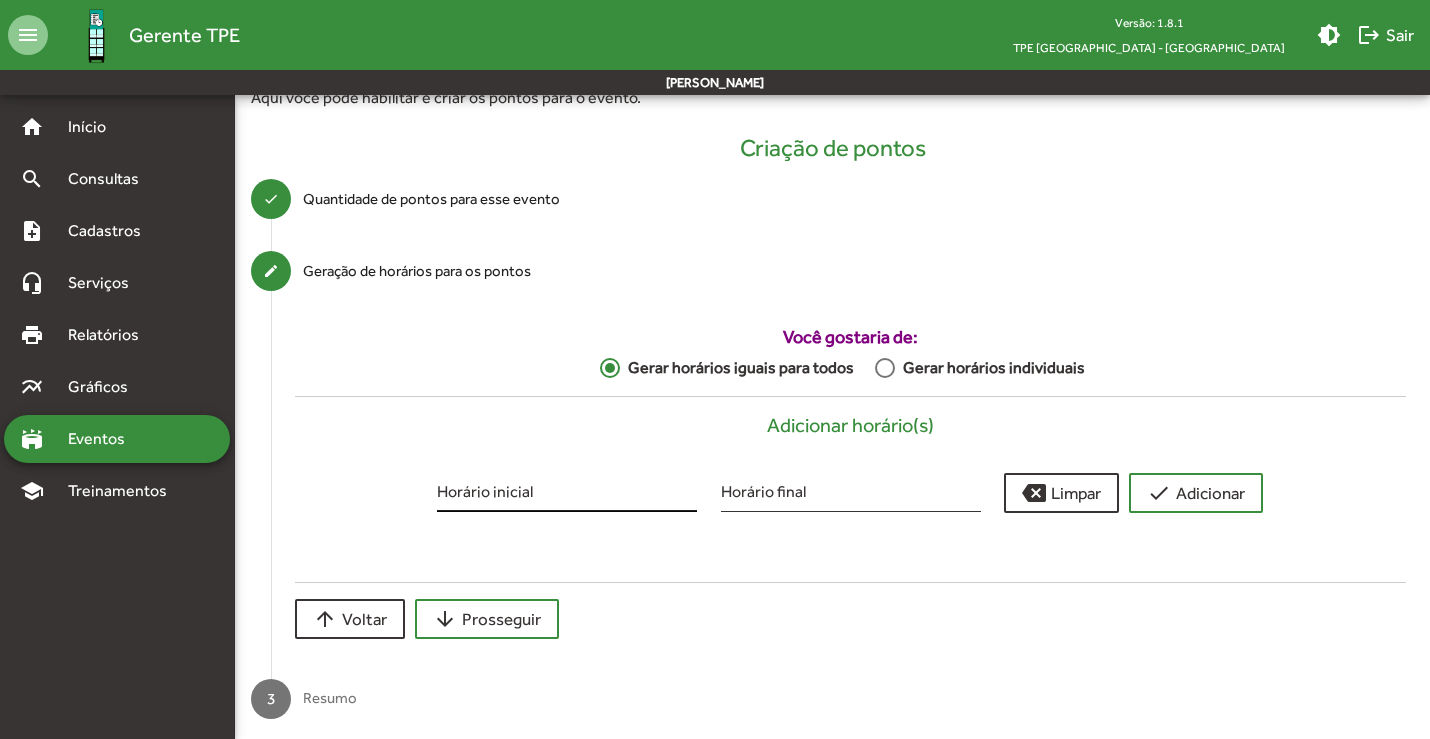 click on "Horário inicial" at bounding box center (567, 495) 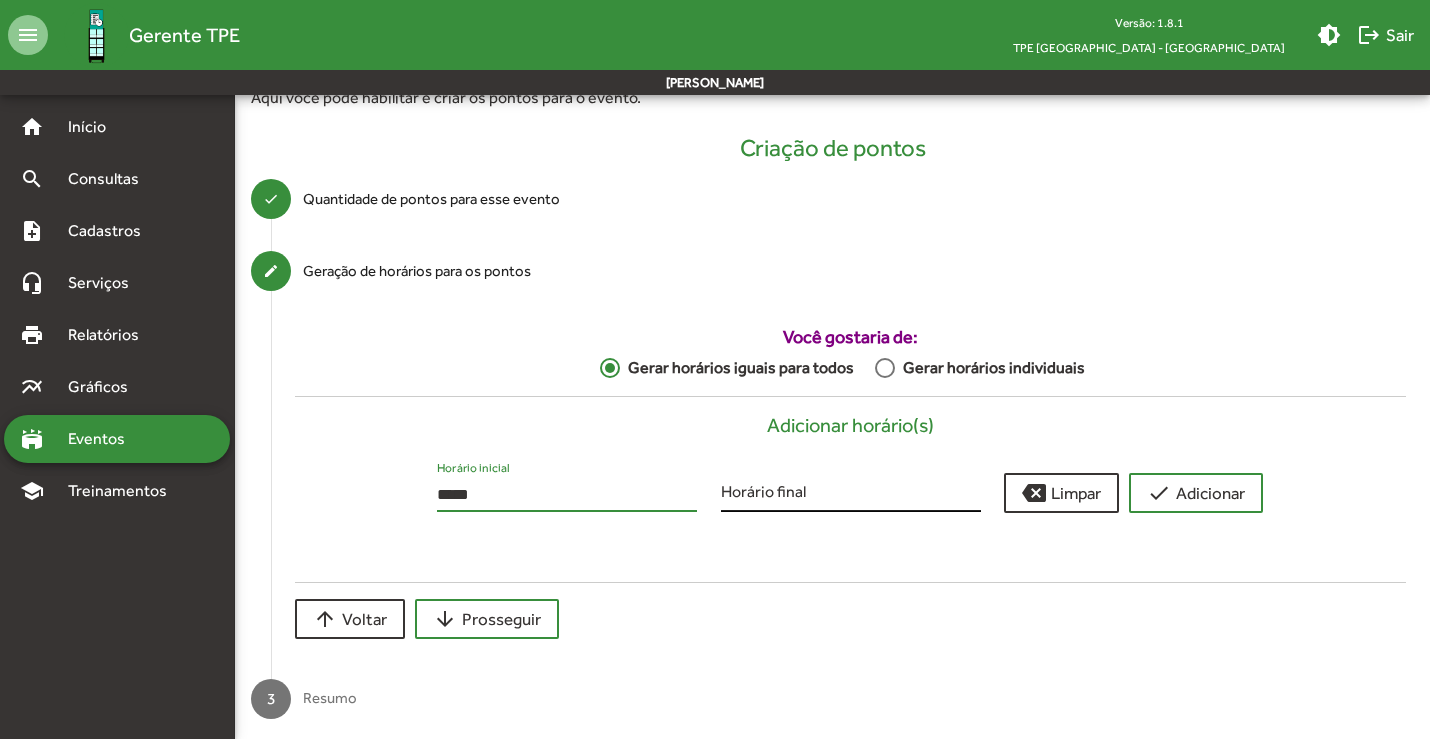 type on "*****" 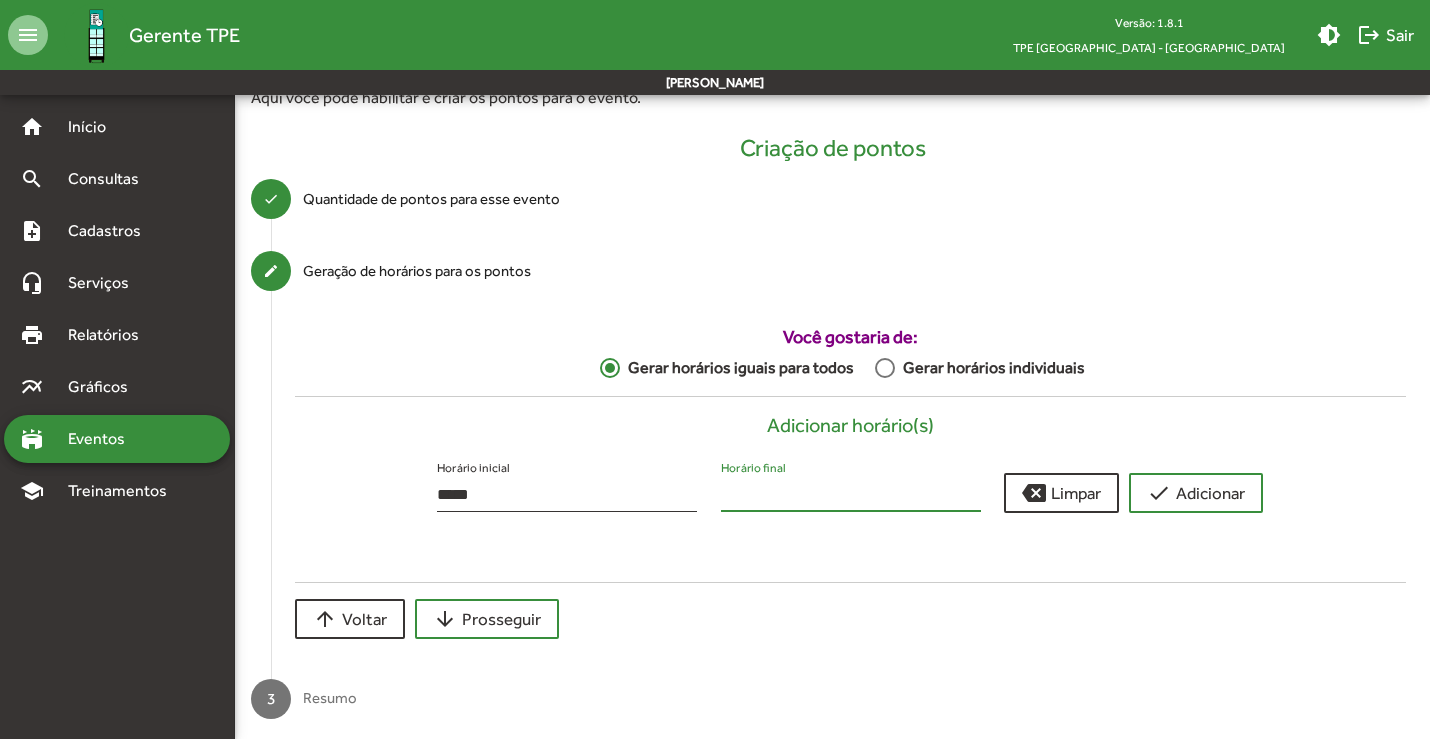 click on "Horário final" at bounding box center [851, 495] 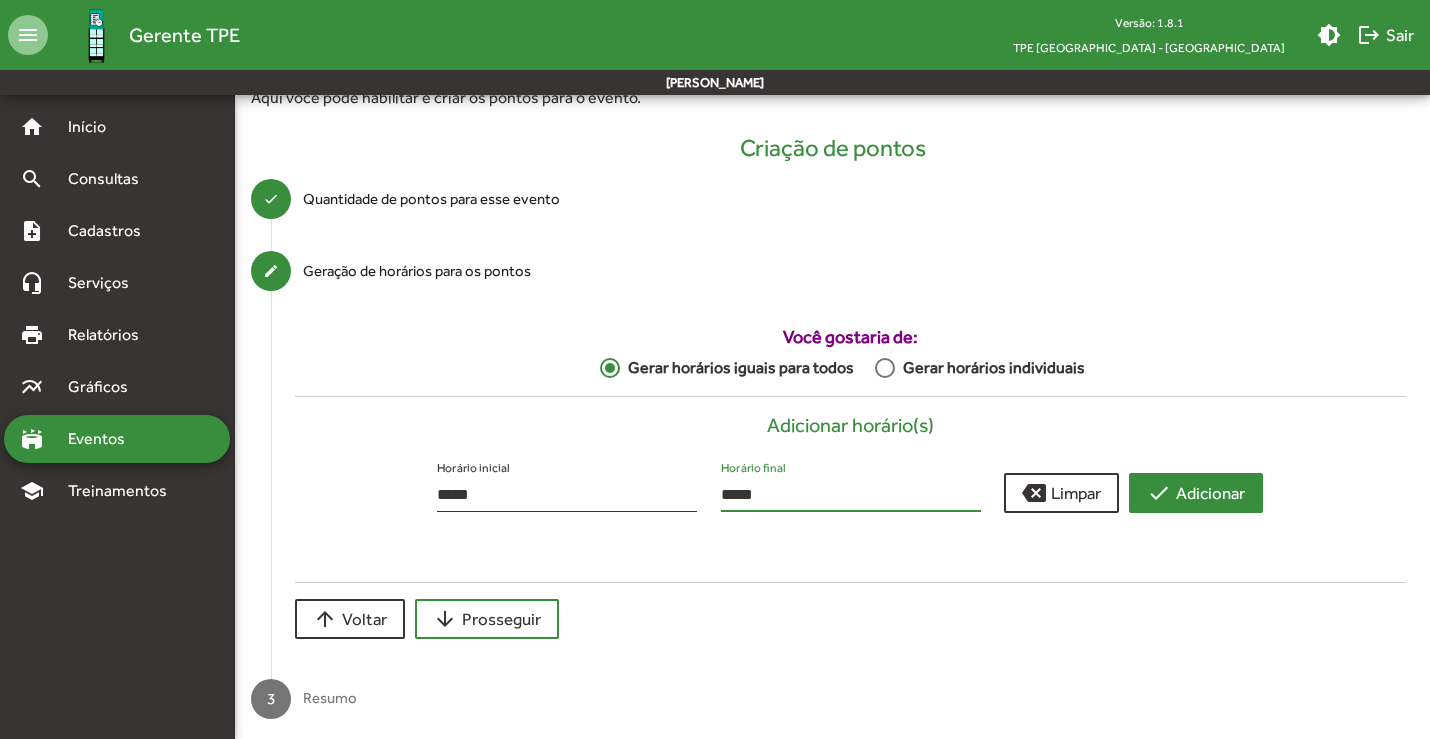 type on "*****" 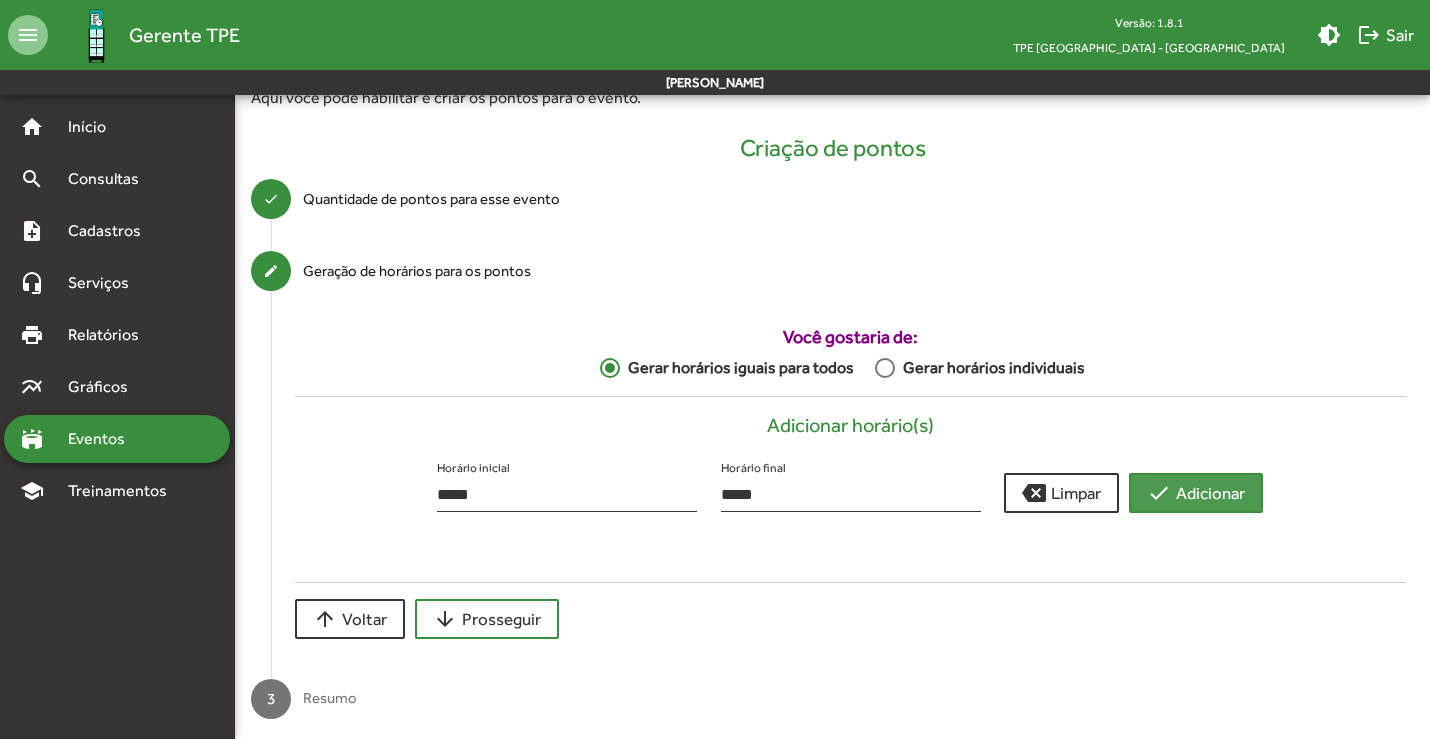 click on "check" at bounding box center [1159, 493] 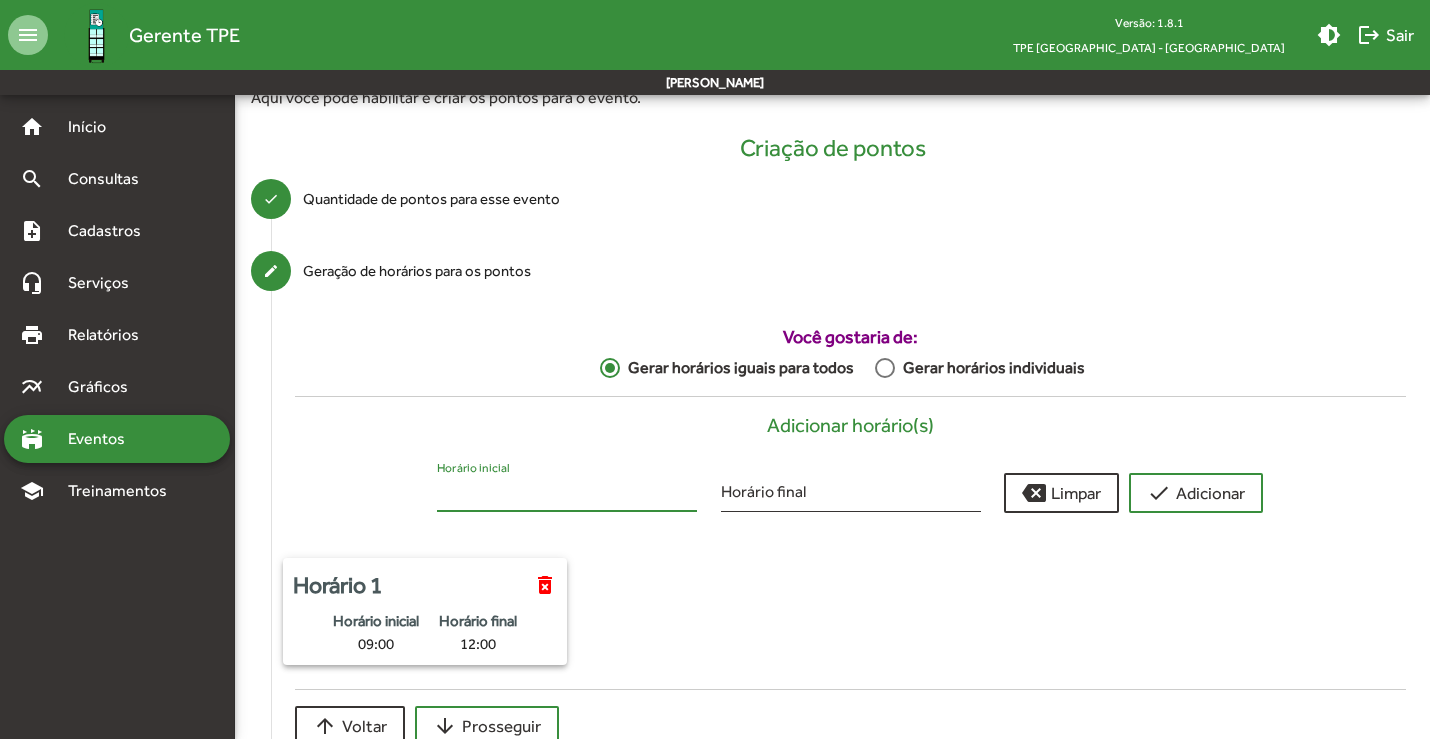 click on "Horário inicial" at bounding box center (567, 495) 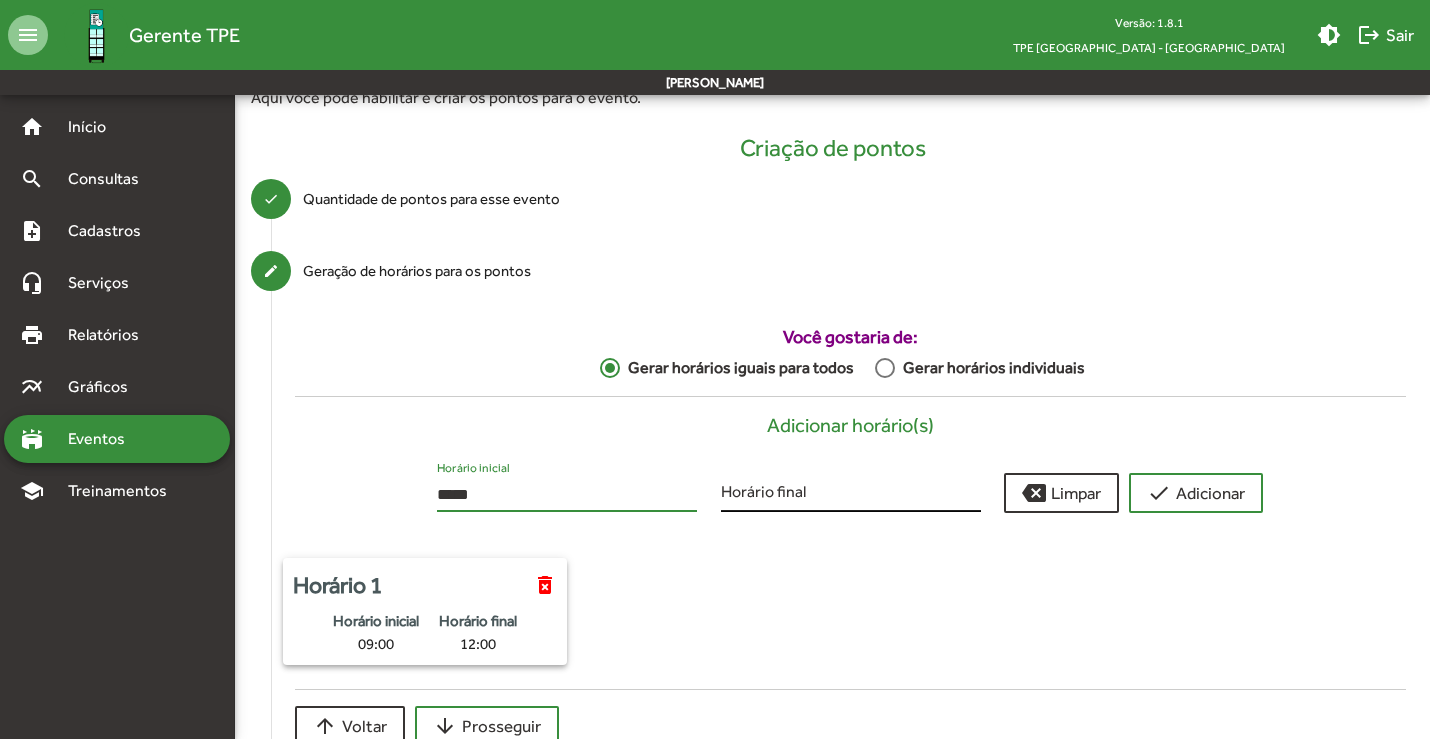 type on "*****" 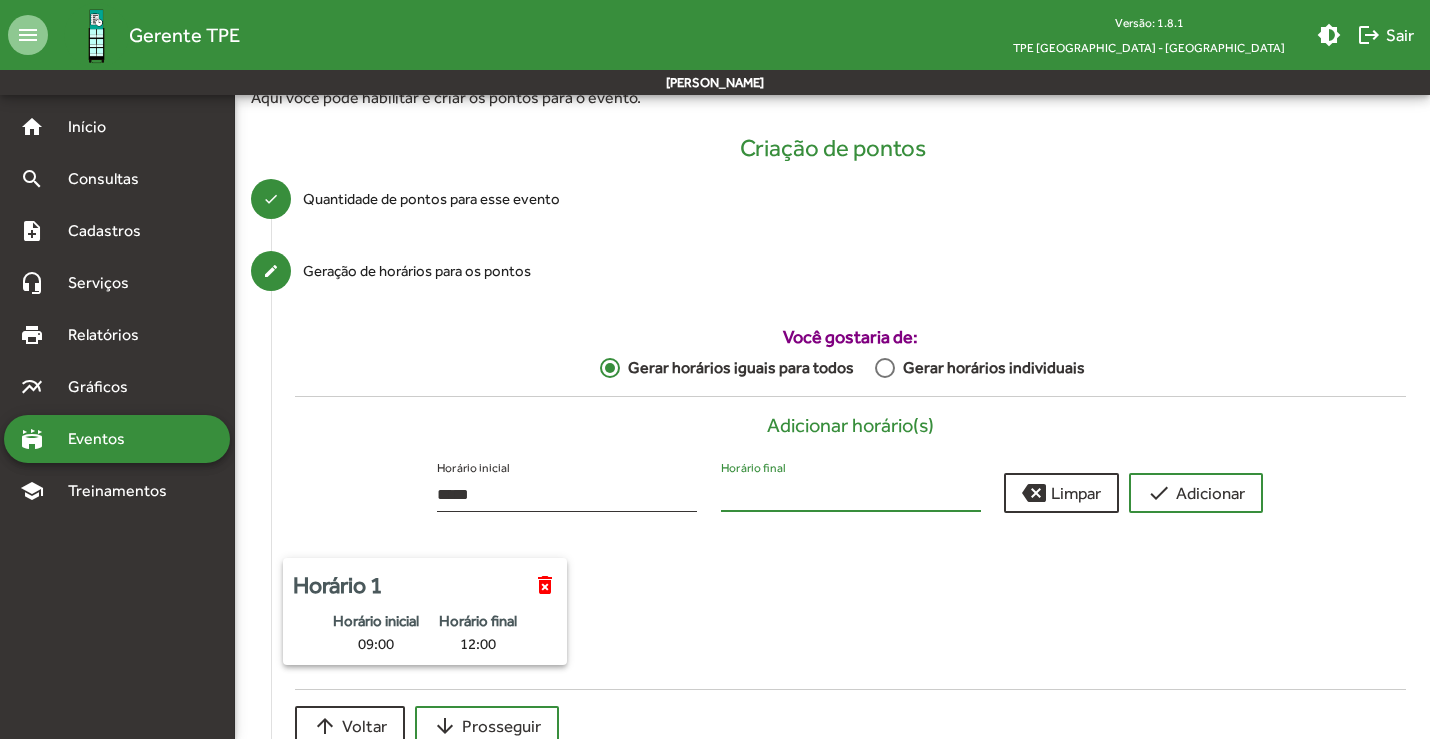 click on "Horário final" at bounding box center [851, 495] 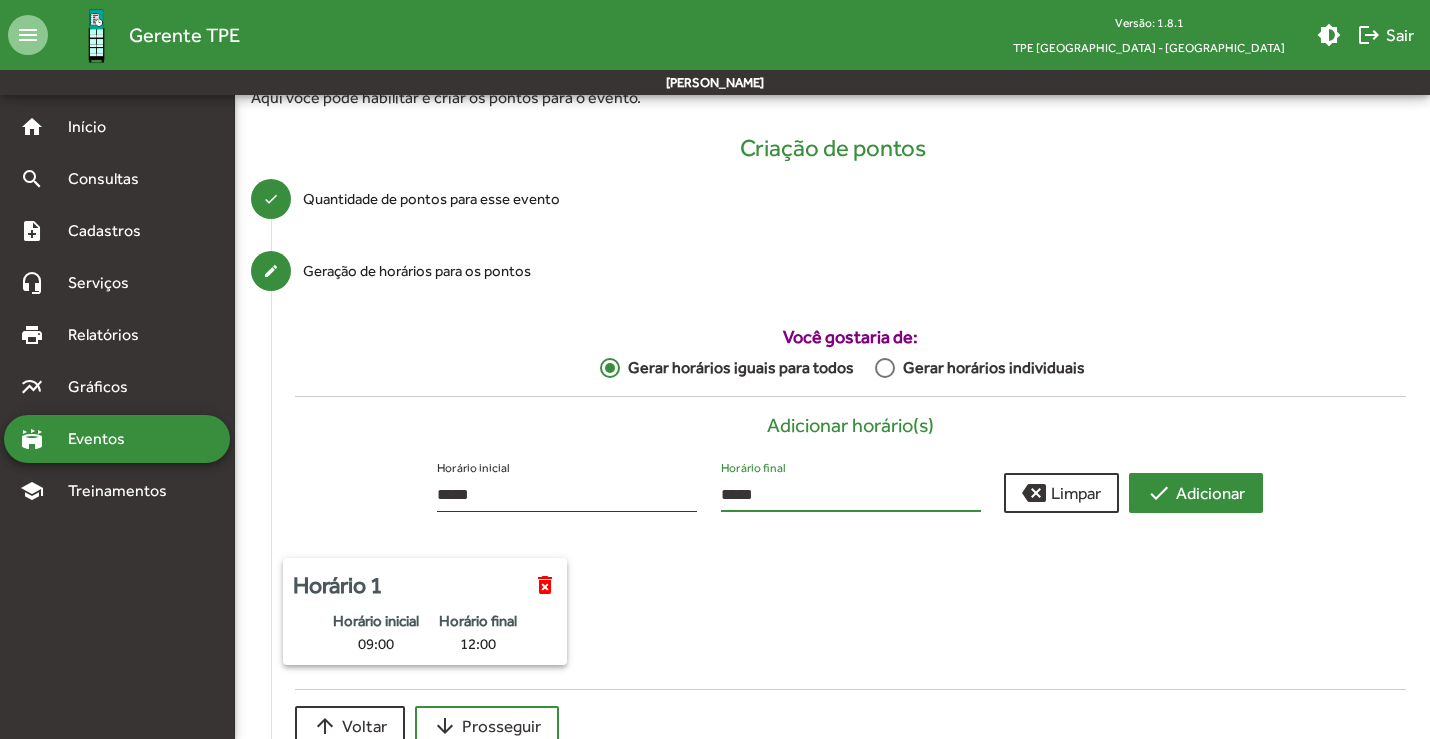 type on "*****" 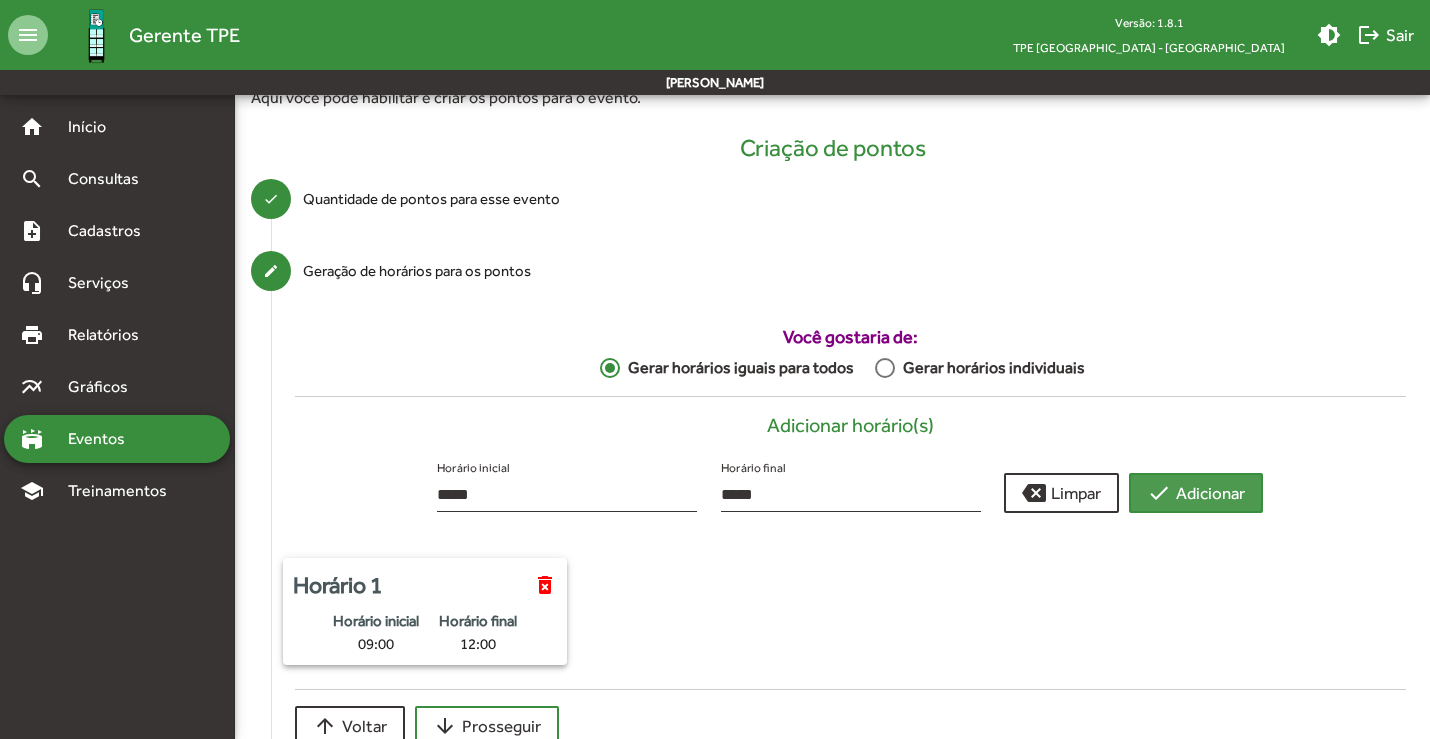 click on "check  Adicionar" at bounding box center (1196, 493) 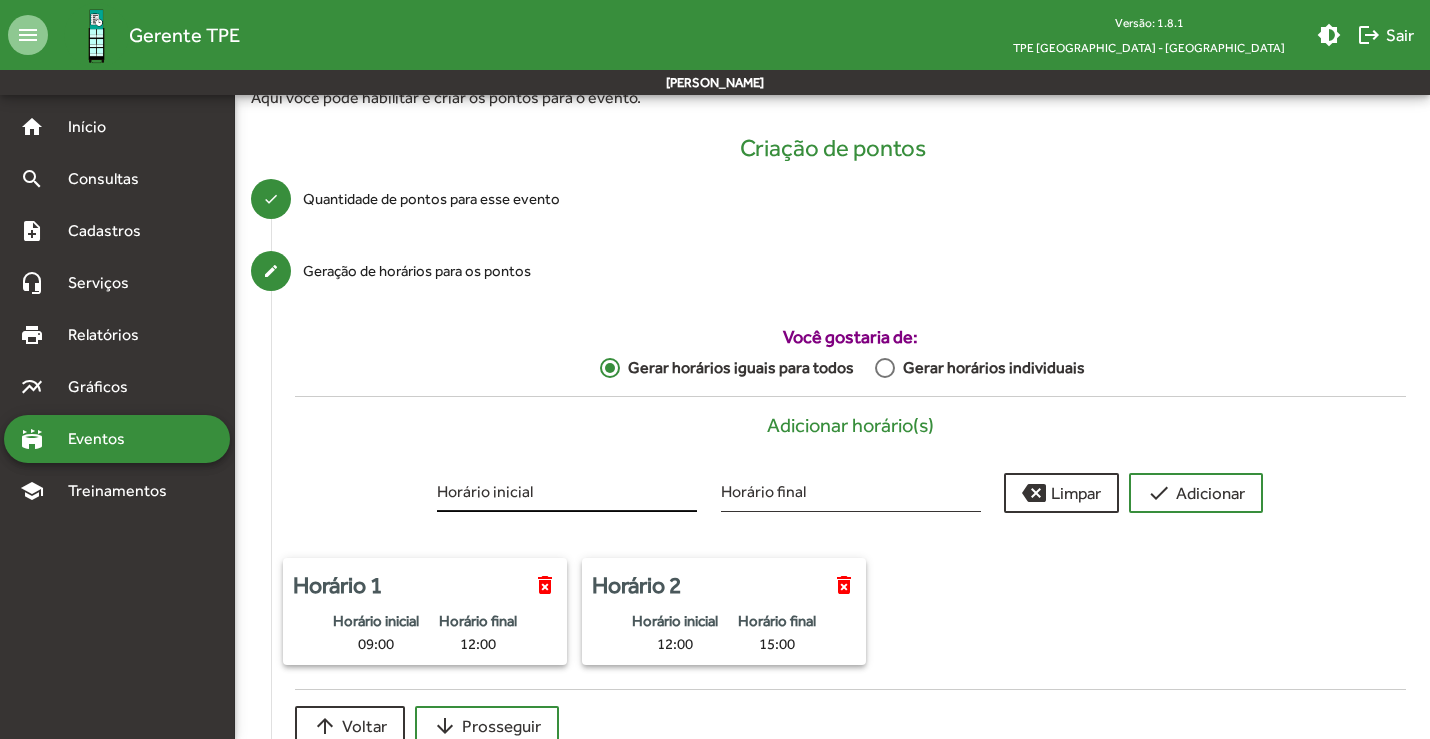 click on "Horário inicial" at bounding box center (567, 488) 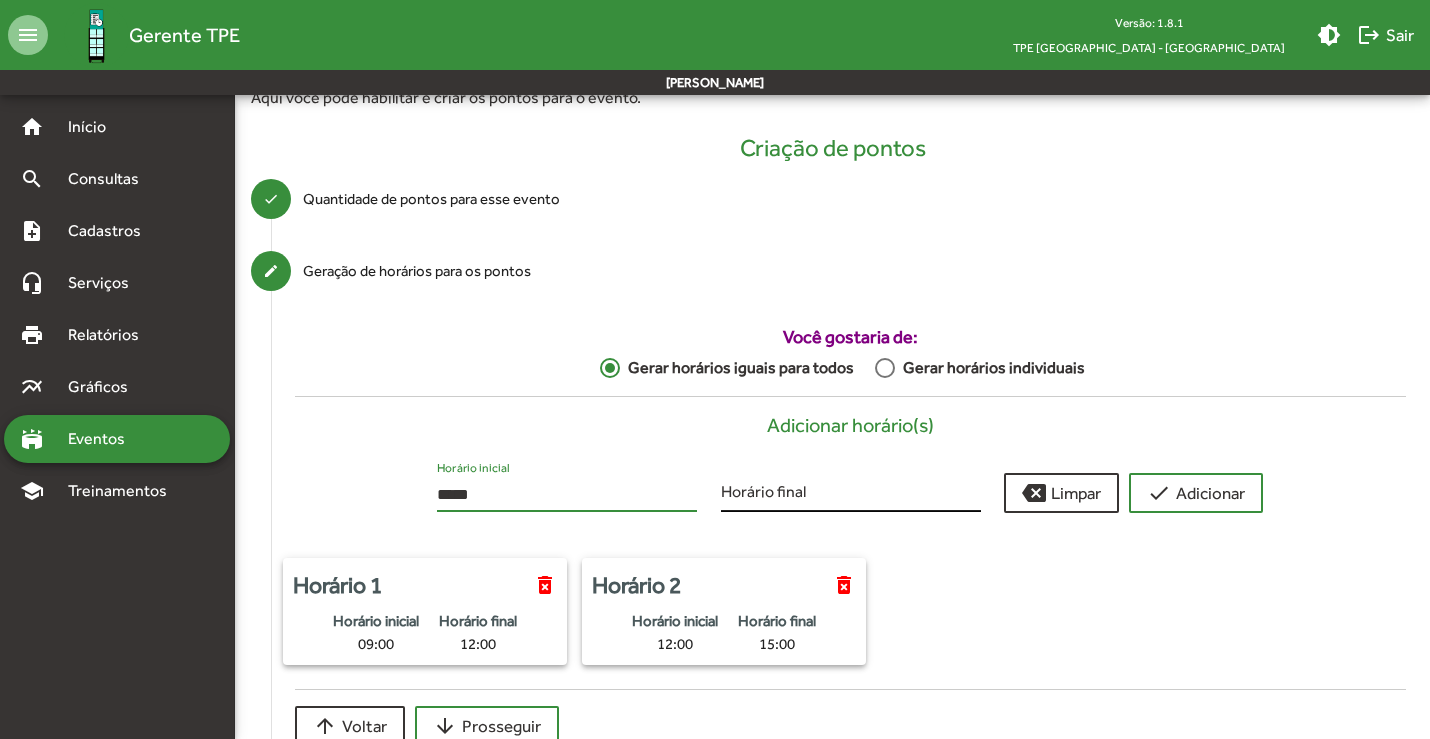 type on "*****" 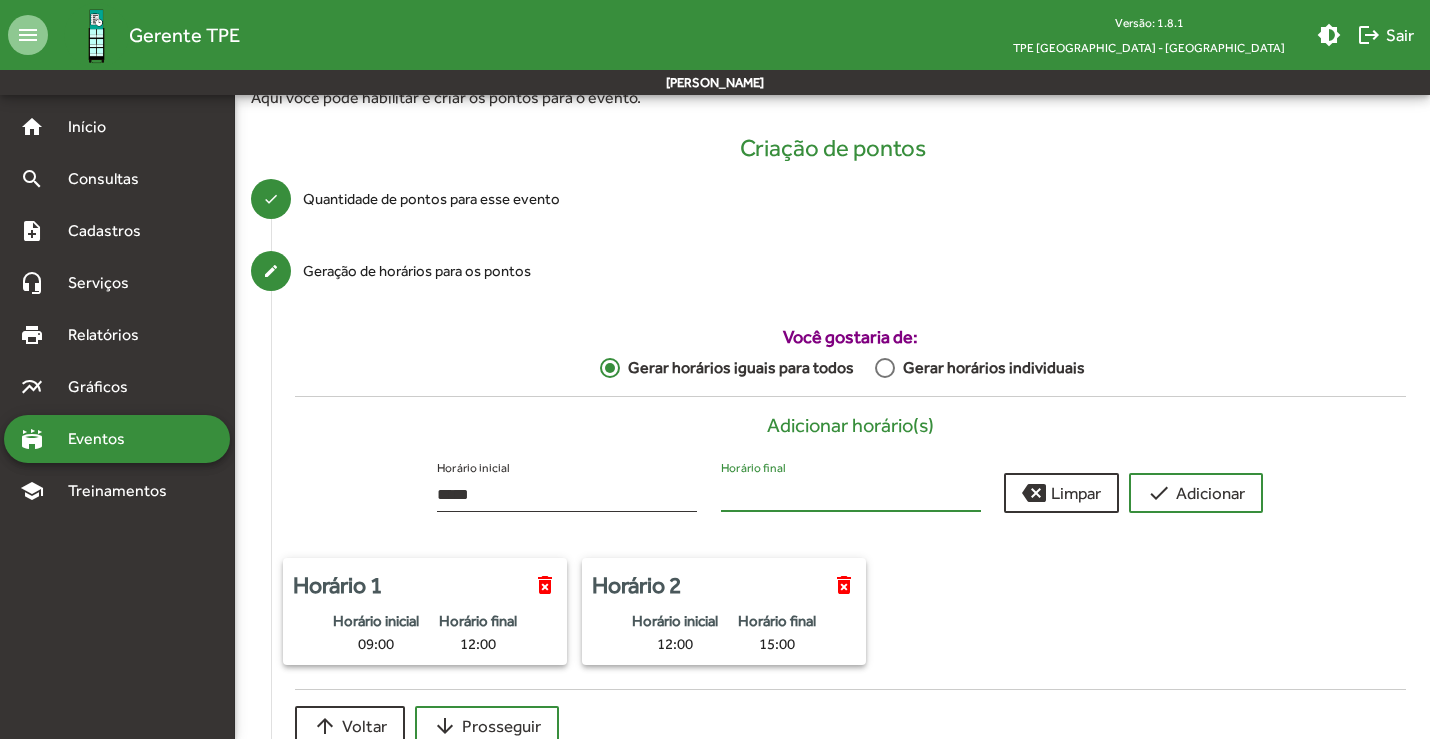 click on "Horário final" at bounding box center [851, 495] 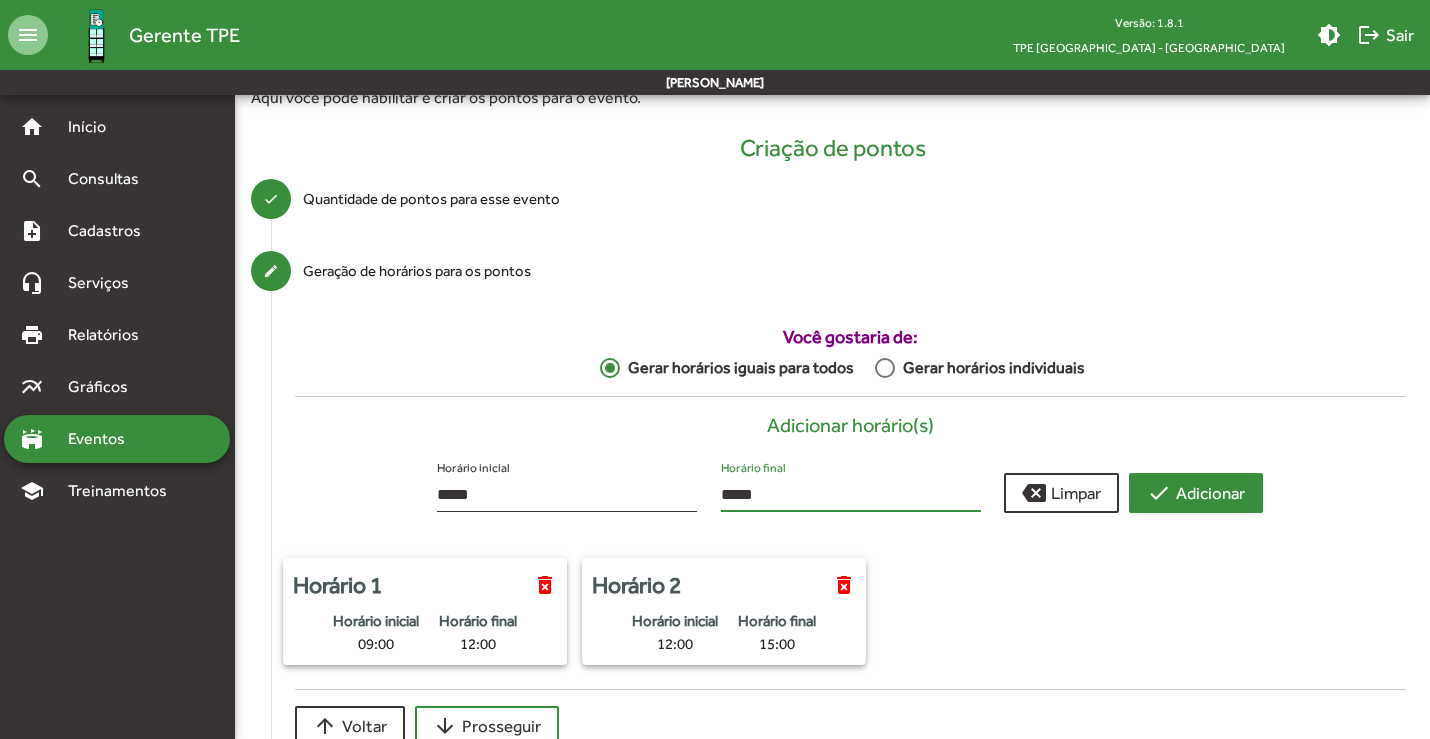 type on "*****" 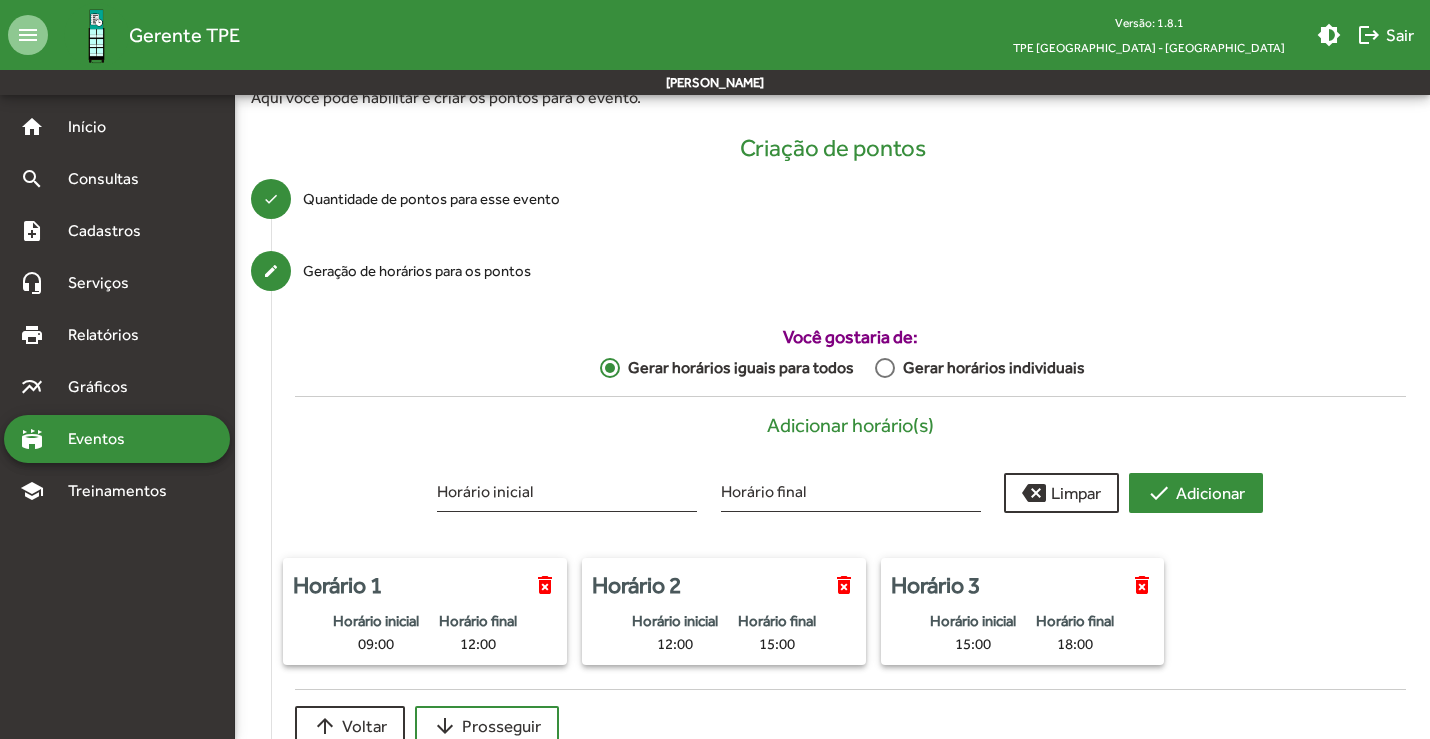 scroll, scrollTop: 200, scrollLeft: 0, axis: vertical 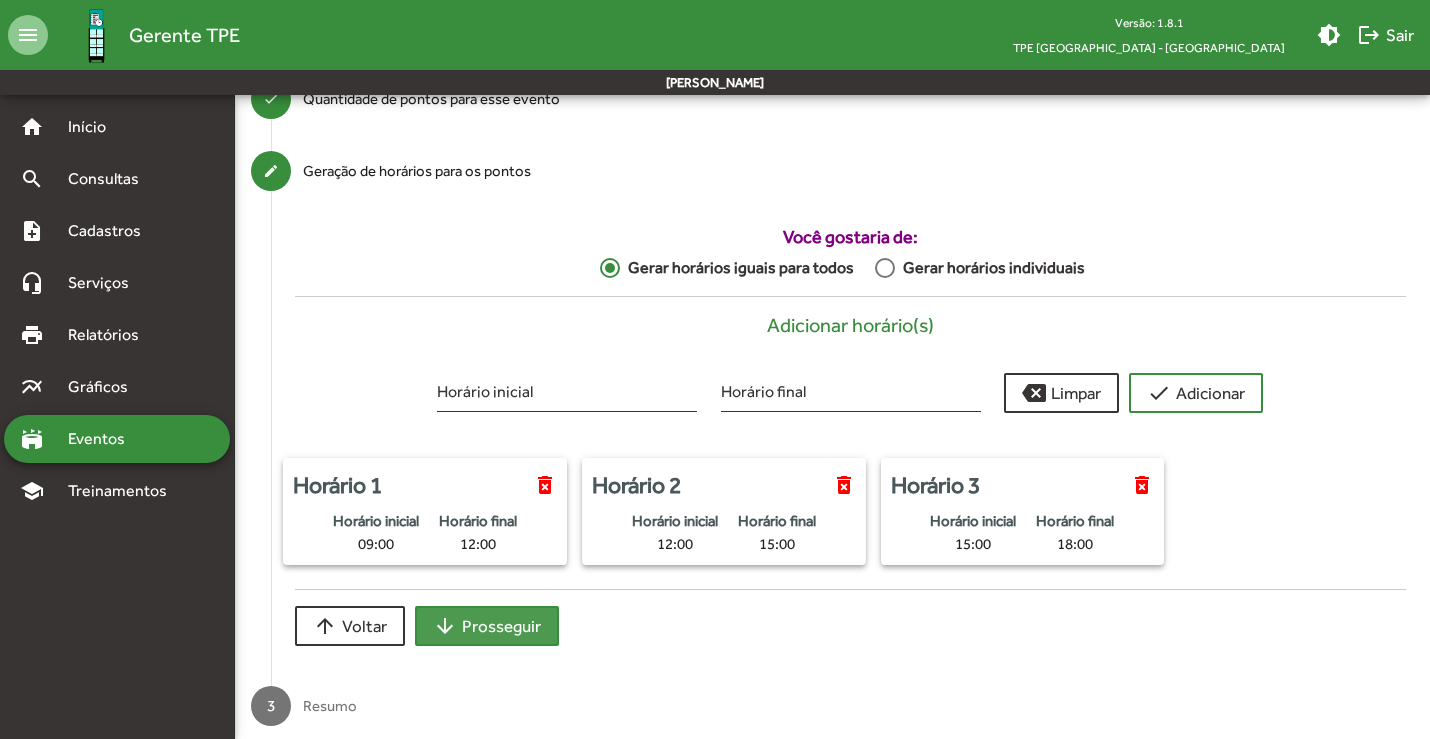 click on "arrow_downward  Prosseguir" at bounding box center (487, 626) 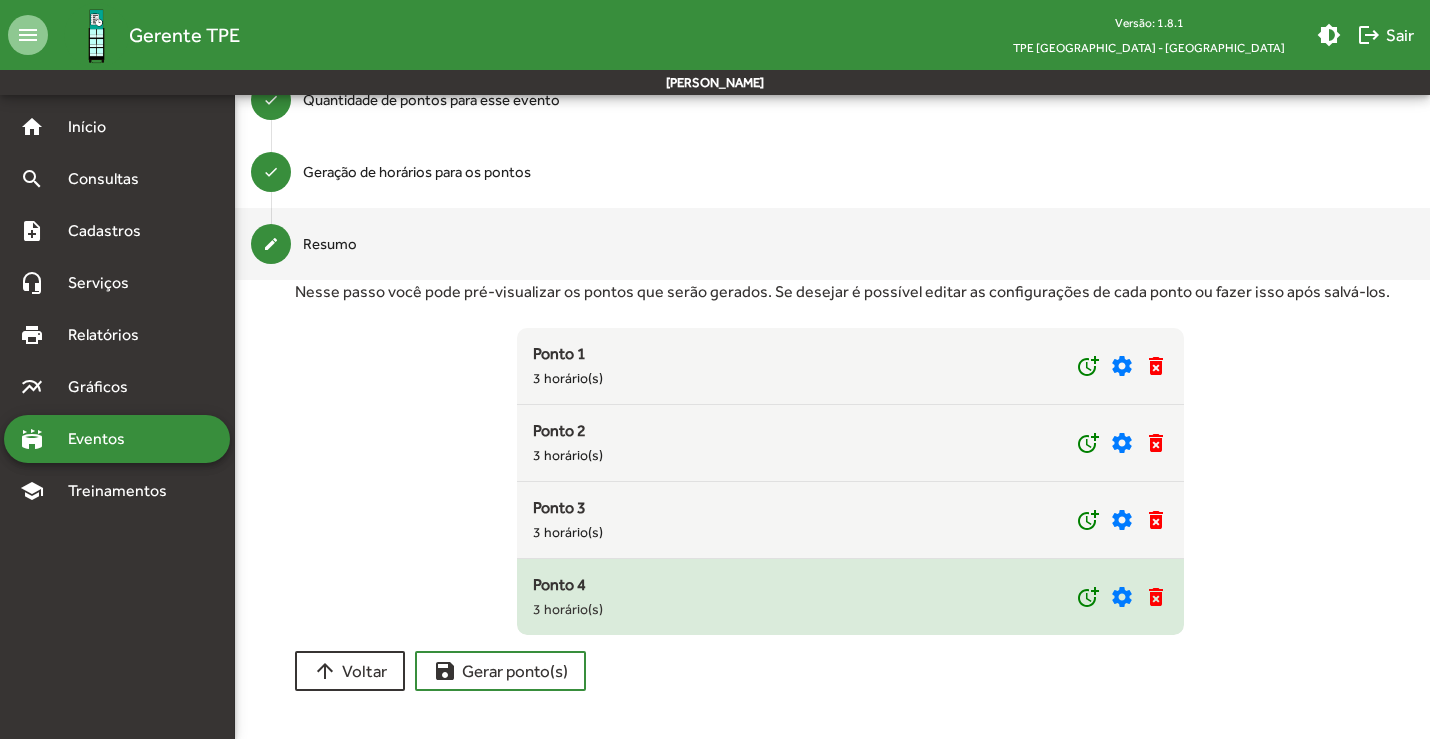 scroll, scrollTop: 199, scrollLeft: 0, axis: vertical 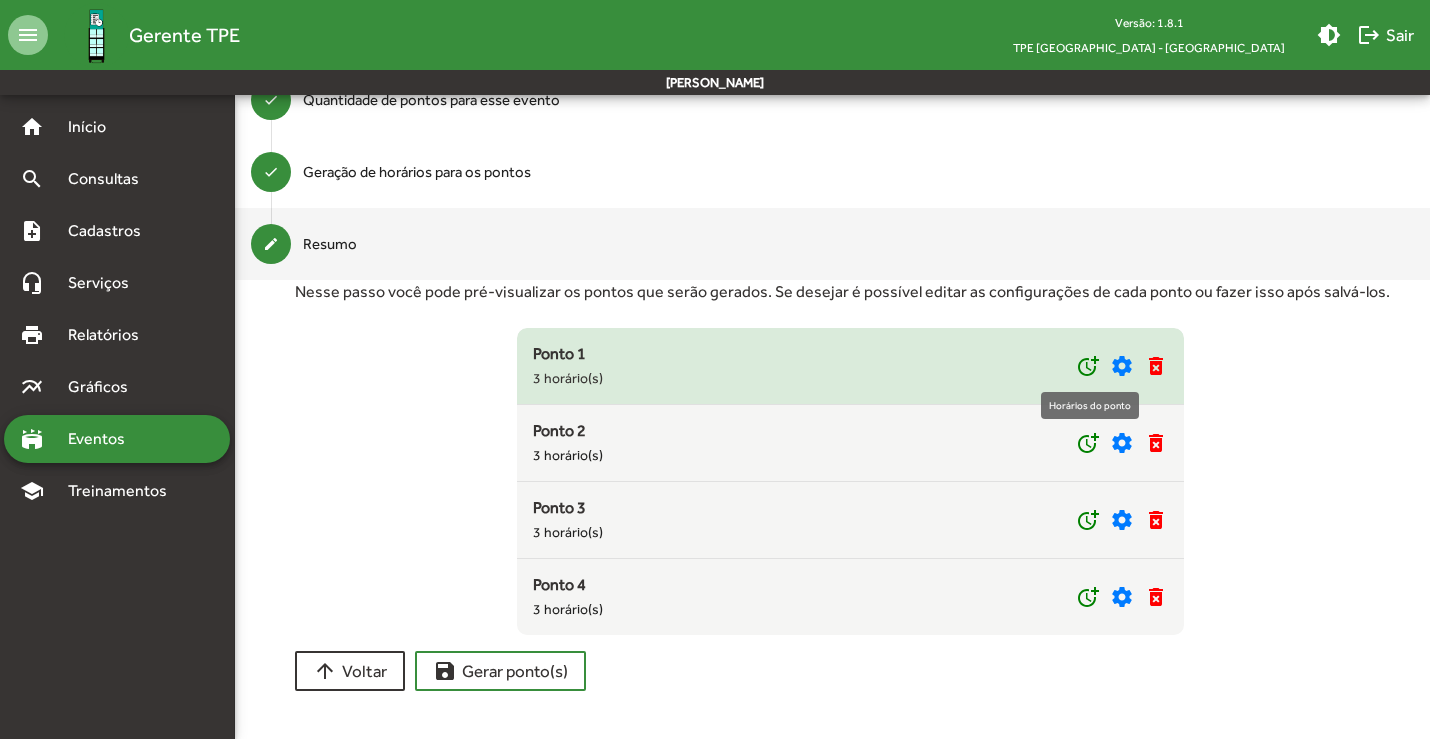 click on "more_time" at bounding box center (1088, 366) 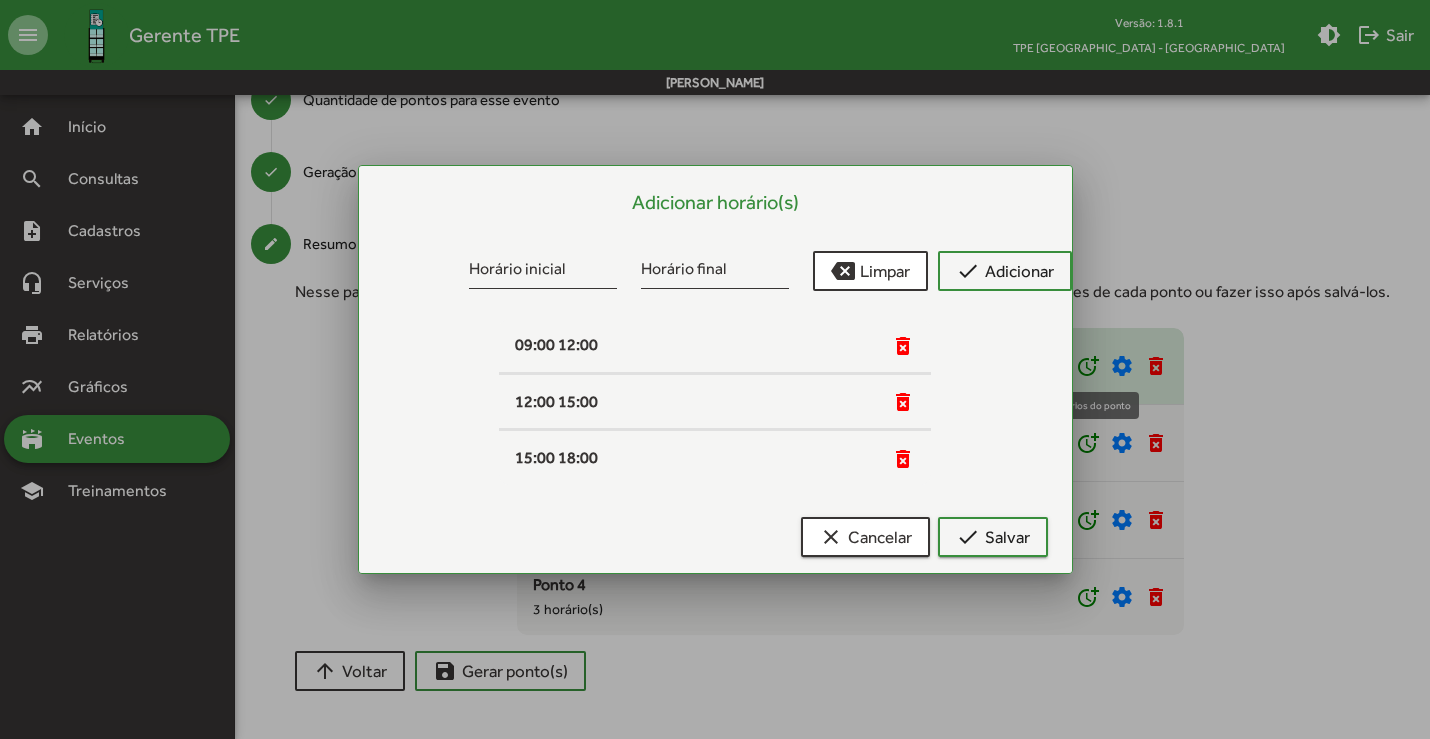 scroll, scrollTop: 0, scrollLeft: 0, axis: both 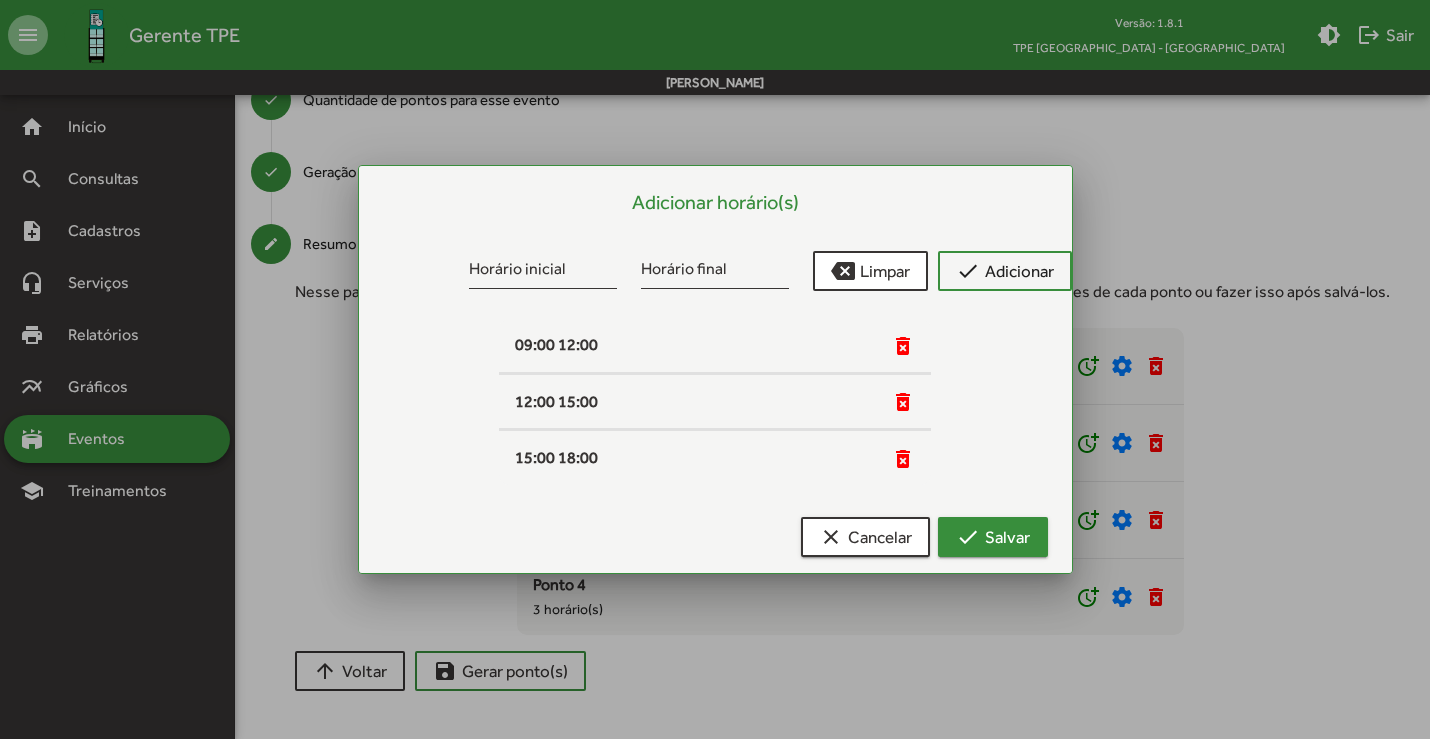 click on "check  Salvar" at bounding box center (993, 537) 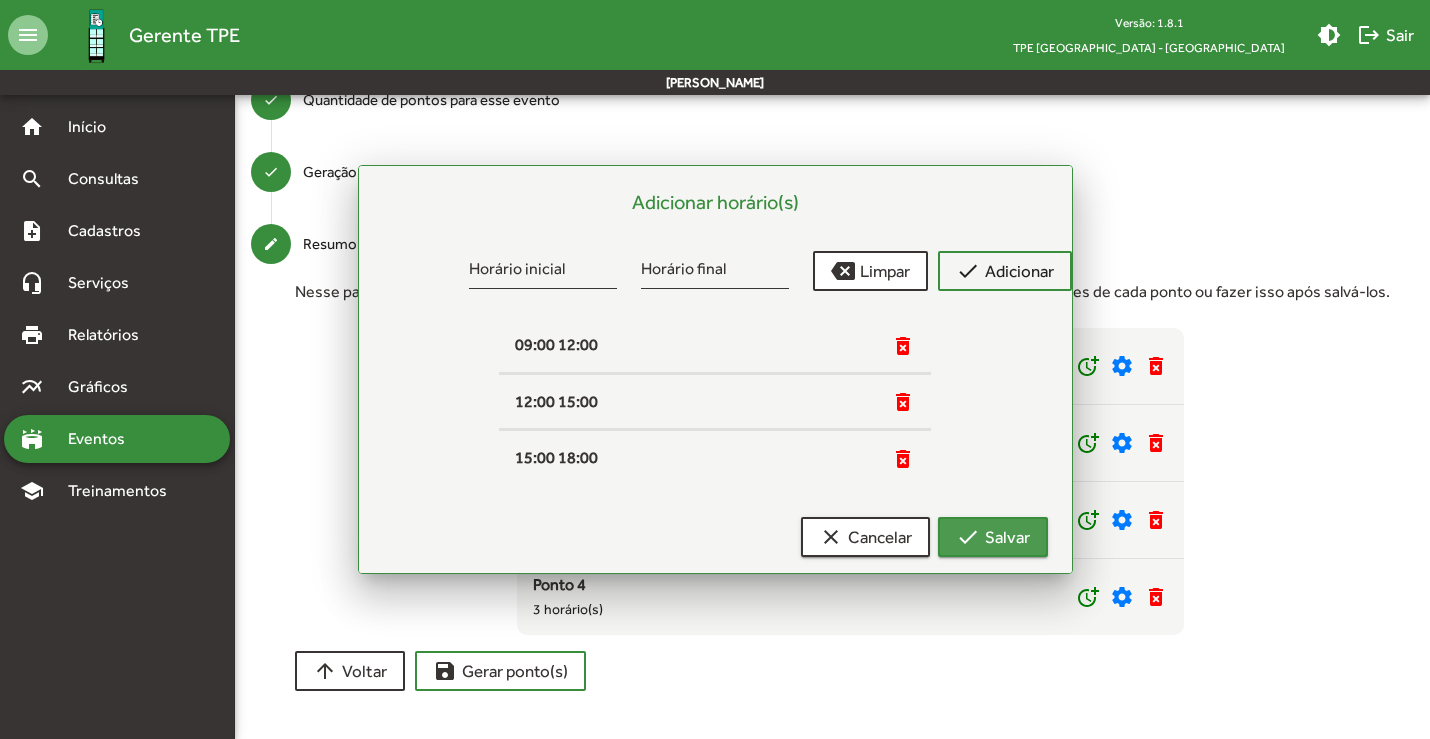 scroll, scrollTop: 199, scrollLeft: 0, axis: vertical 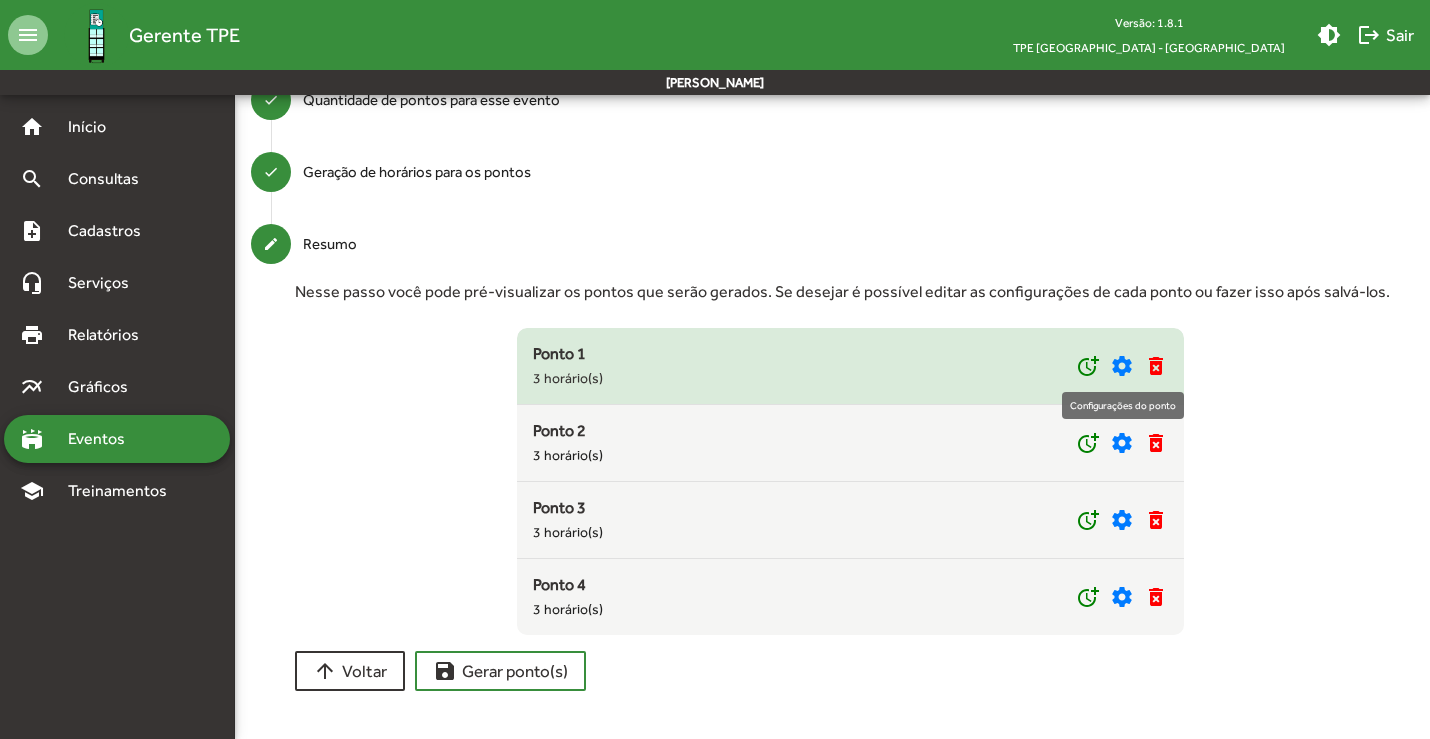 click on "settings" at bounding box center [1122, 366] 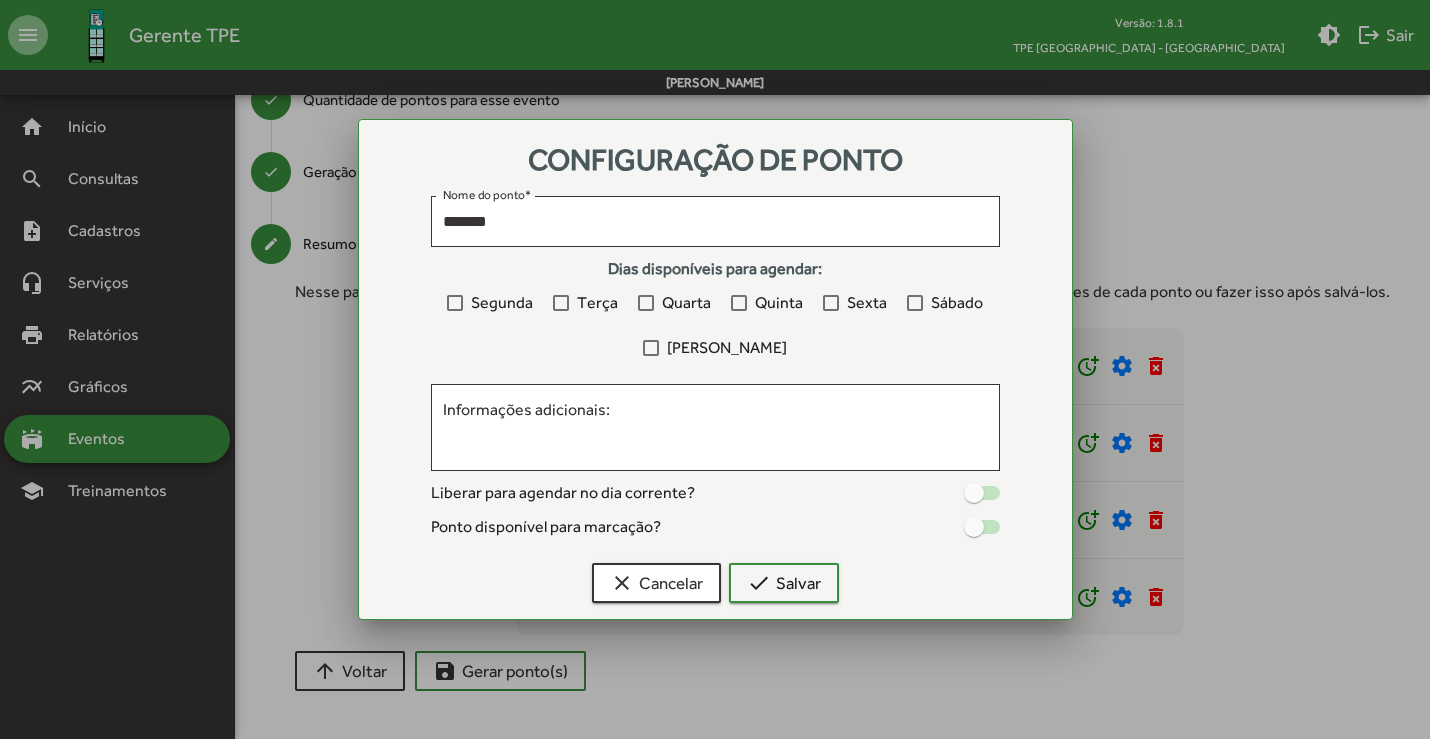 click at bounding box center [915, 303] 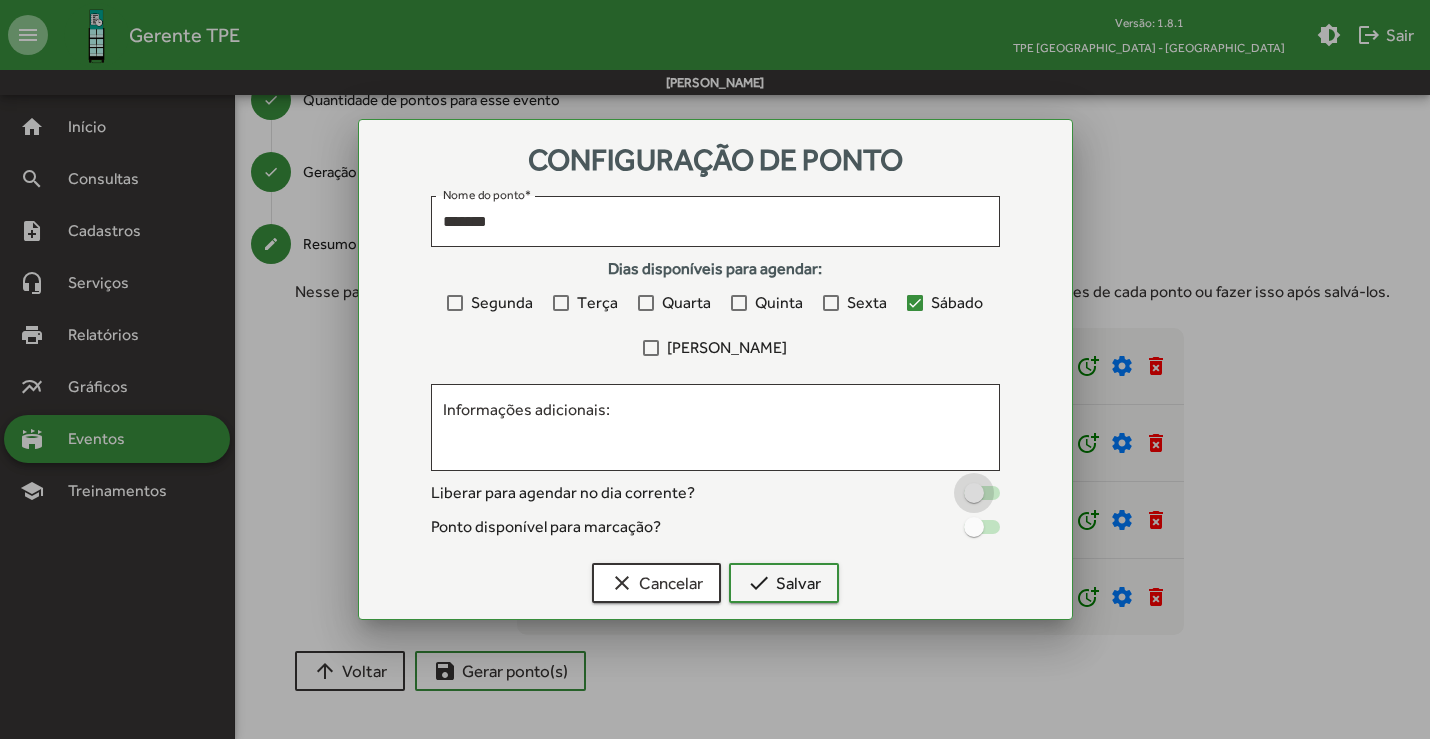 click at bounding box center (974, 493) 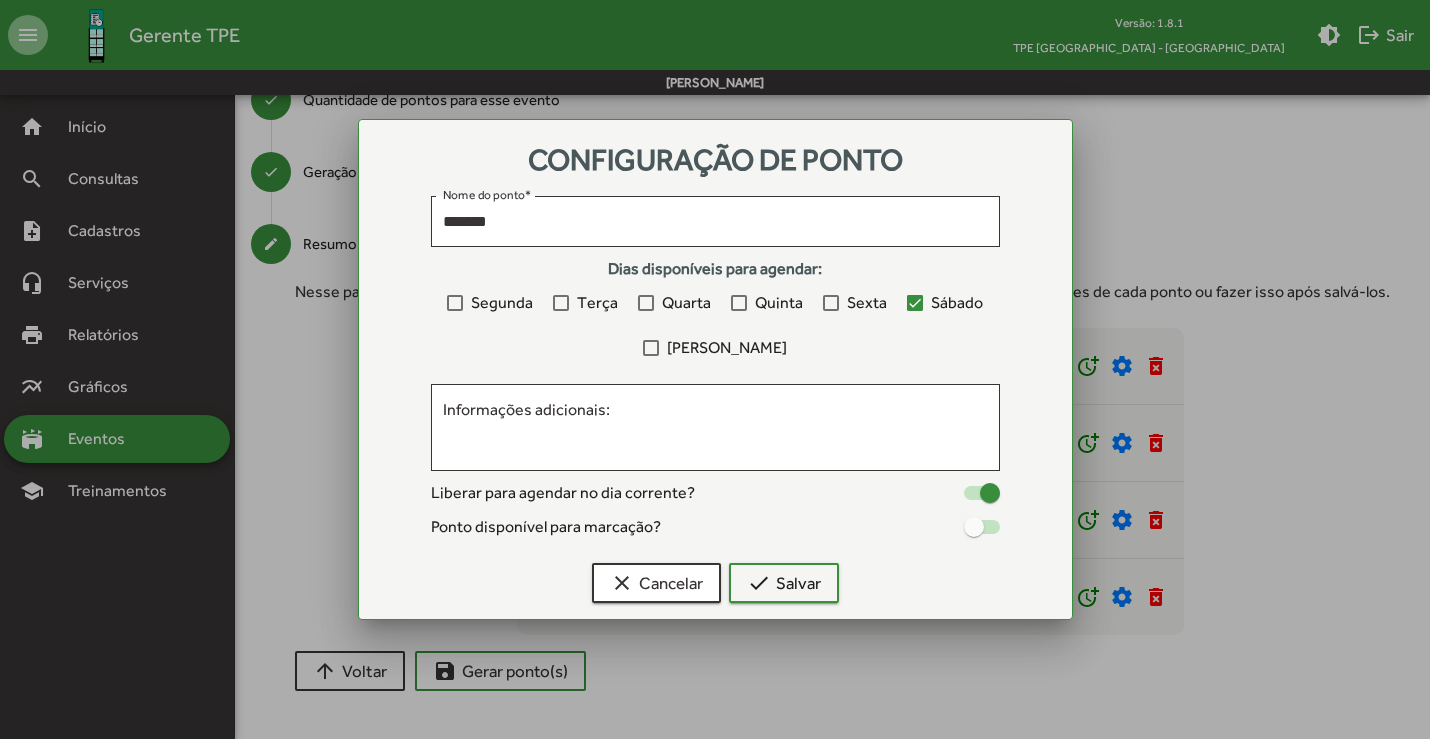 click at bounding box center (974, 527) 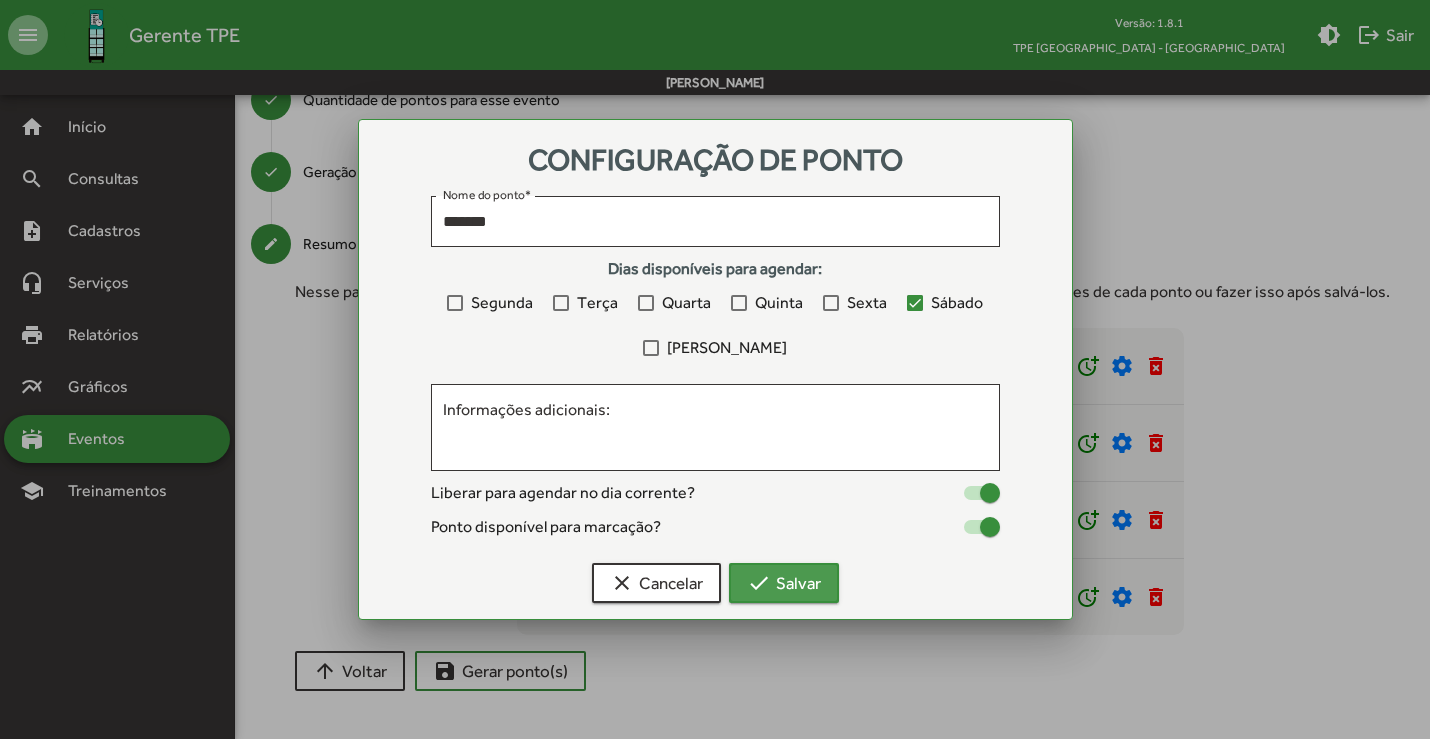 click on "check  Salvar" at bounding box center [784, 583] 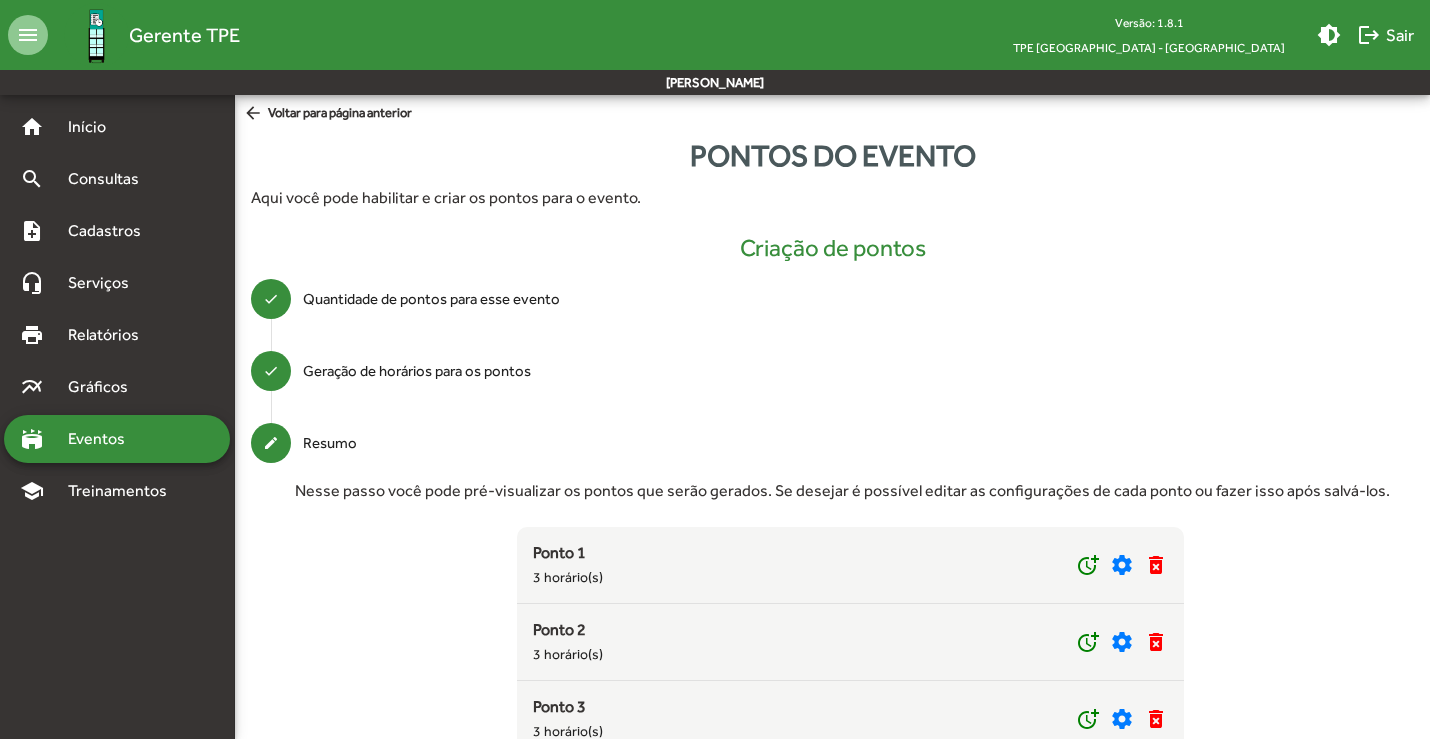scroll, scrollTop: 199, scrollLeft: 0, axis: vertical 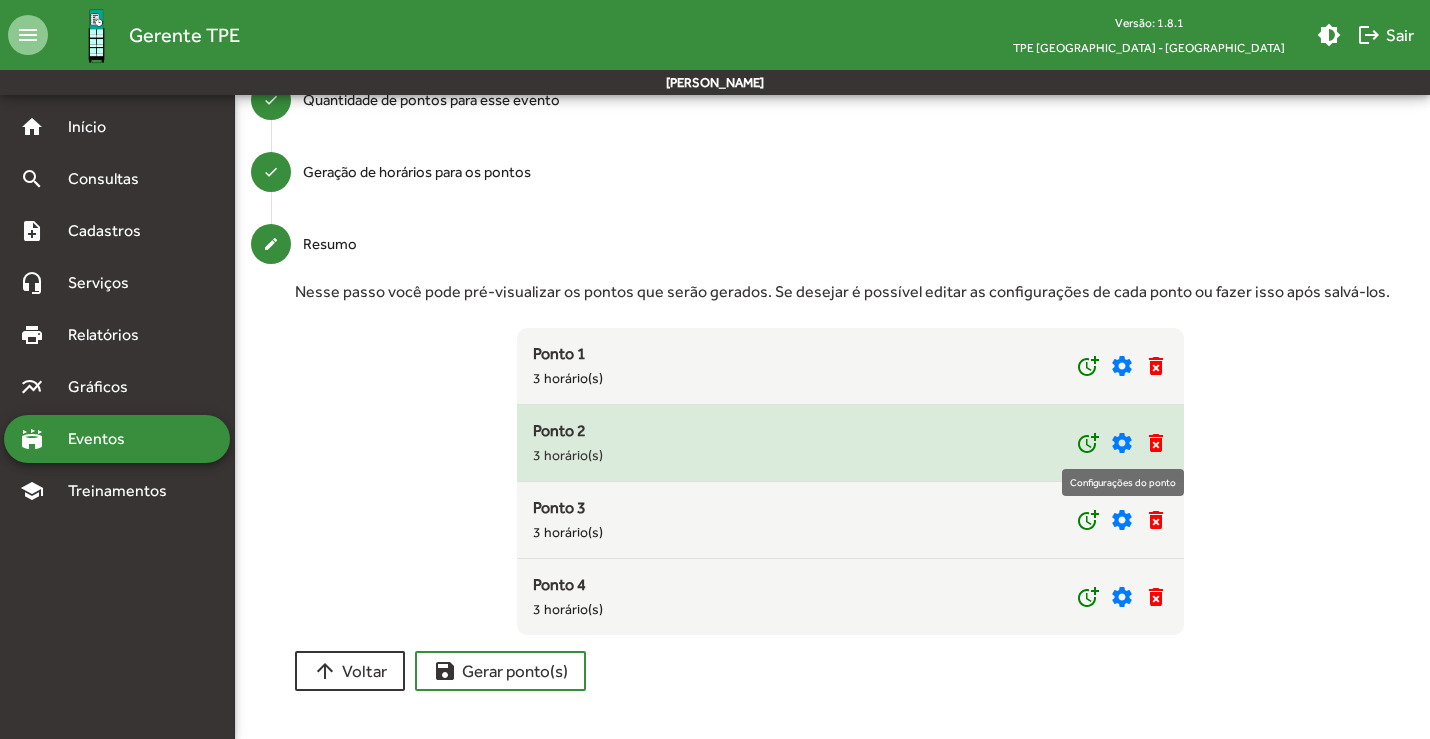 click on "settings" at bounding box center [1122, 443] 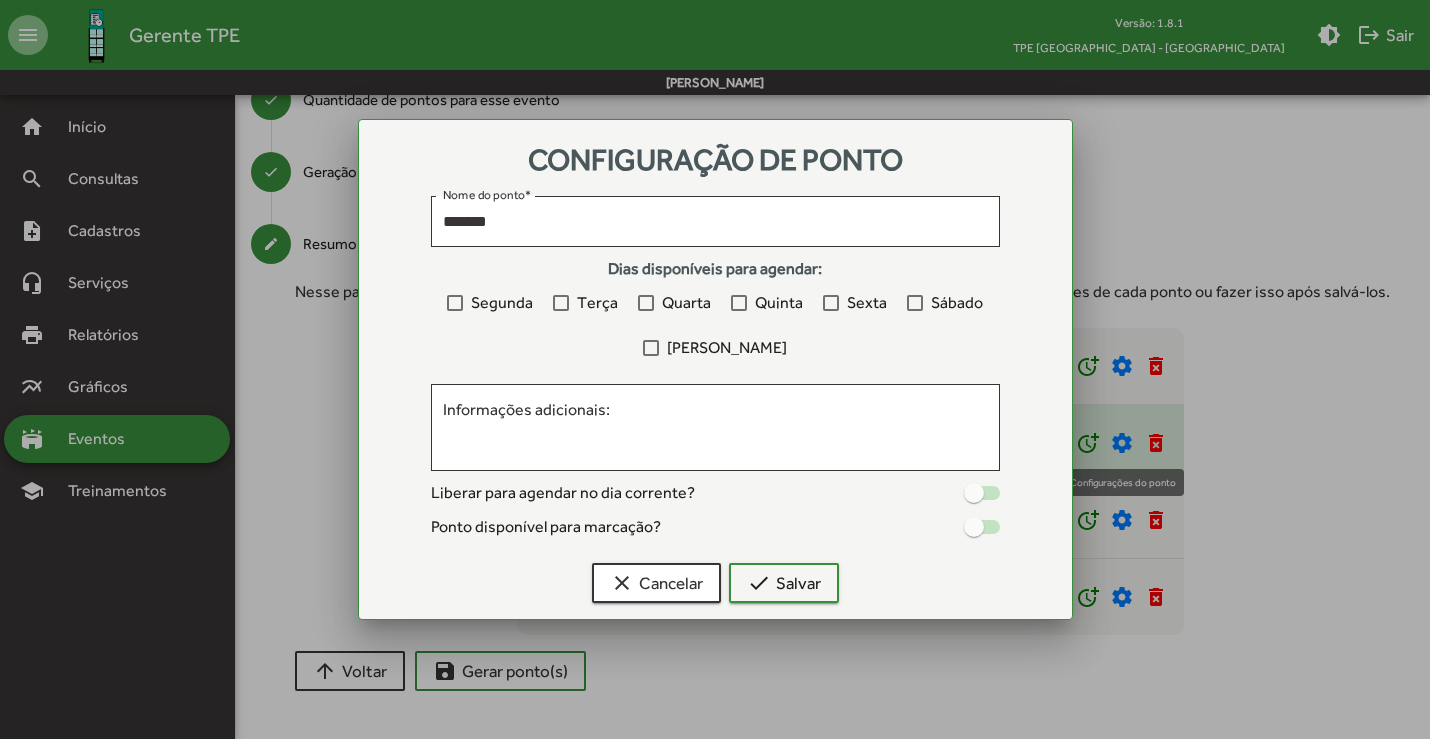 scroll, scrollTop: 0, scrollLeft: 0, axis: both 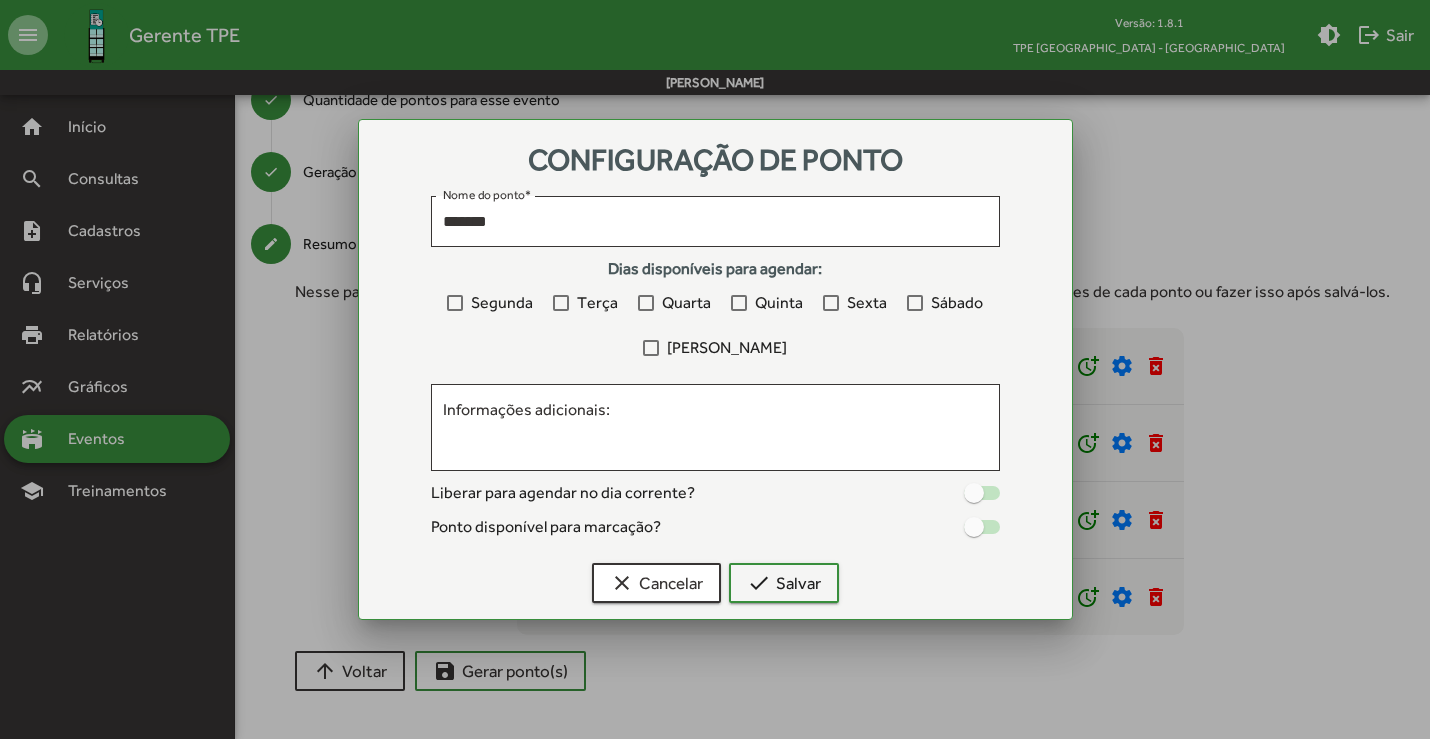 click at bounding box center (915, 303) 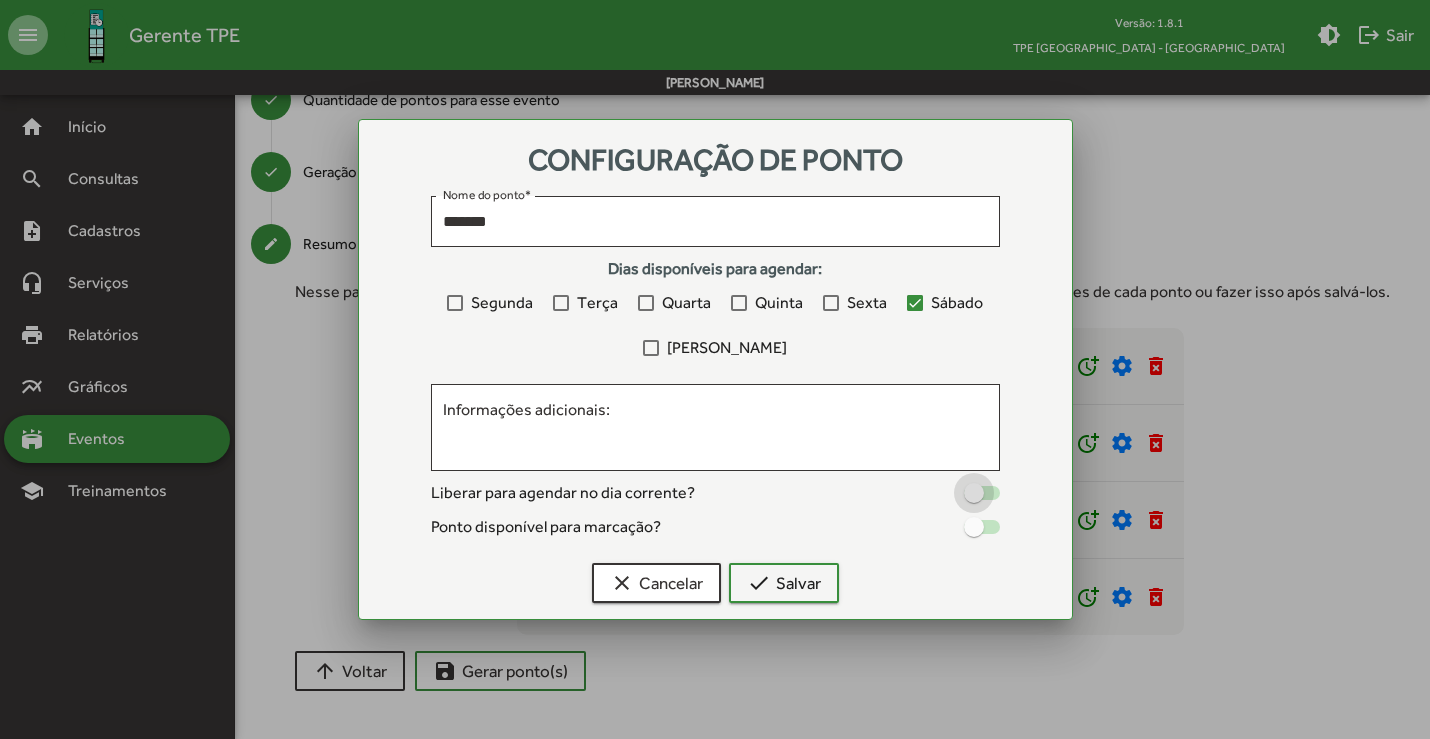 click at bounding box center [974, 493] 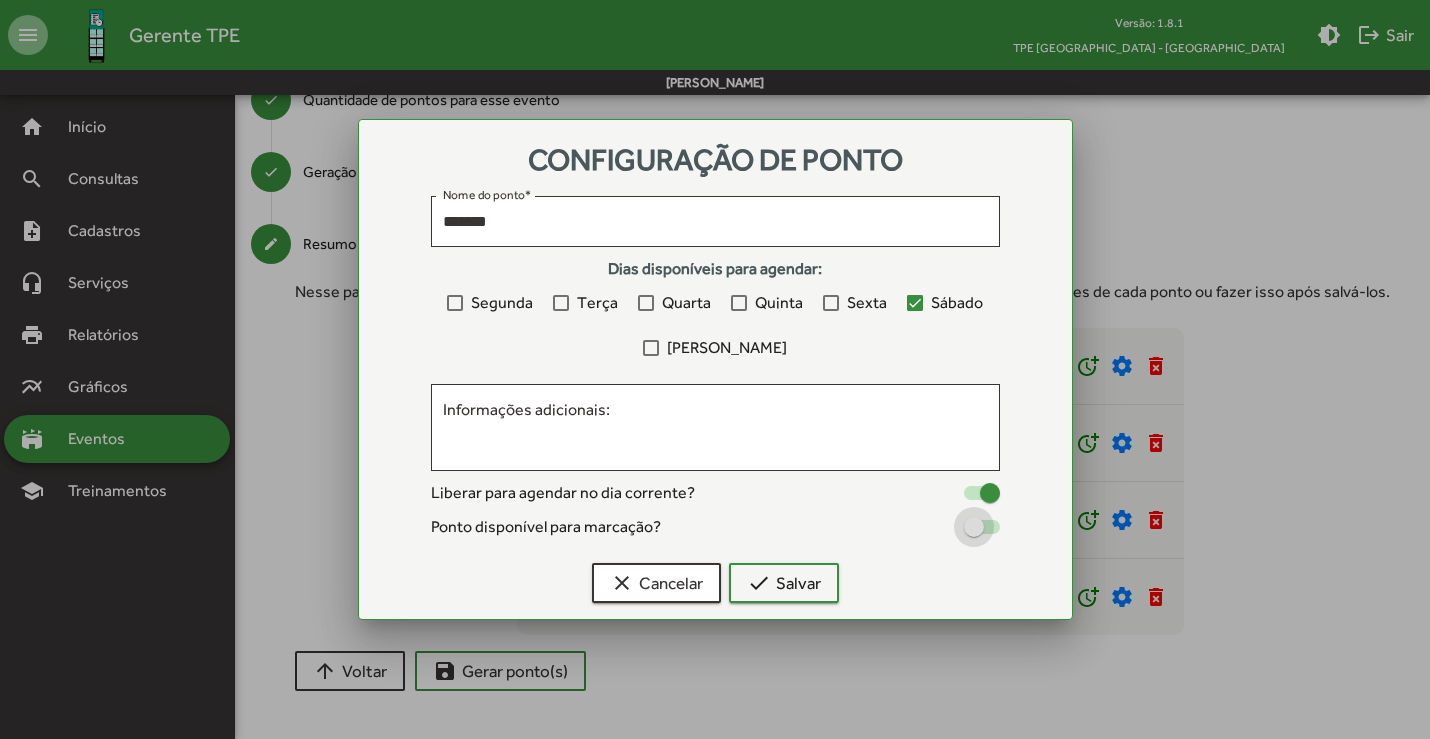 click at bounding box center (974, 527) 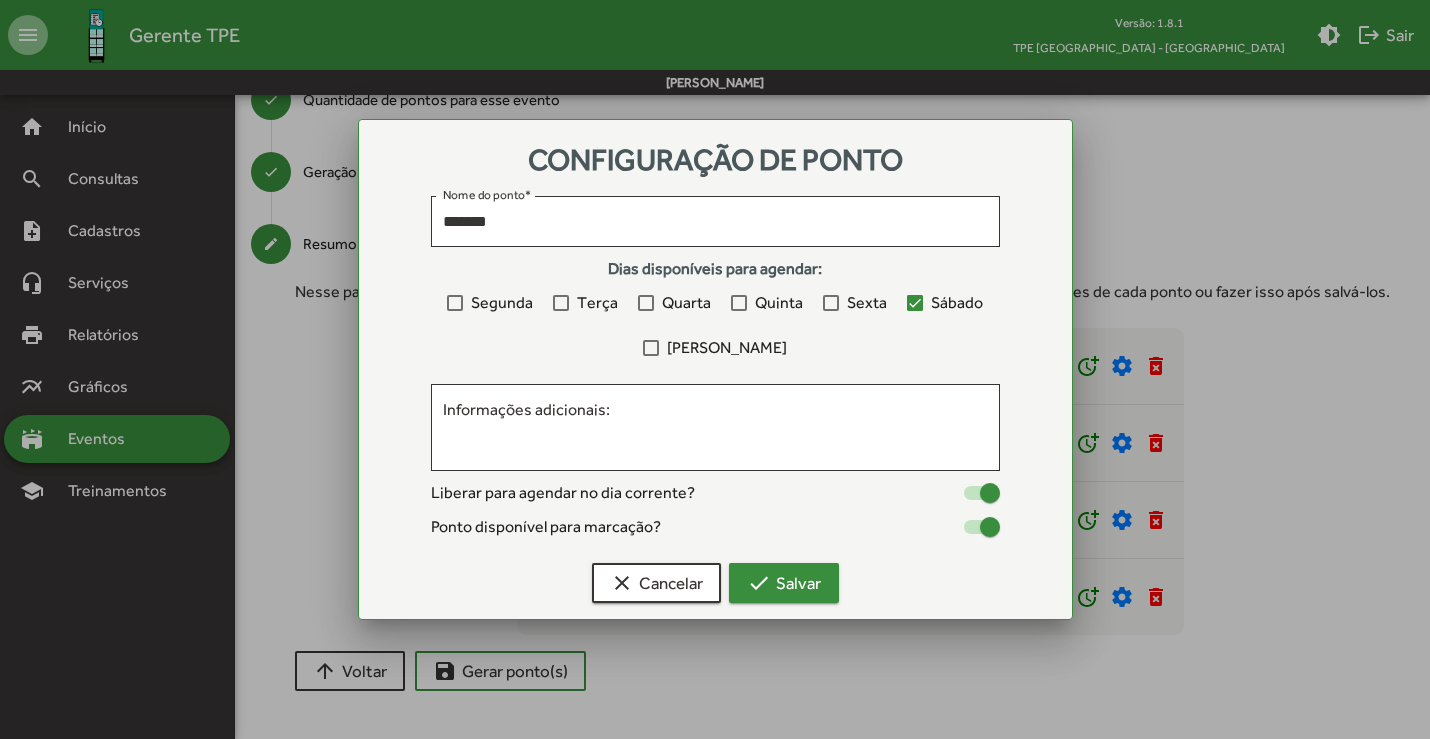 click on "check  Salvar" at bounding box center [784, 583] 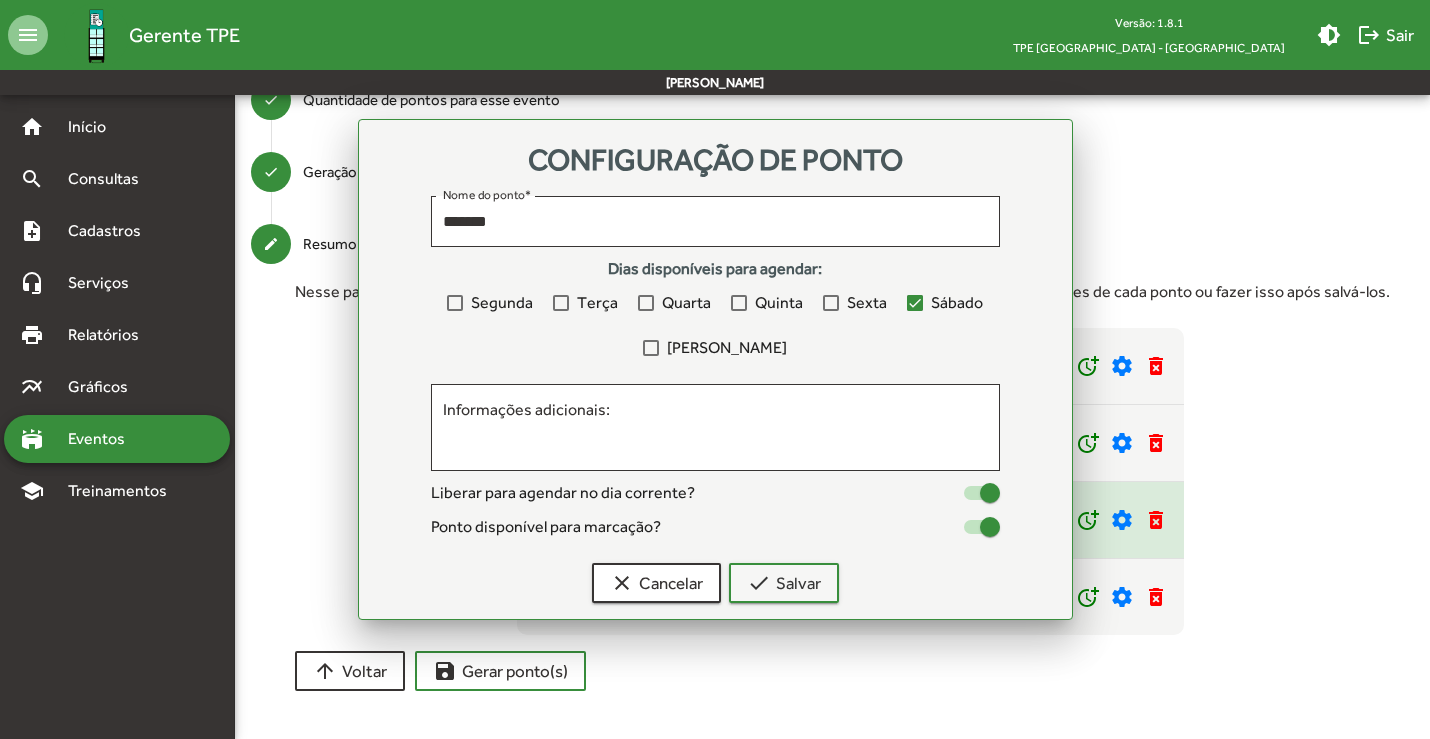 scroll, scrollTop: 199, scrollLeft: 0, axis: vertical 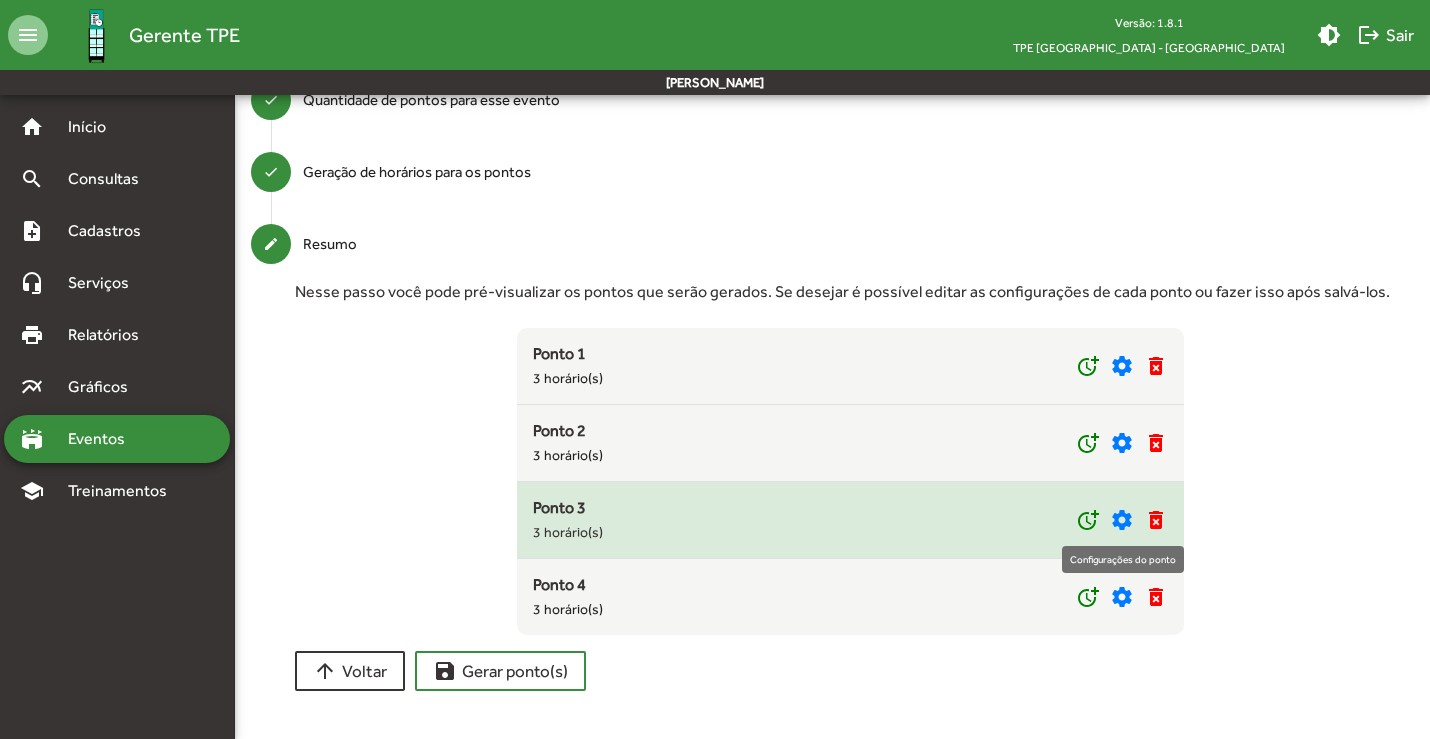 click on "settings" at bounding box center [1122, 520] 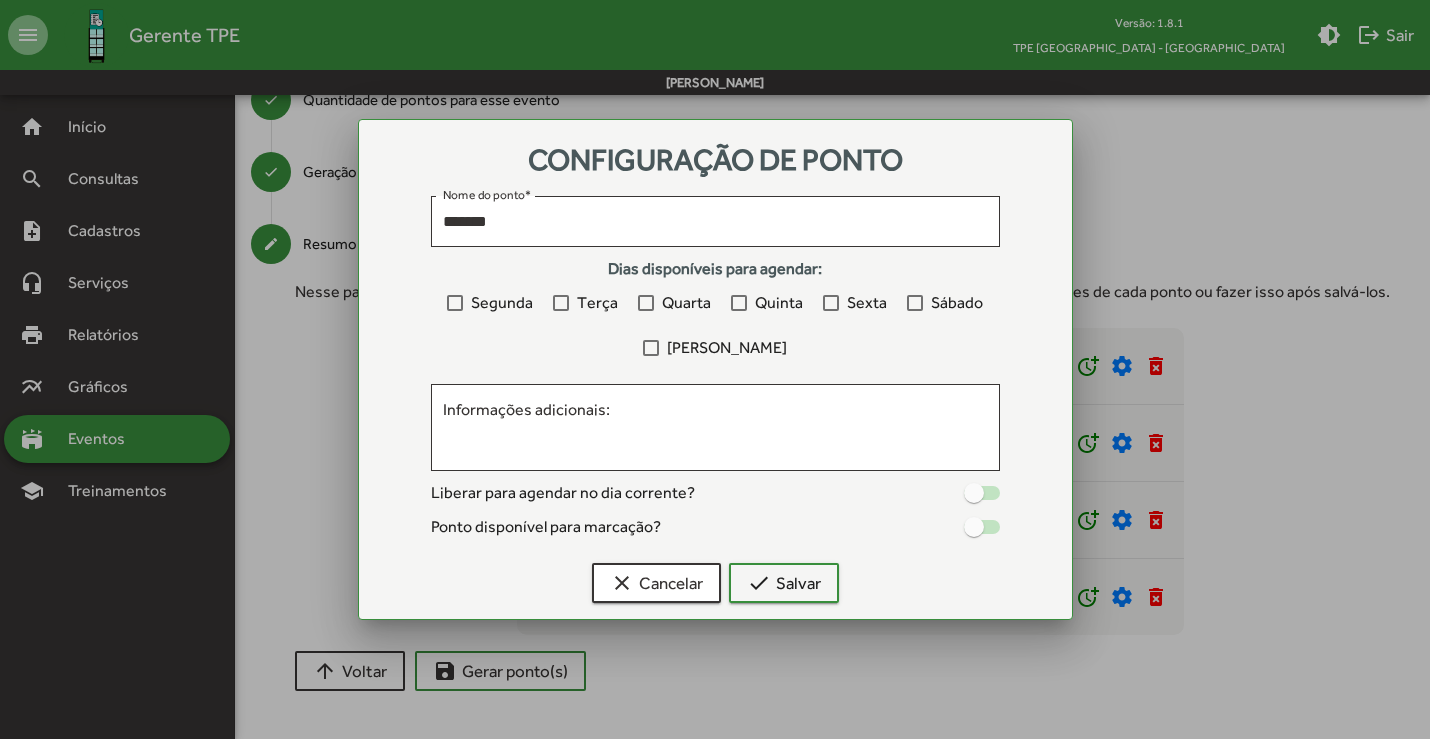click at bounding box center (915, 303) 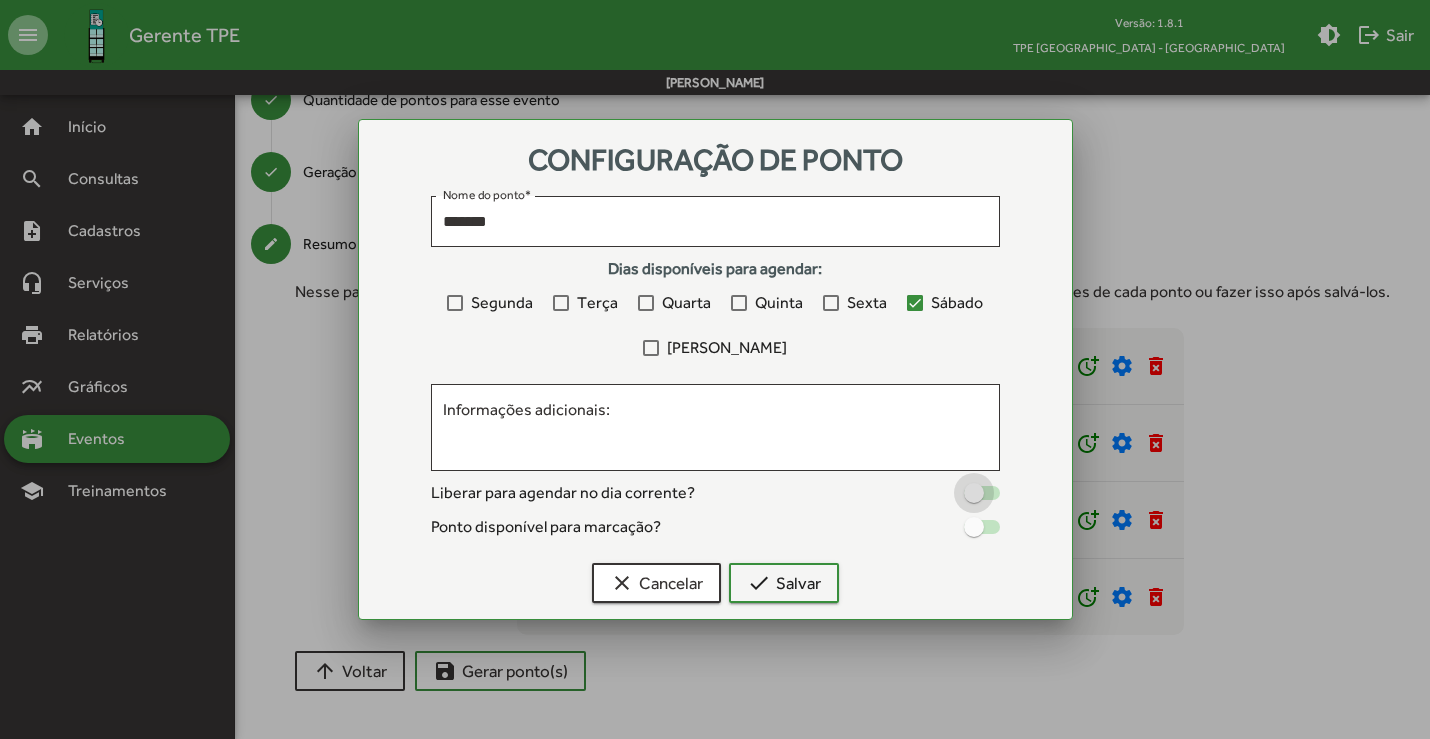 click at bounding box center (974, 493) 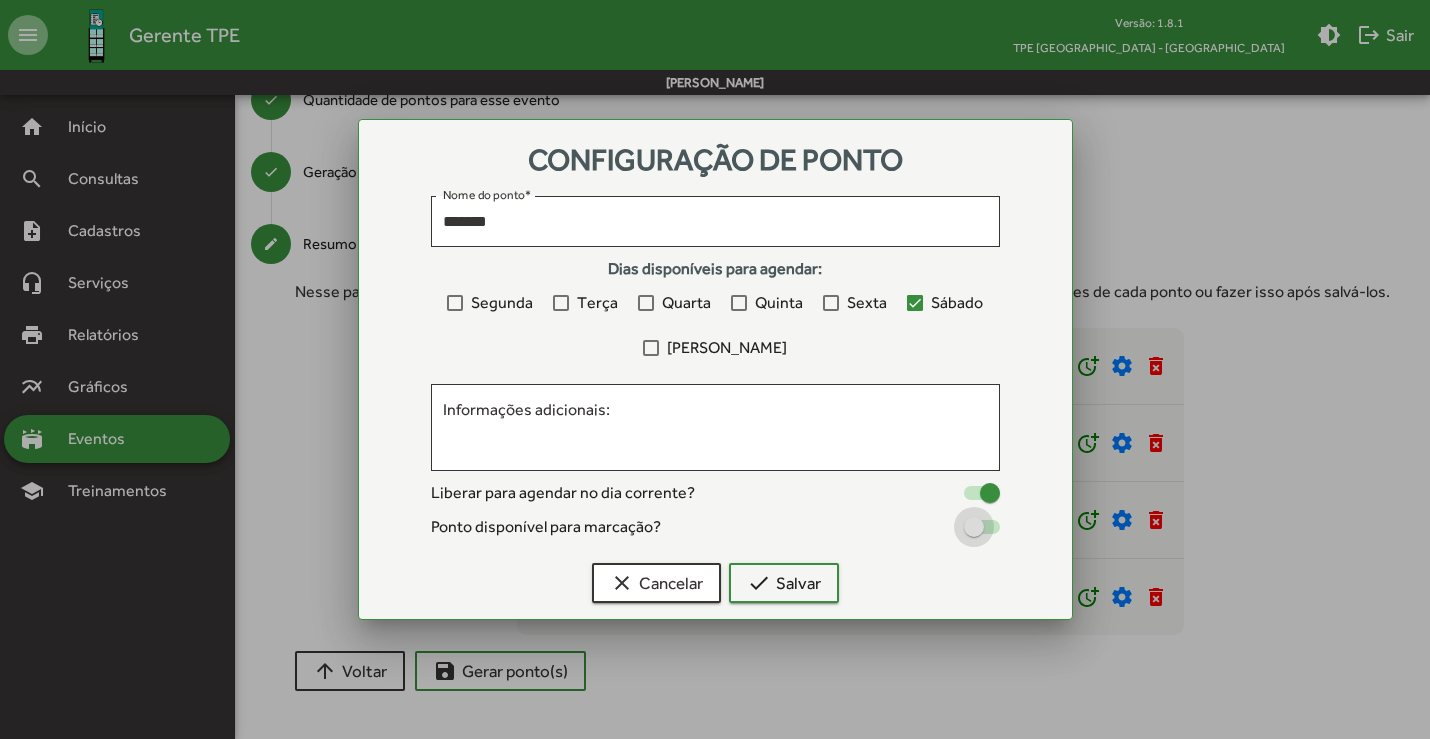 click at bounding box center (974, 527) 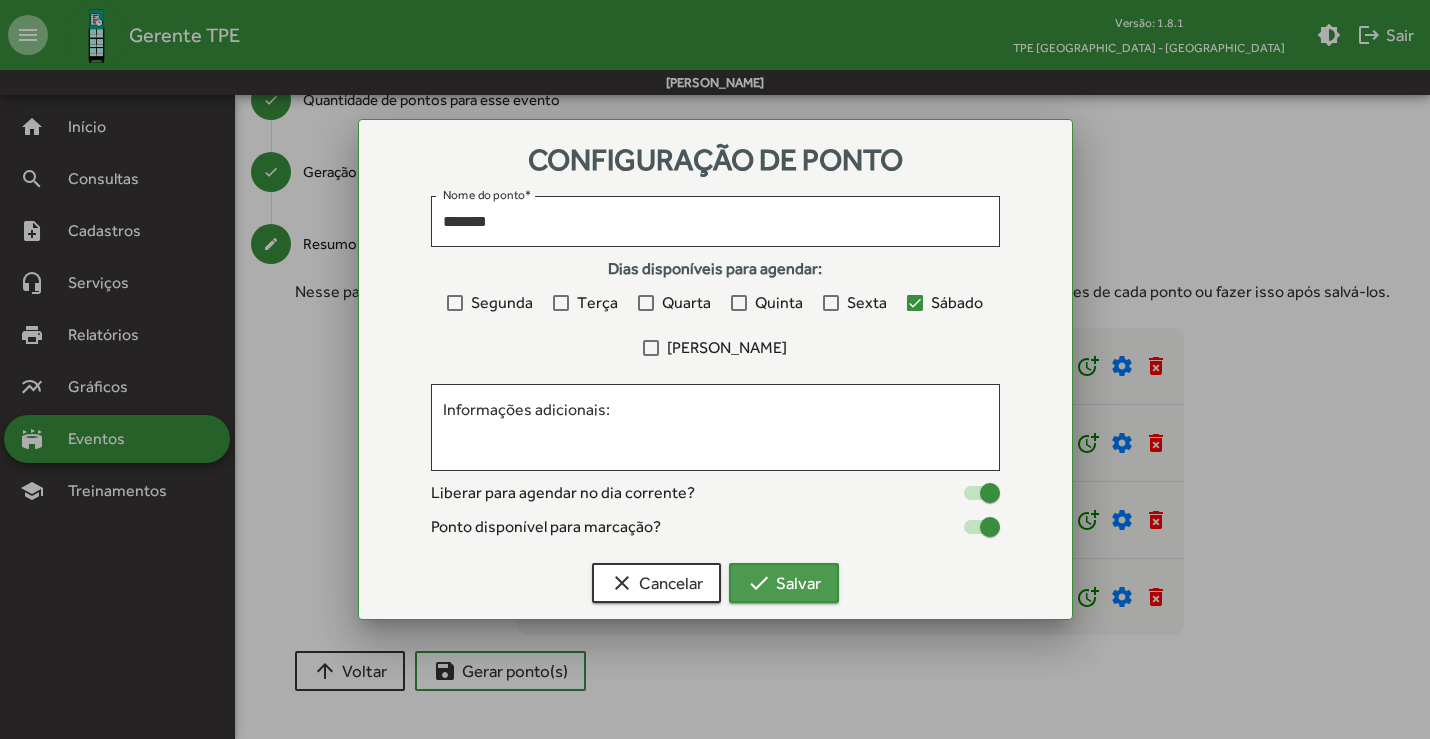 click on "check  Salvar" at bounding box center [784, 583] 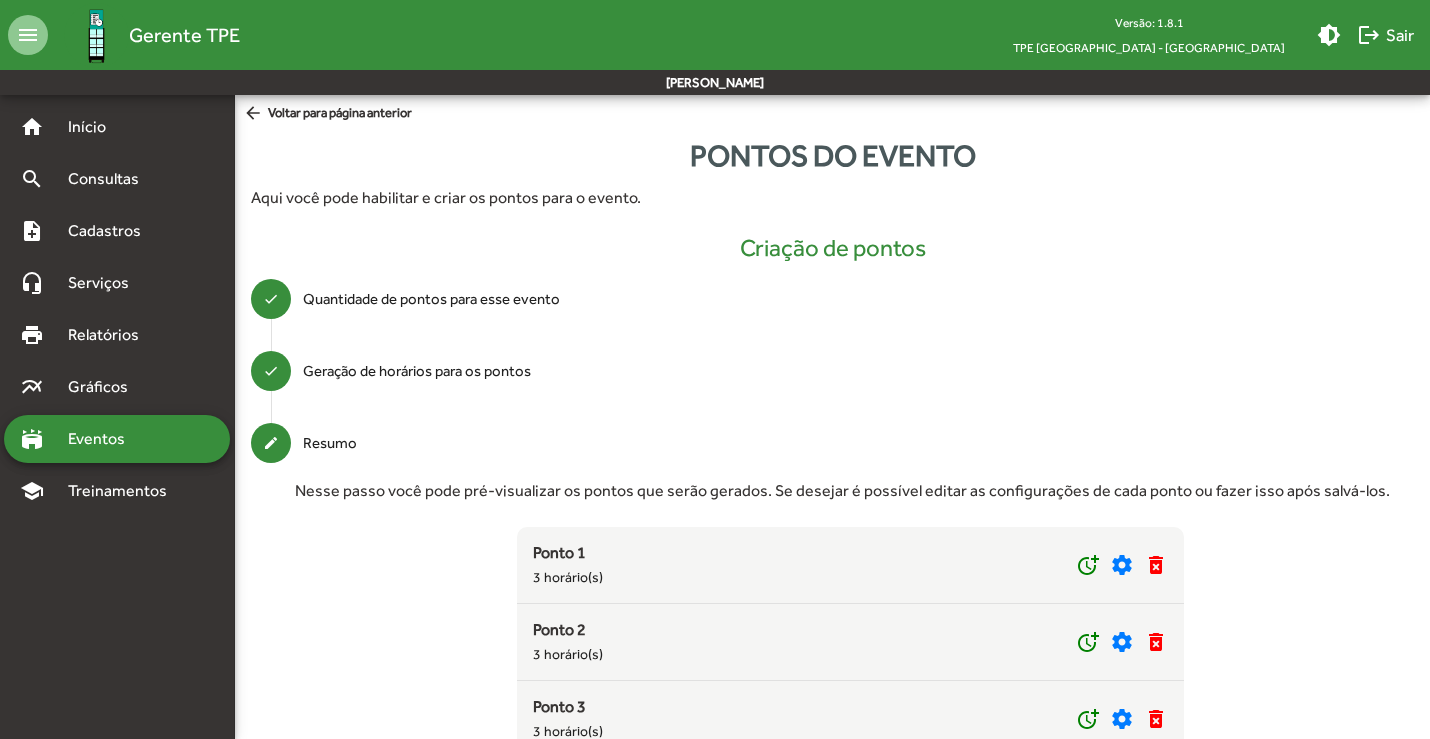 scroll, scrollTop: 199, scrollLeft: 0, axis: vertical 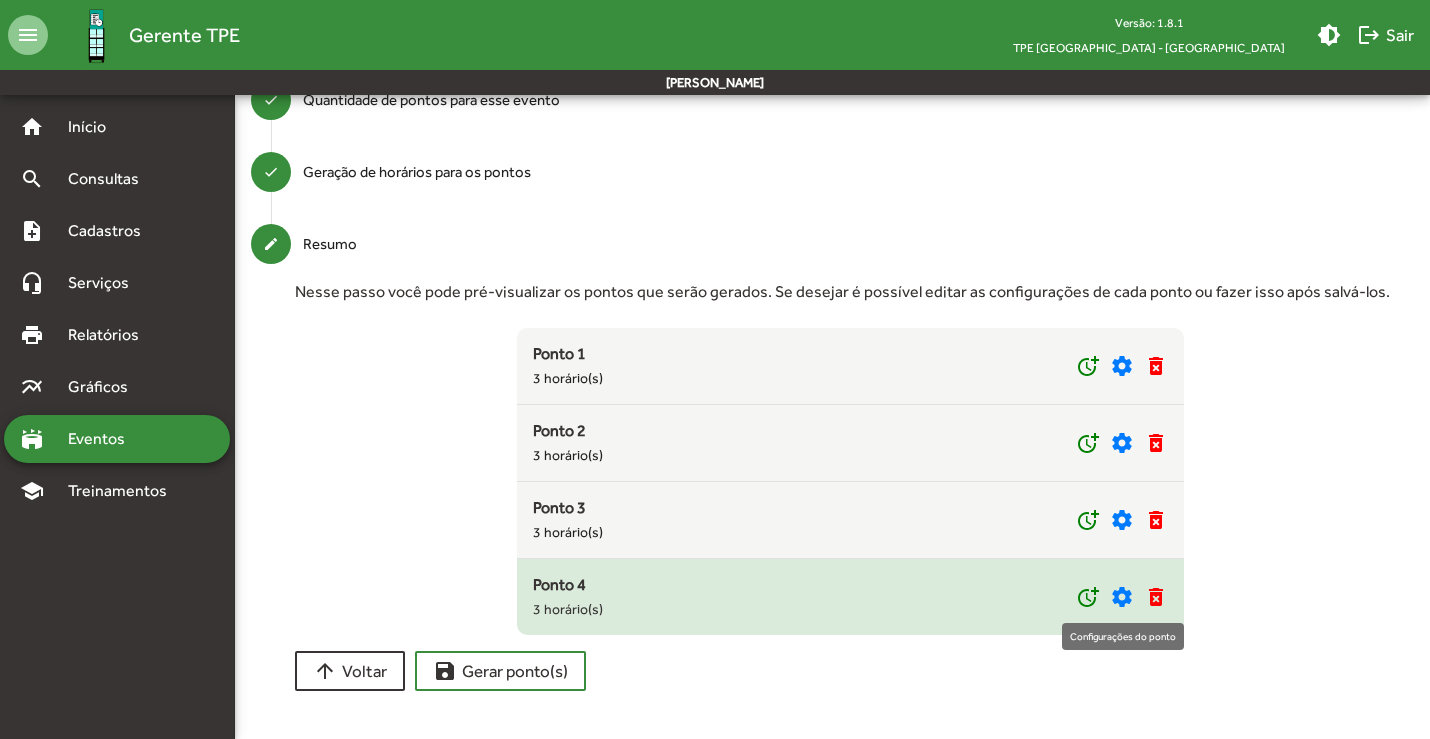 click on "settings" at bounding box center (1122, 597) 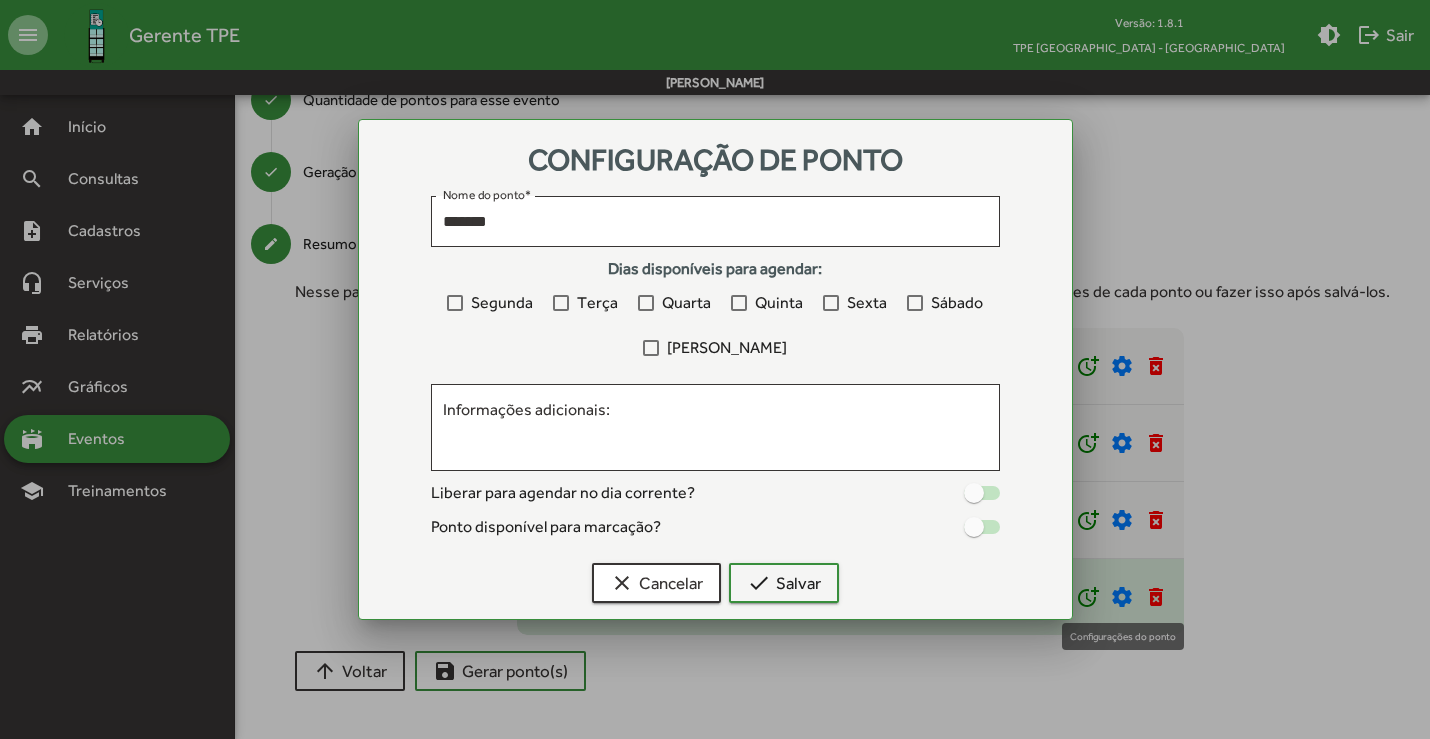 scroll, scrollTop: 0, scrollLeft: 0, axis: both 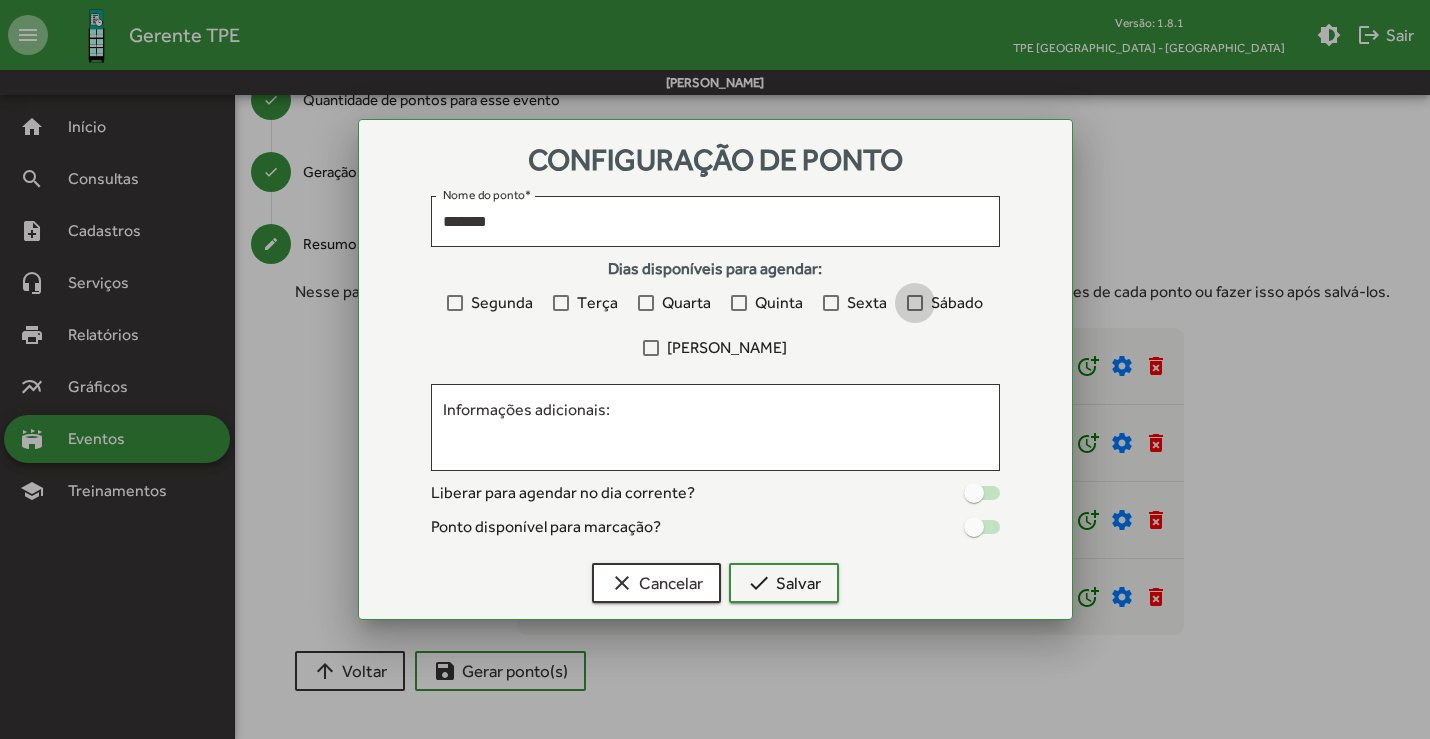 click at bounding box center [915, 303] 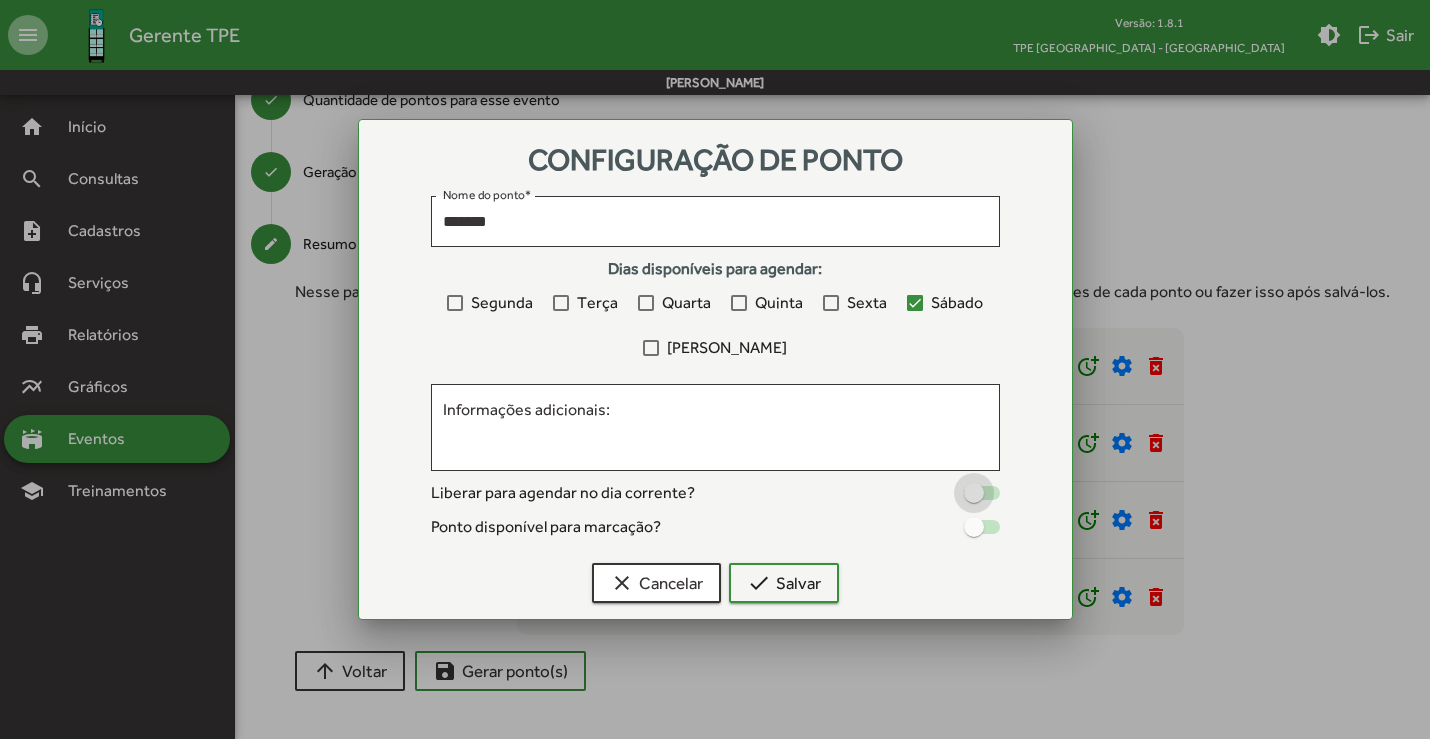 click at bounding box center (974, 493) 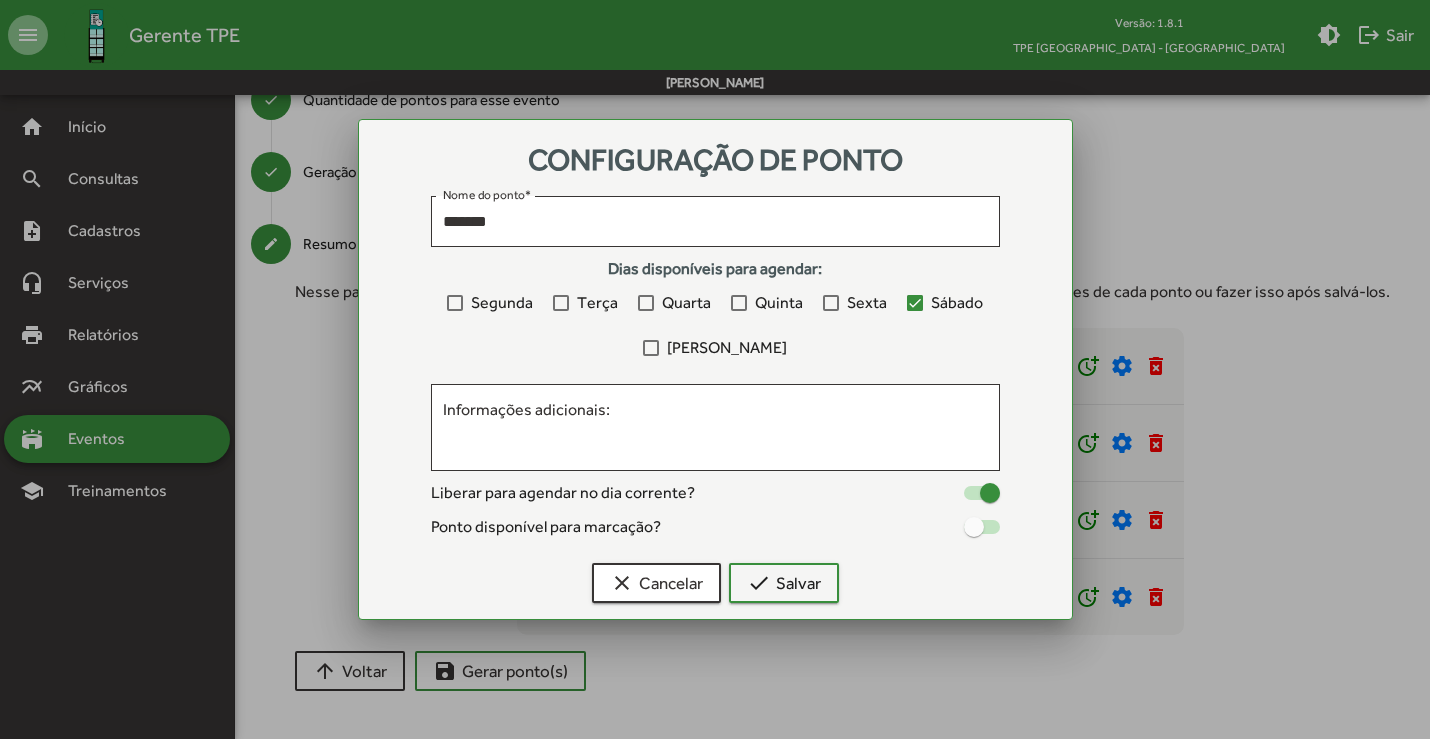 click at bounding box center (974, 527) 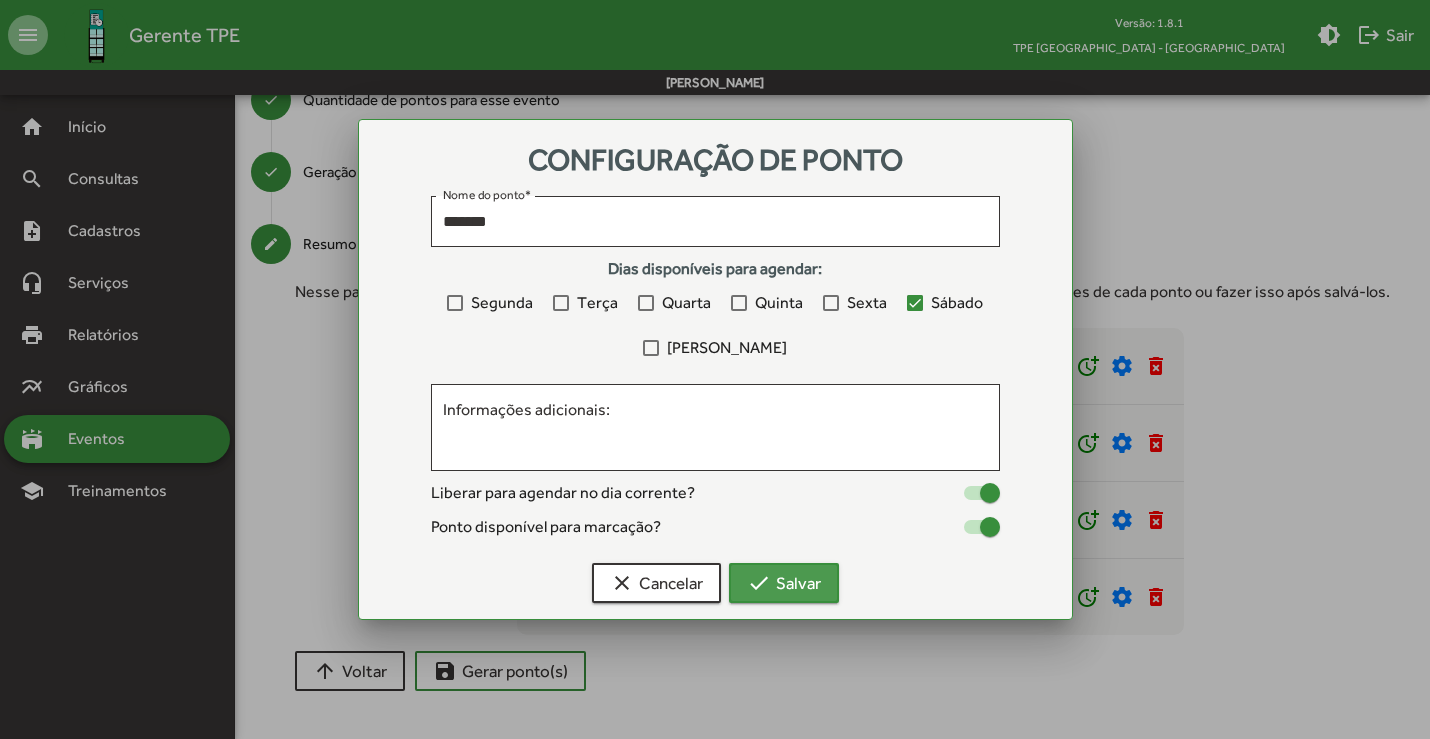 click on "check  Salvar" at bounding box center (784, 583) 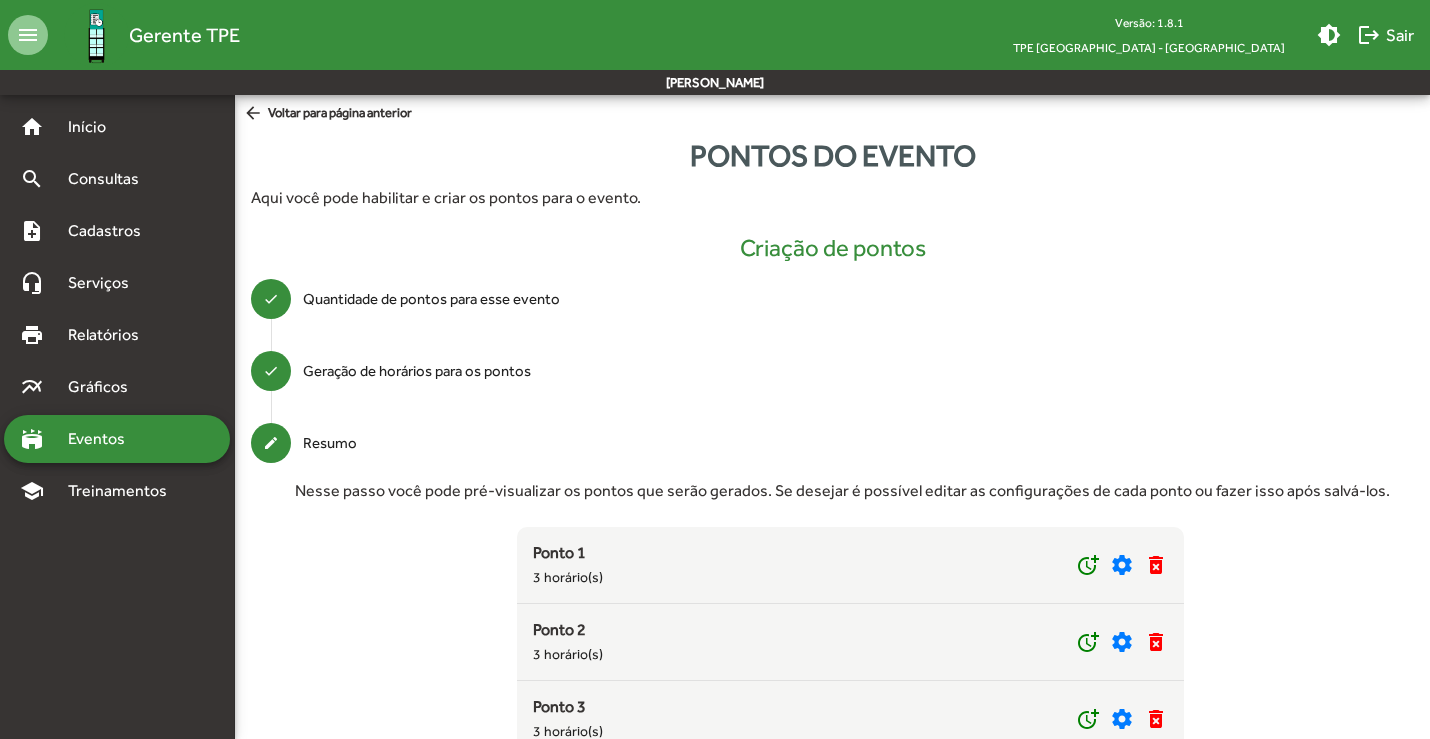 scroll, scrollTop: 199, scrollLeft: 0, axis: vertical 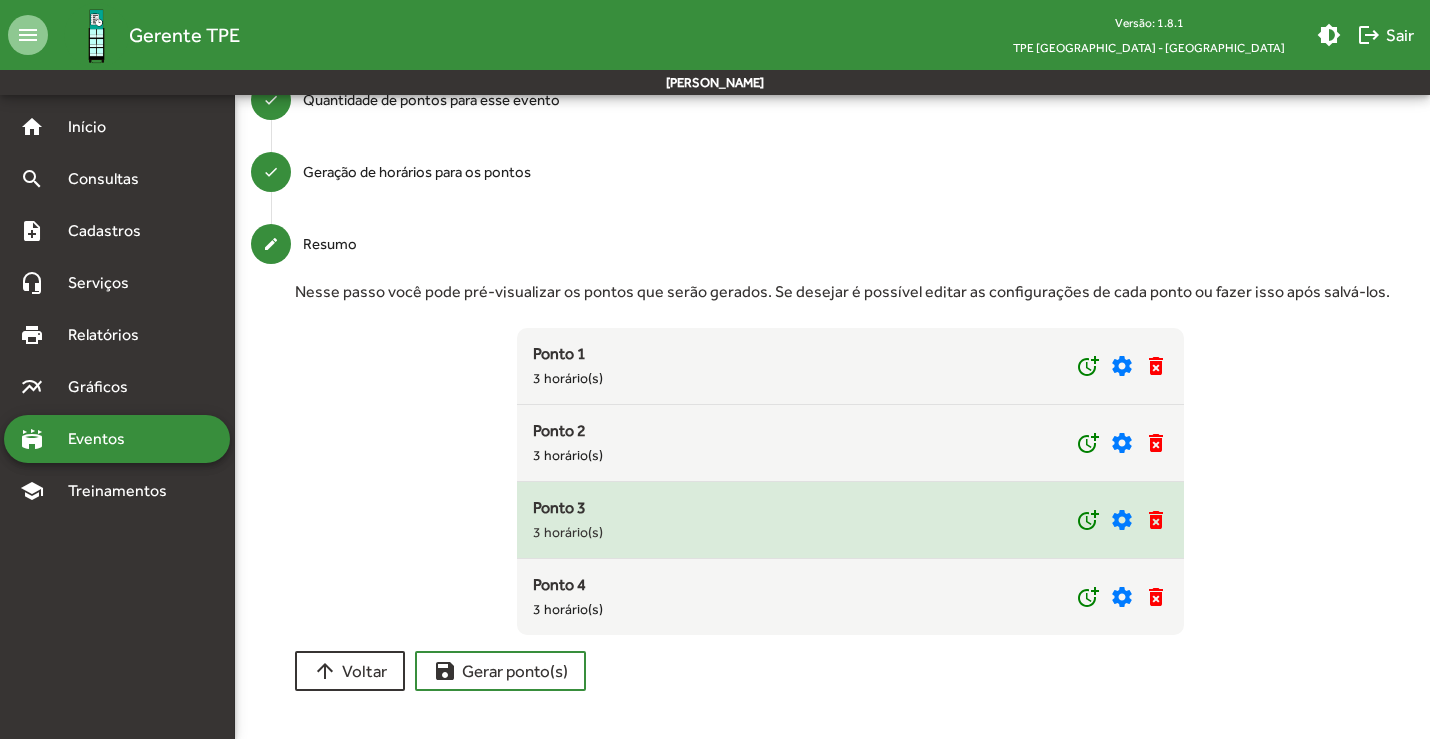 click on "settings" at bounding box center (1122, 520) 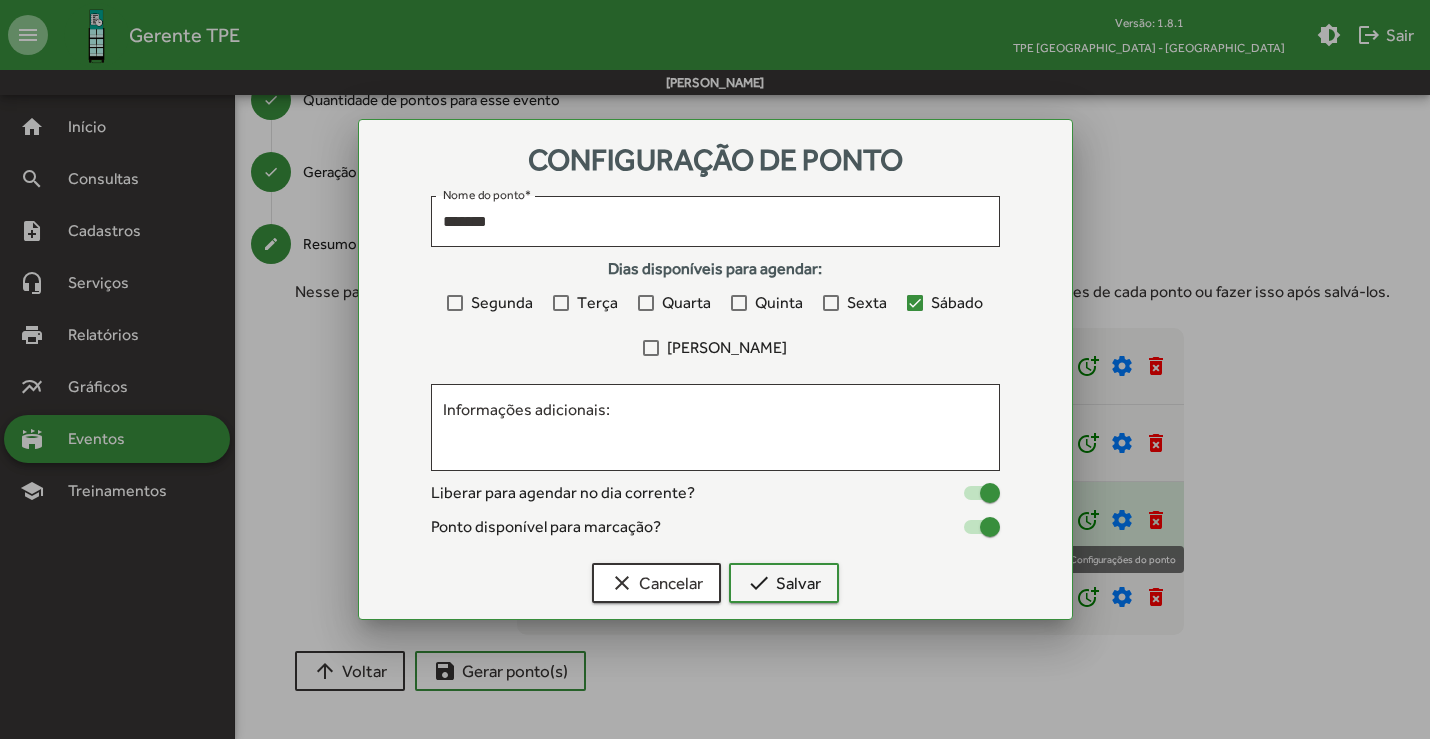 scroll, scrollTop: 0, scrollLeft: 0, axis: both 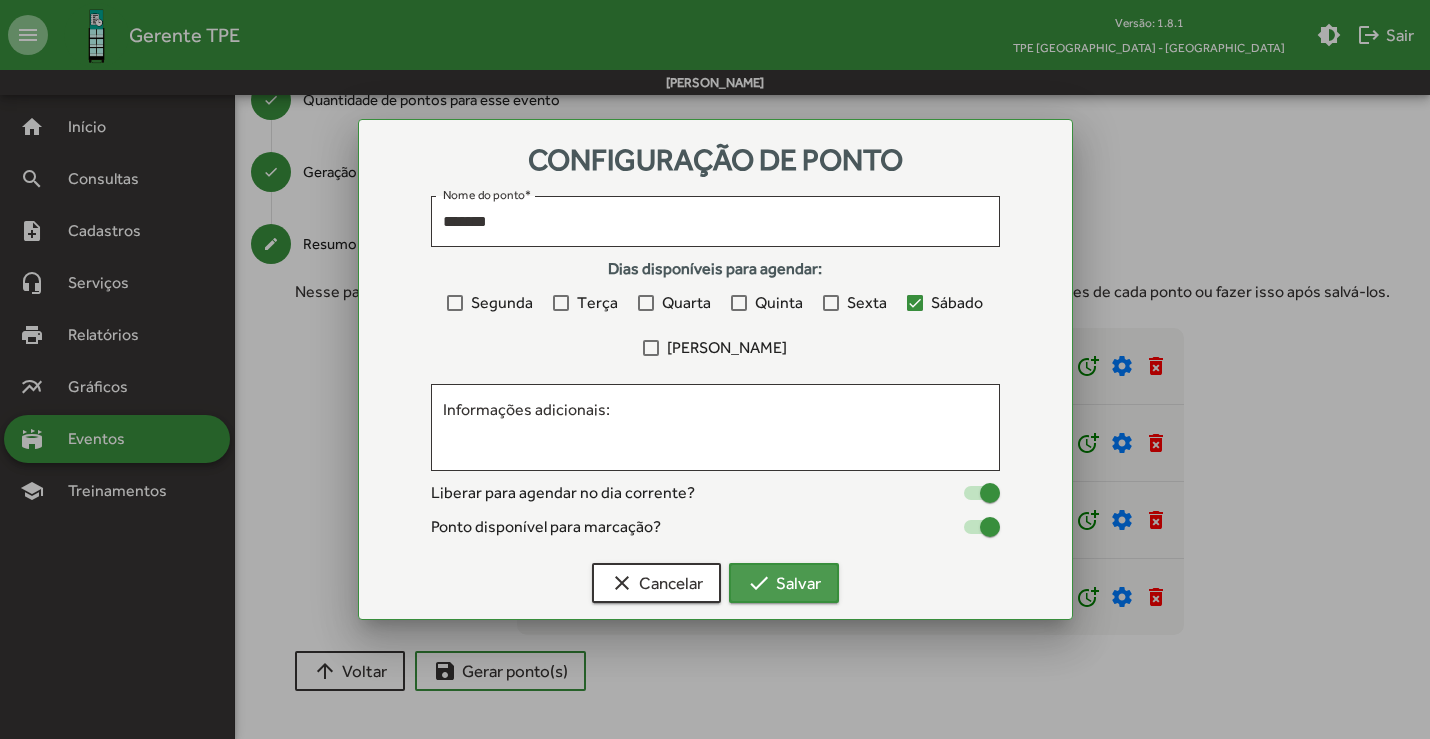 click on "check  Salvar" at bounding box center [784, 583] 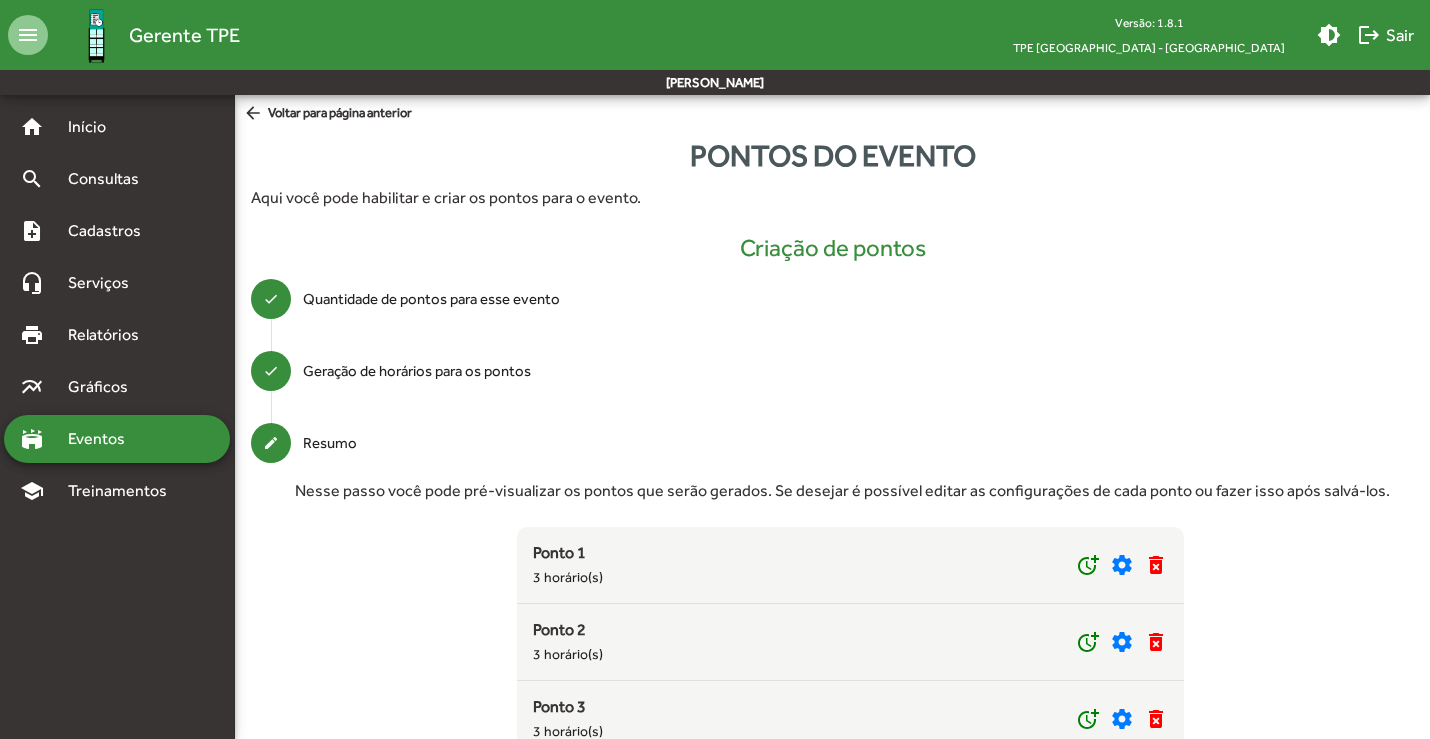scroll, scrollTop: 199, scrollLeft: 0, axis: vertical 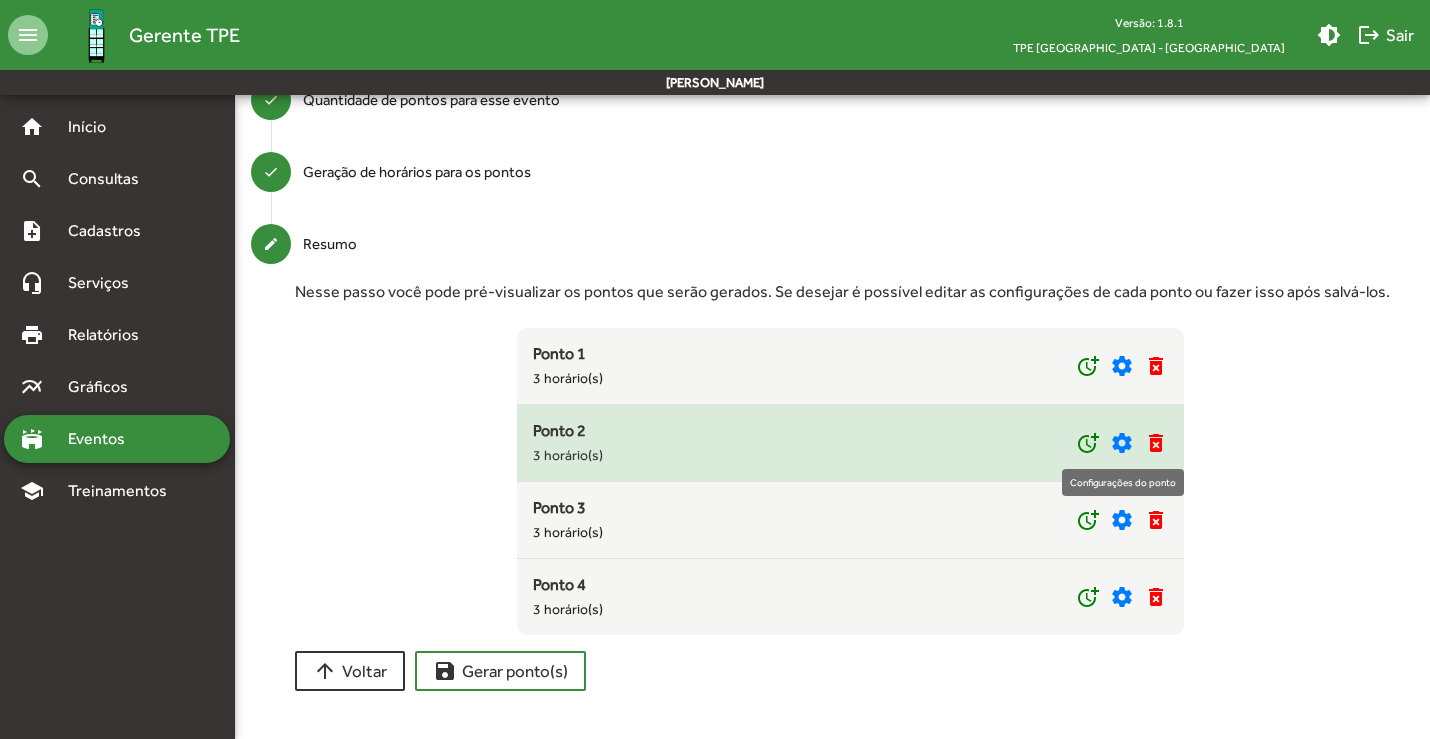 click on "settings" at bounding box center [1122, 443] 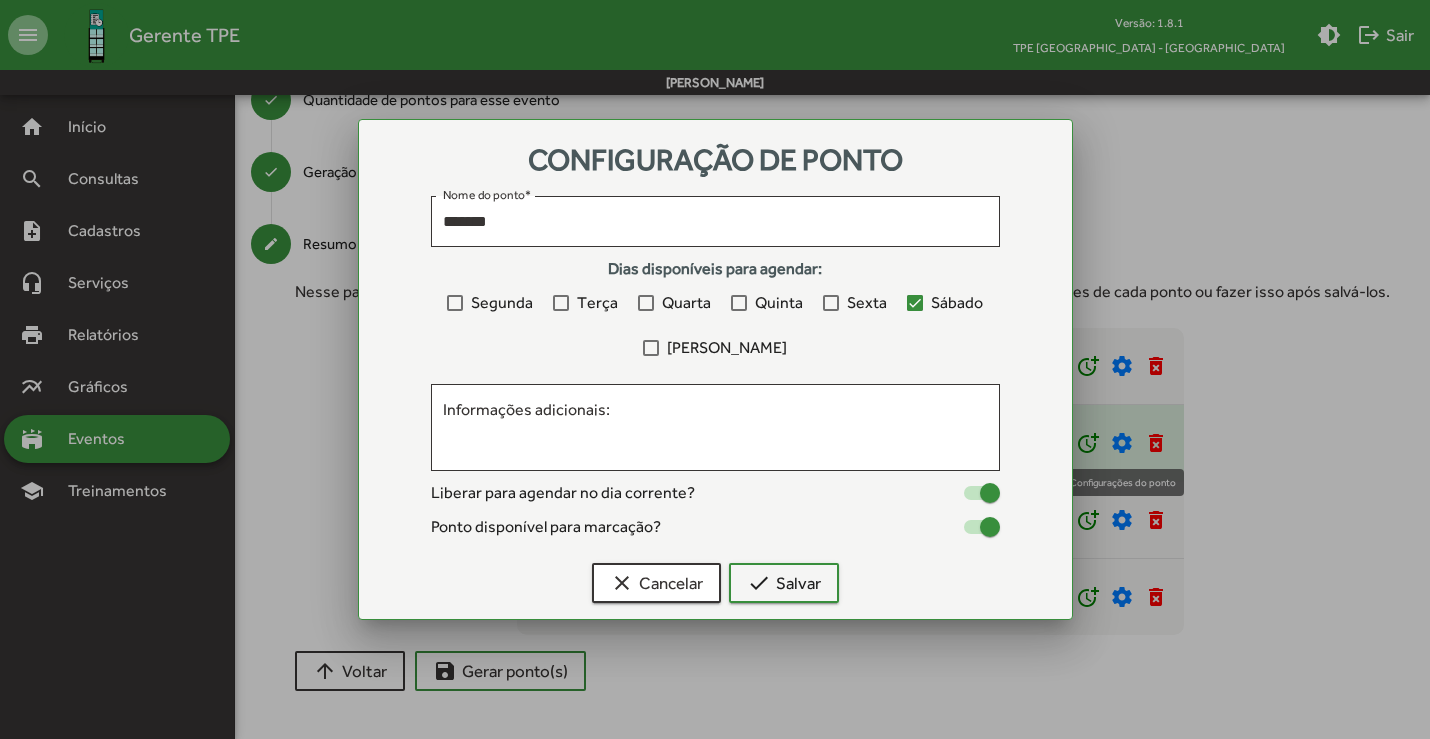 scroll, scrollTop: 0, scrollLeft: 0, axis: both 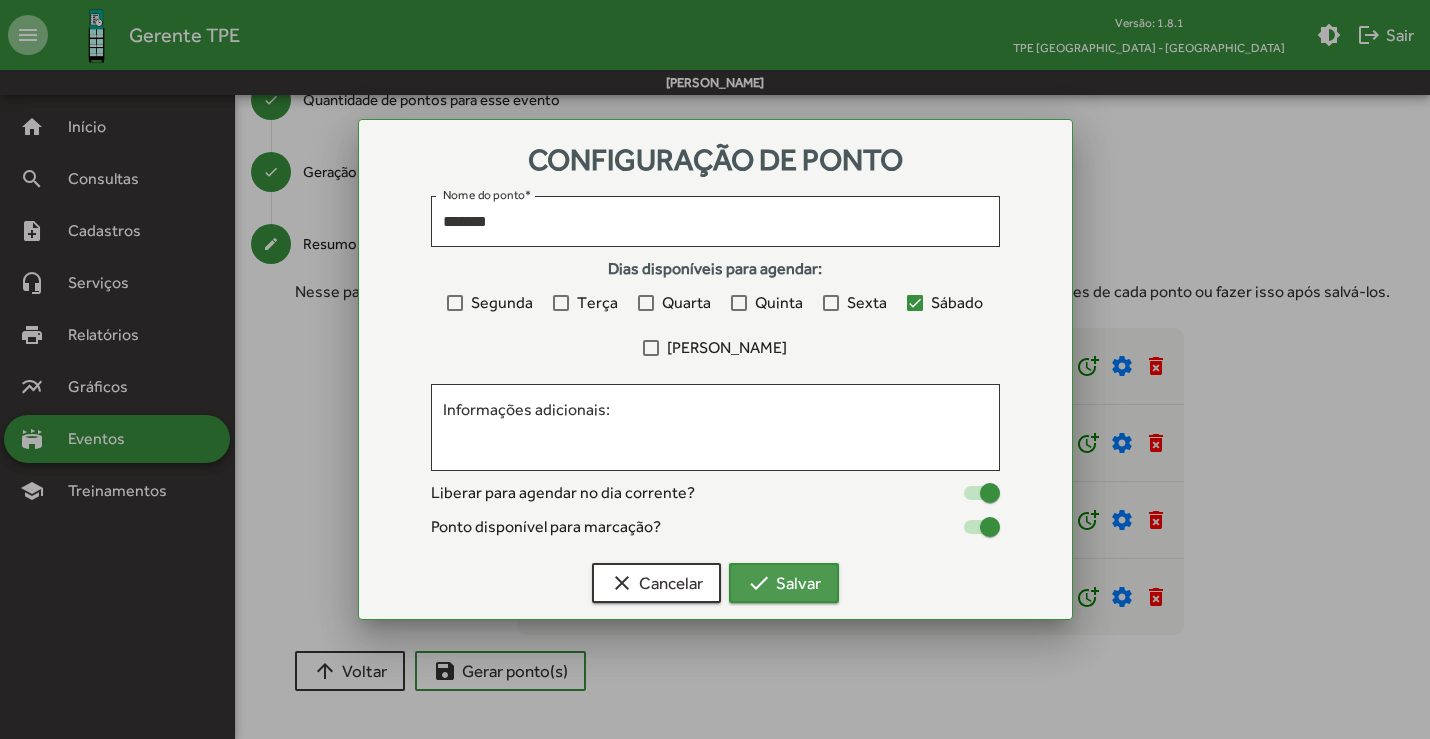 click on "check  Salvar" at bounding box center (784, 583) 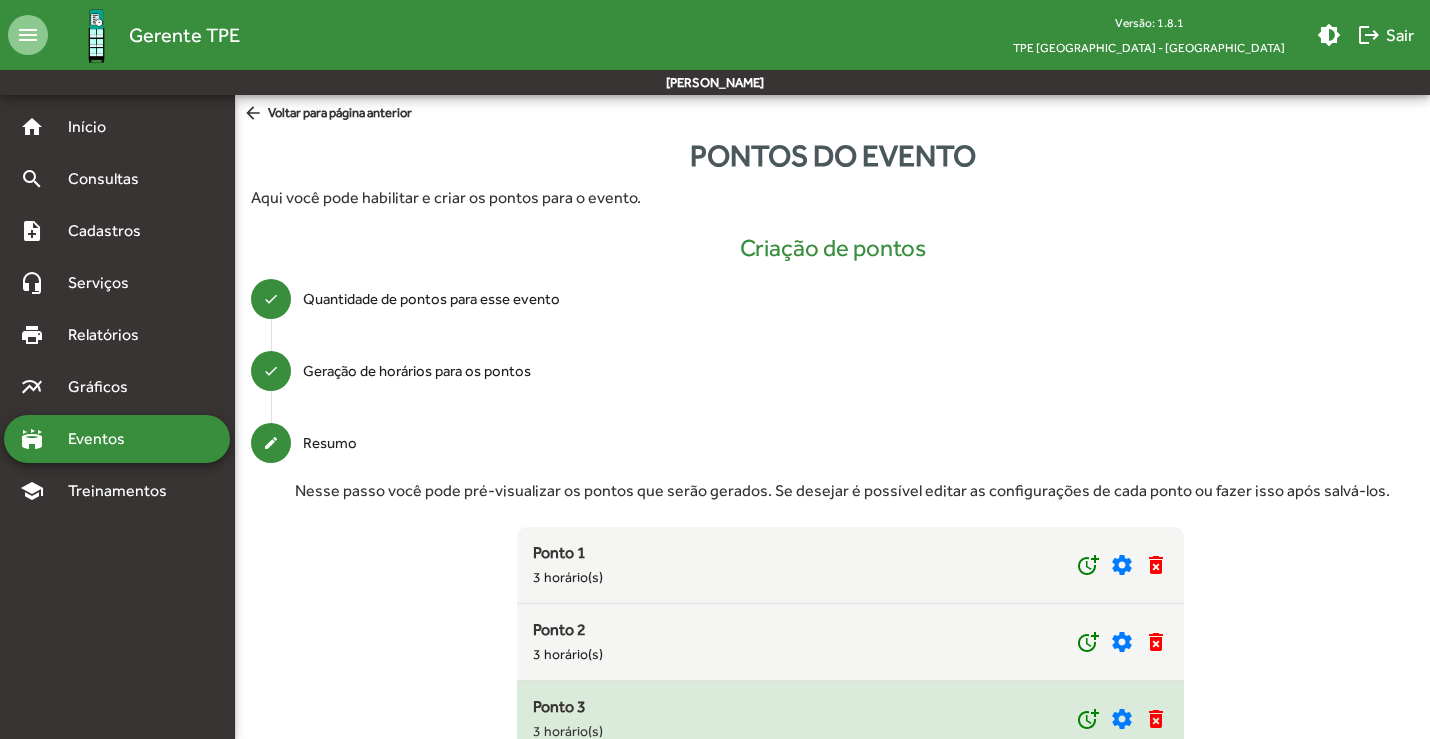 scroll, scrollTop: 199, scrollLeft: 0, axis: vertical 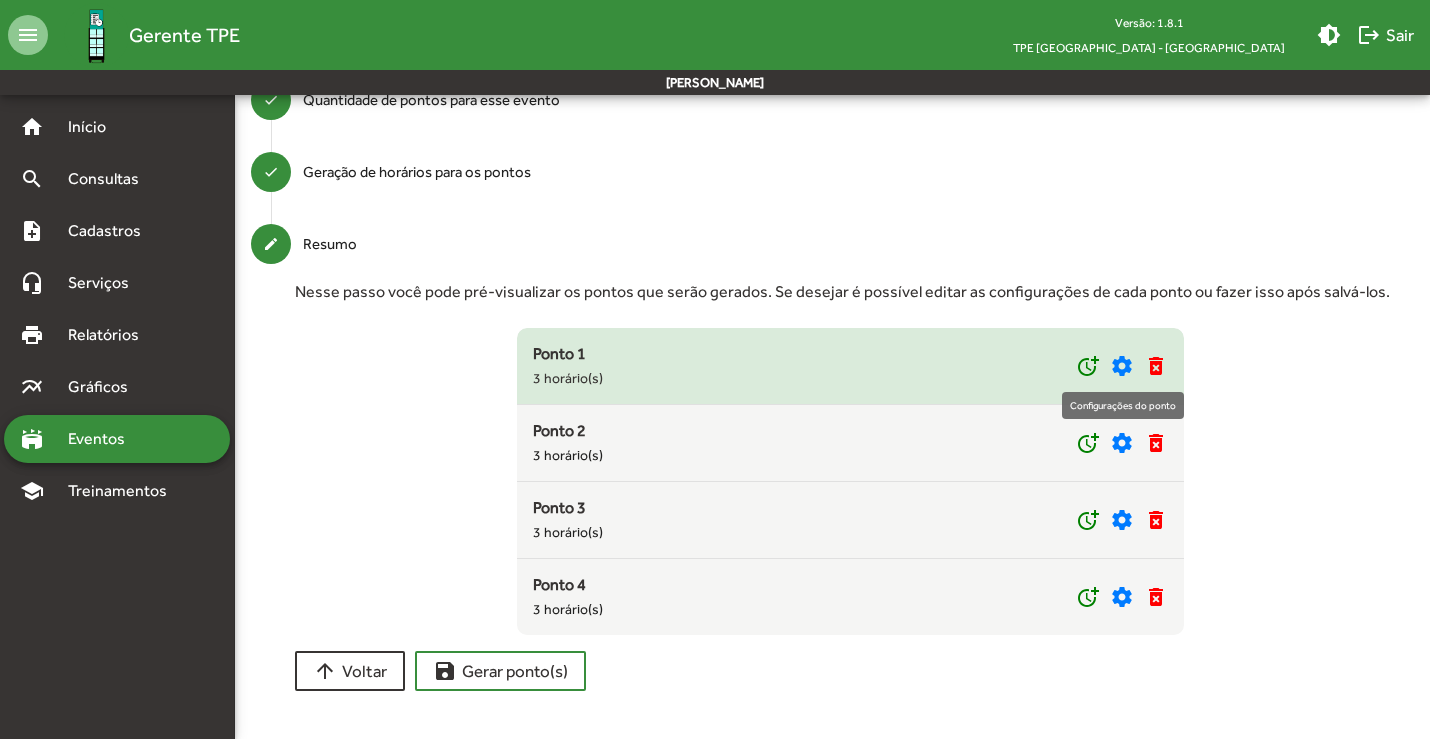 click on "settings" at bounding box center (1122, 366) 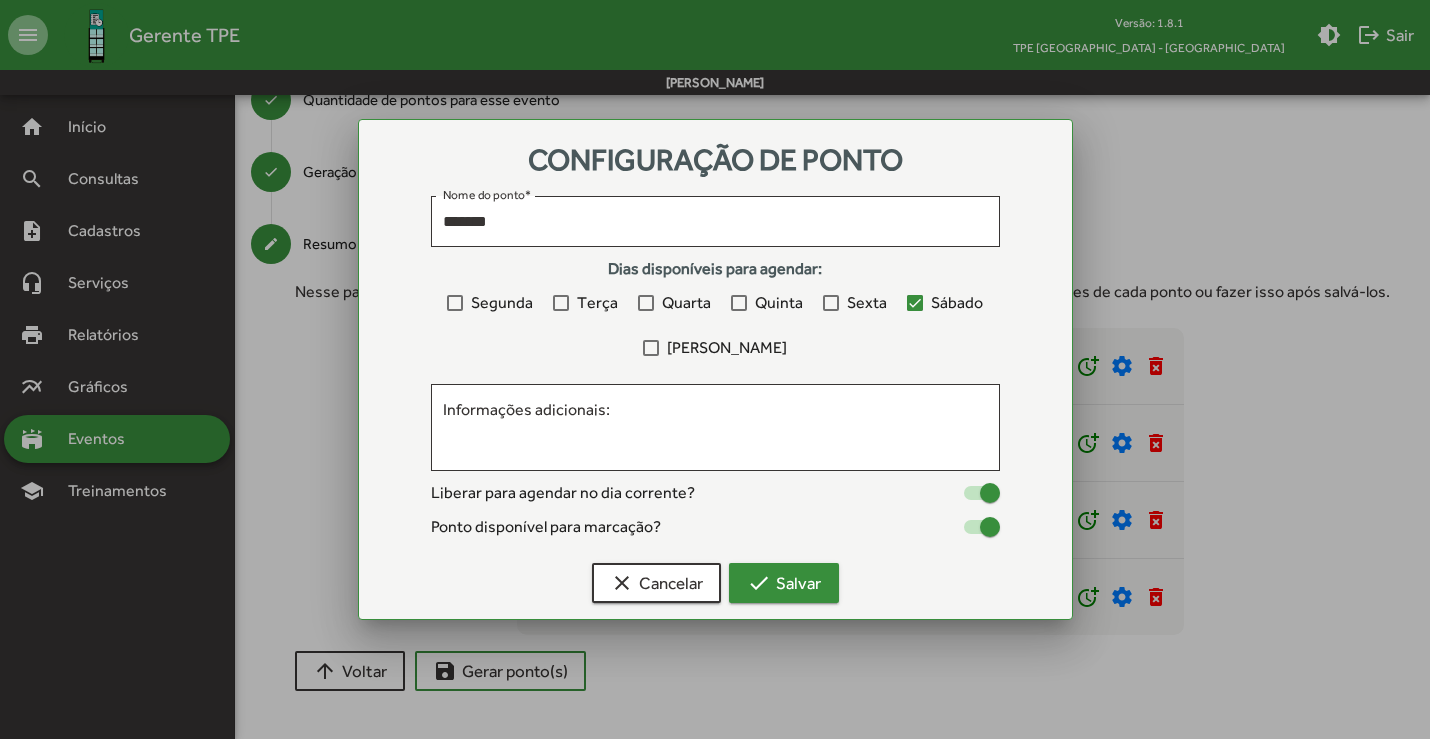 click on "check  Salvar" at bounding box center [784, 583] 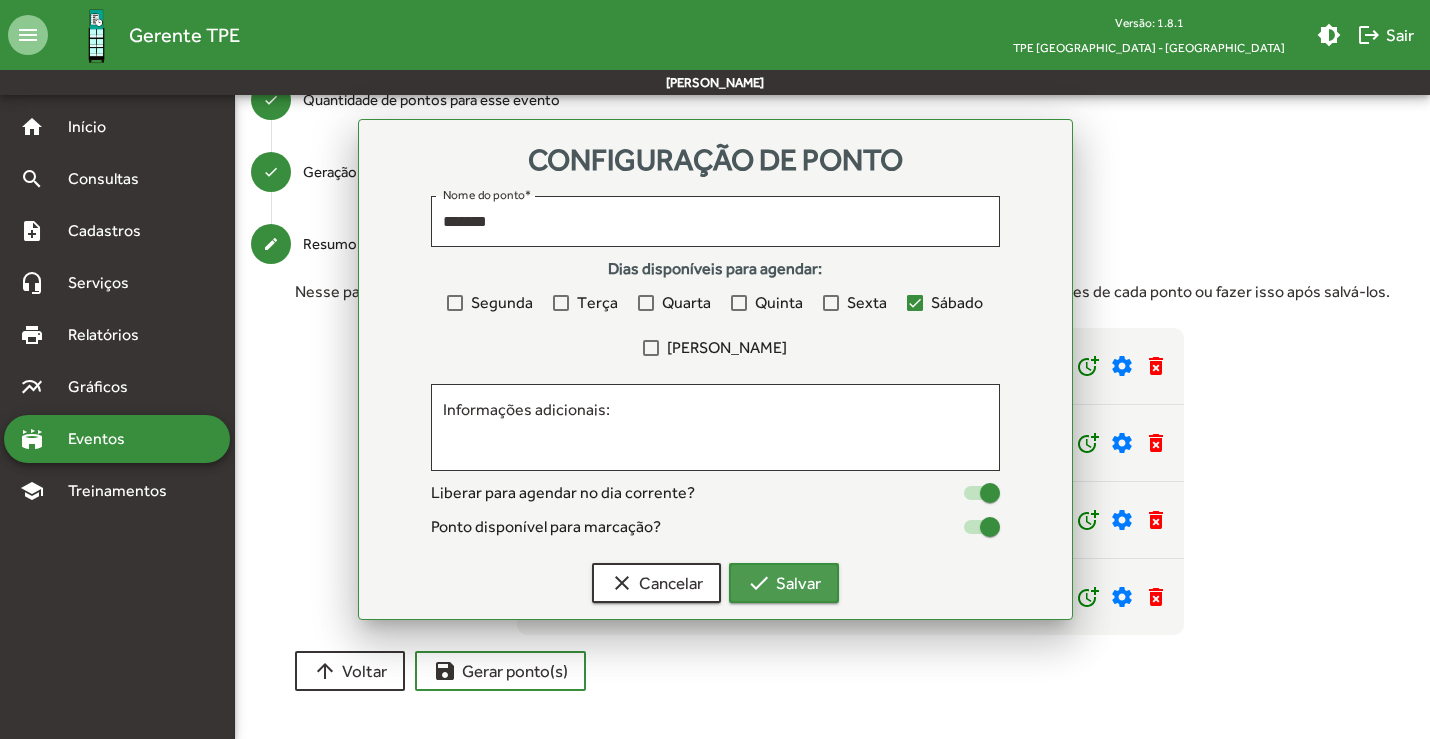 scroll, scrollTop: 199, scrollLeft: 0, axis: vertical 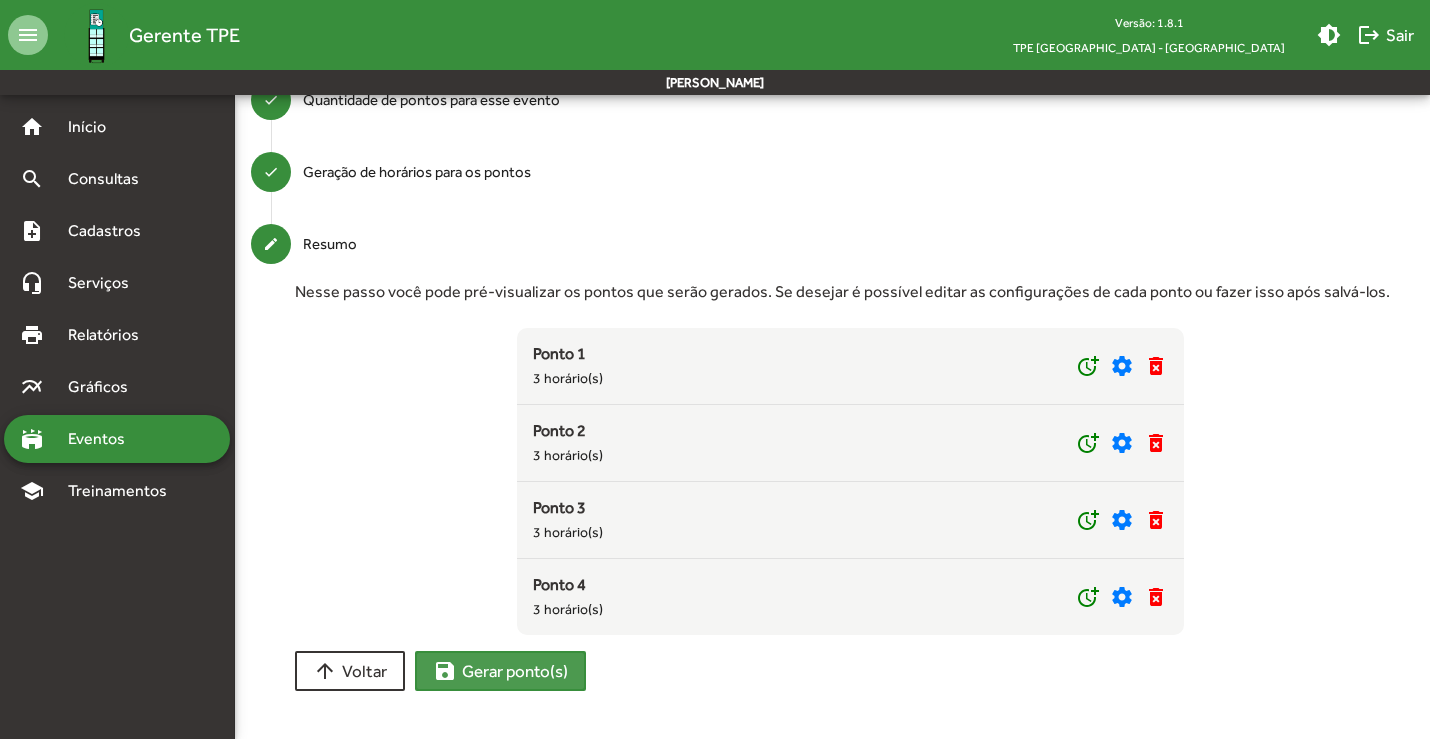 click on "save  Gerar ponto(s)" at bounding box center [500, 671] 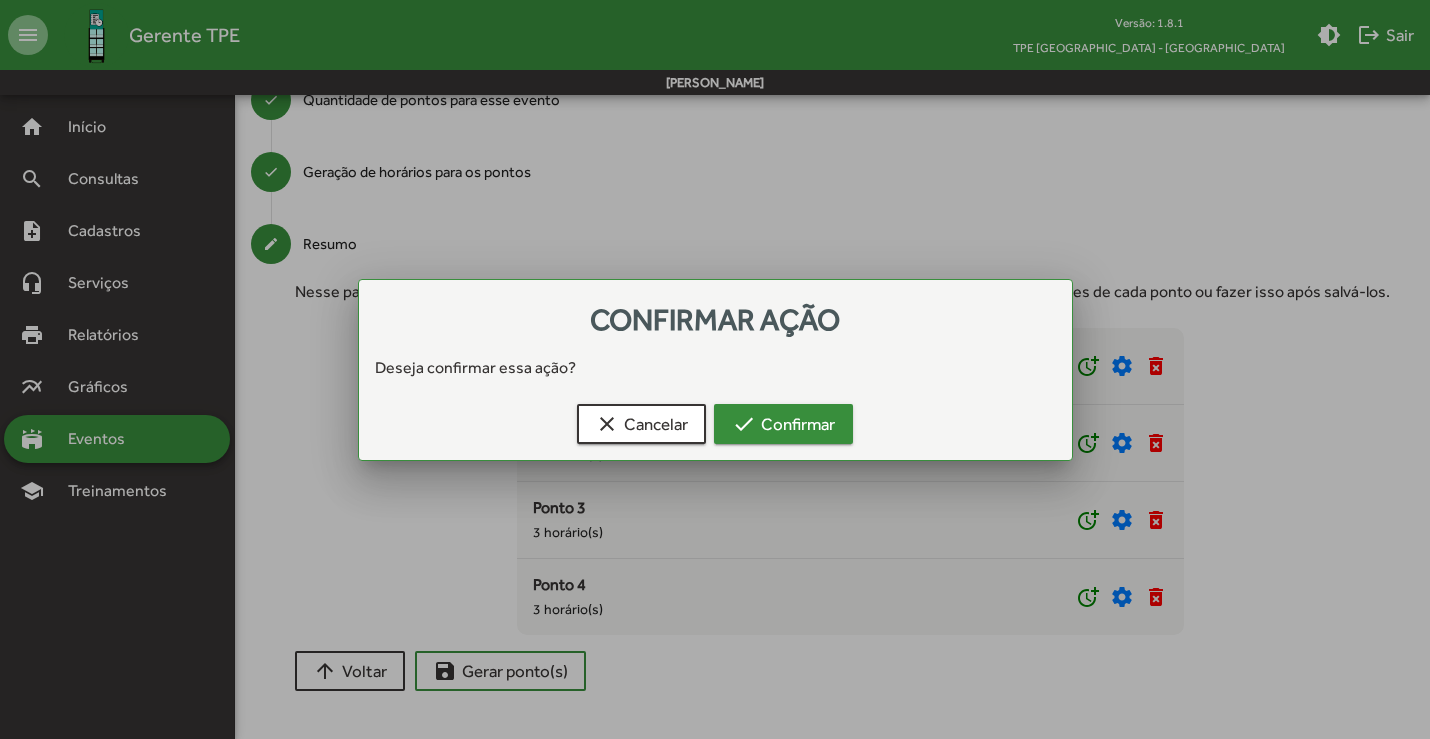 click on "check  Confirmar" at bounding box center (783, 424) 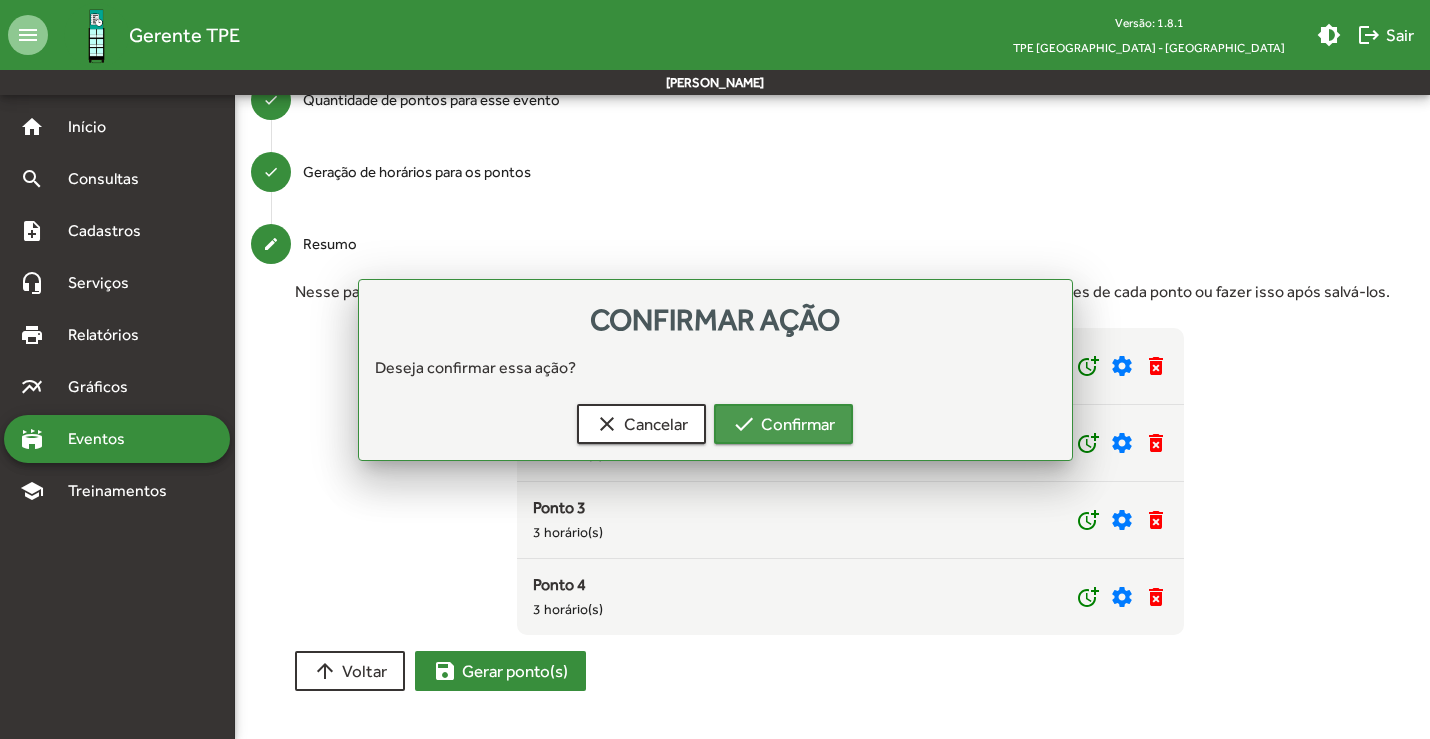 scroll, scrollTop: 199, scrollLeft: 0, axis: vertical 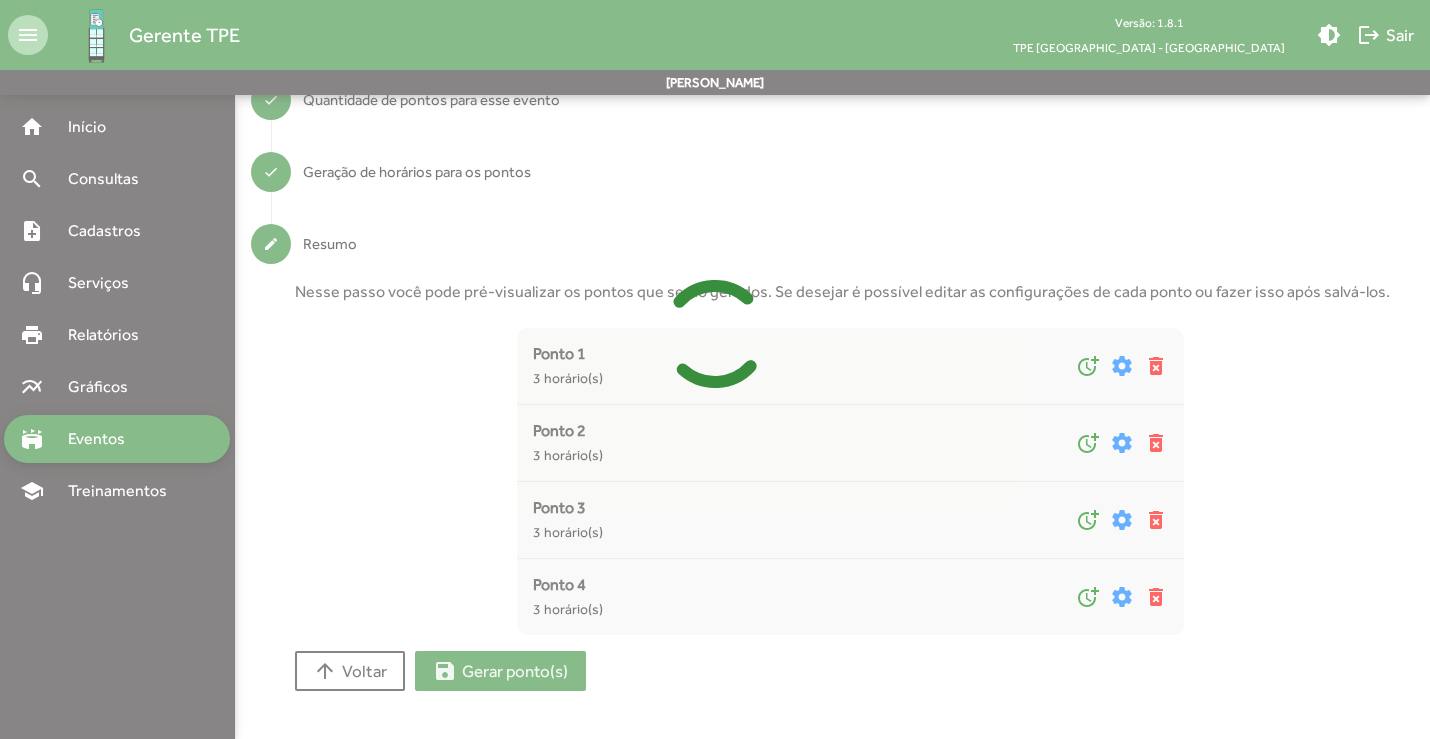 type on "*" 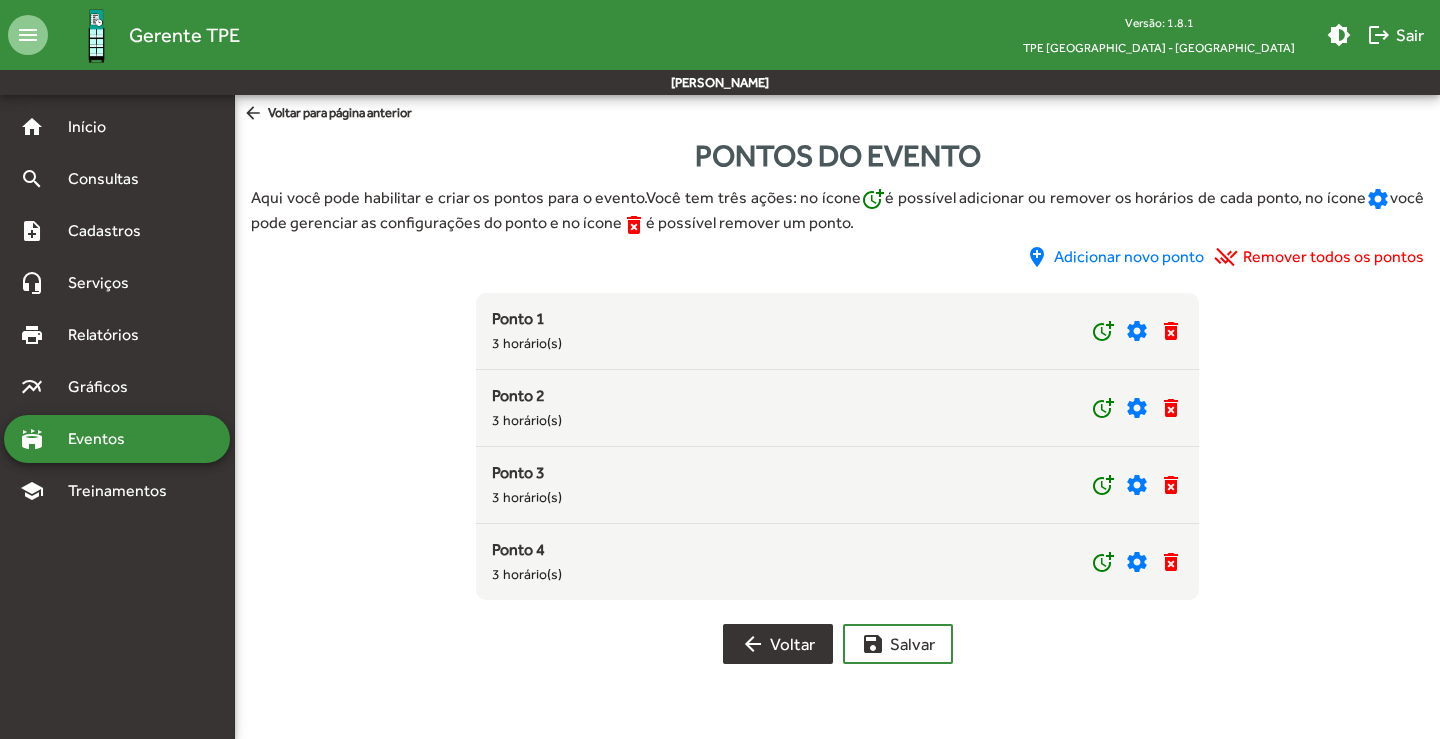 click on "arrow_back  Voltar" 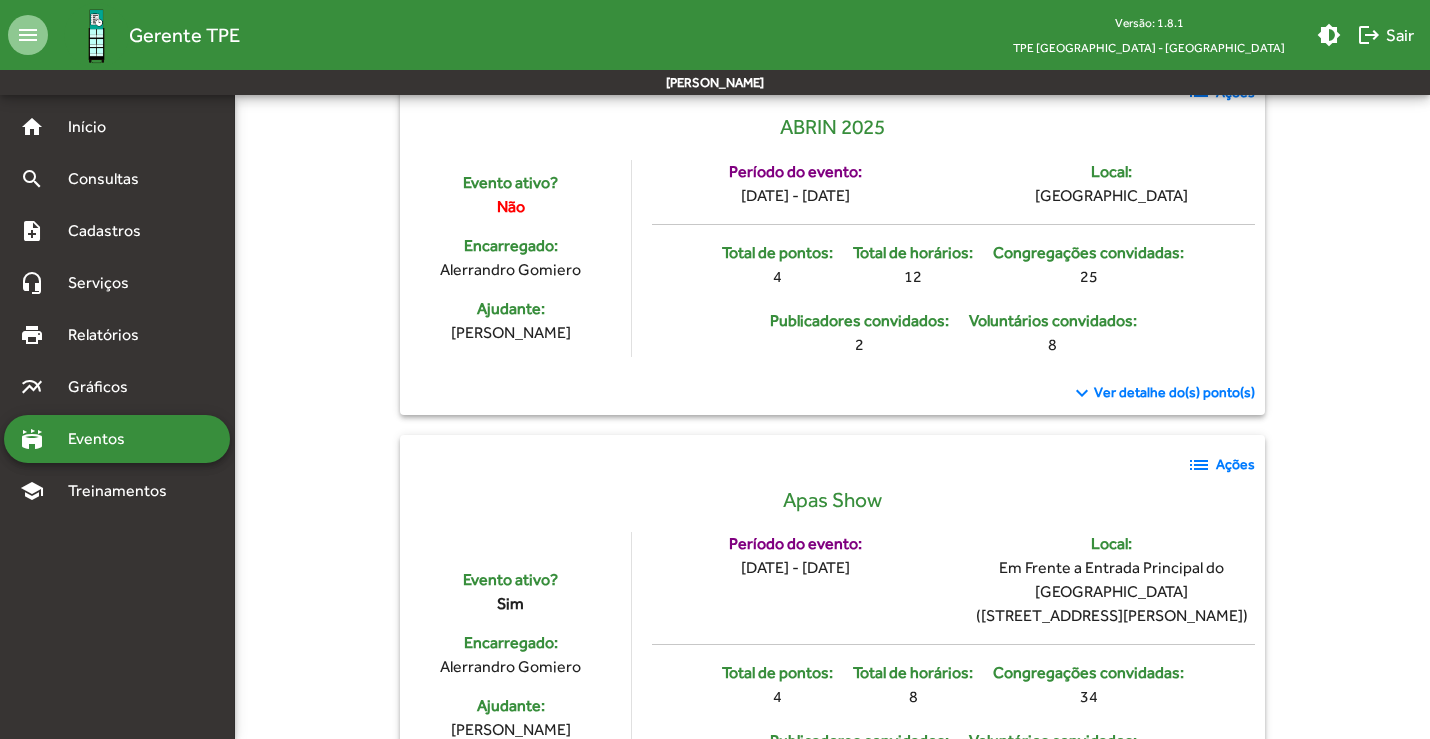 scroll, scrollTop: 2900, scrollLeft: 0, axis: vertical 